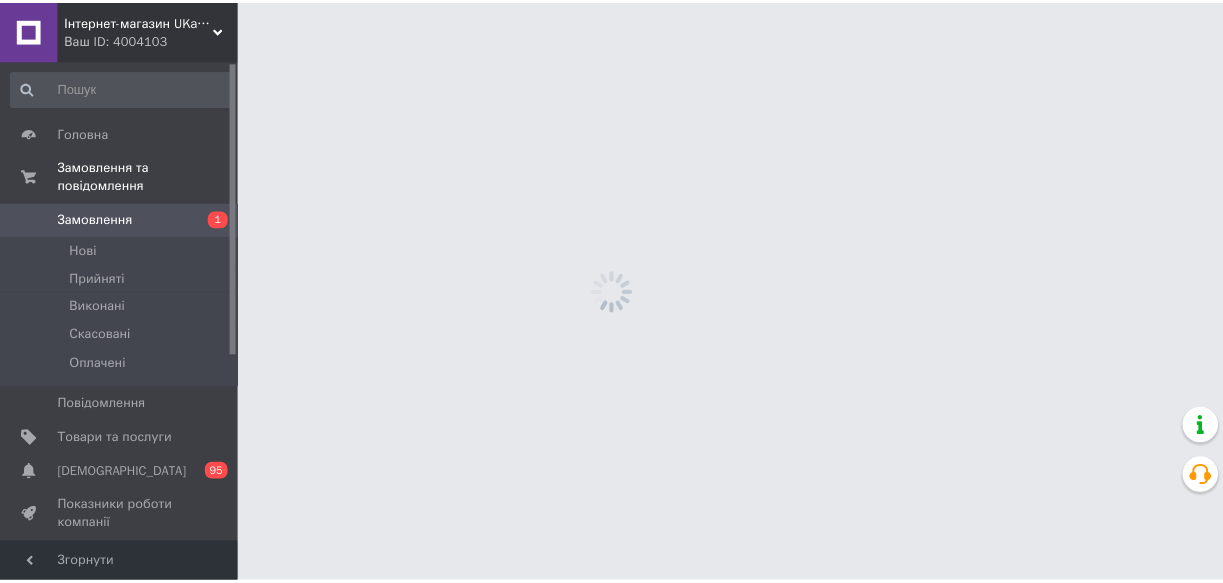 scroll, scrollTop: 0, scrollLeft: 0, axis: both 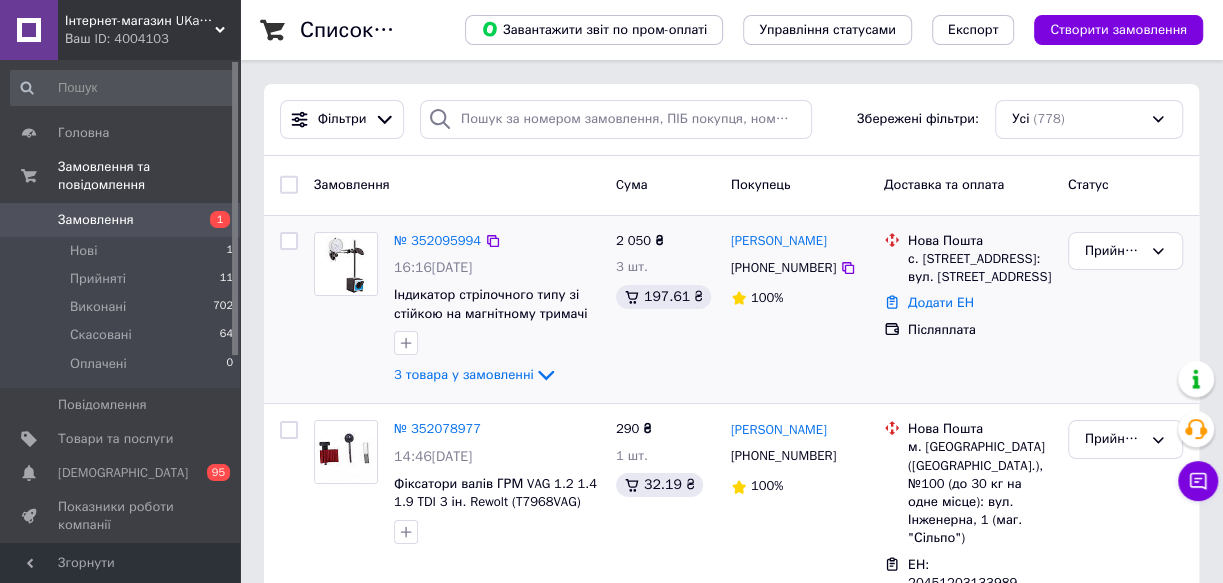 click at bounding box center (346, 264) 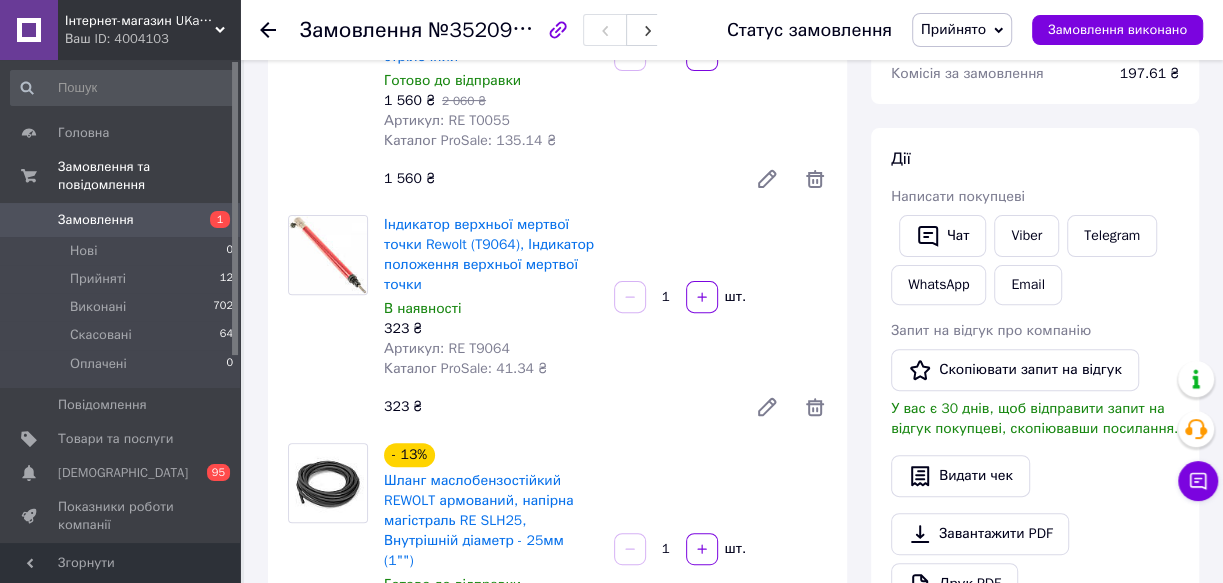 scroll, scrollTop: 181, scrollLeft: 0, axis: vertical 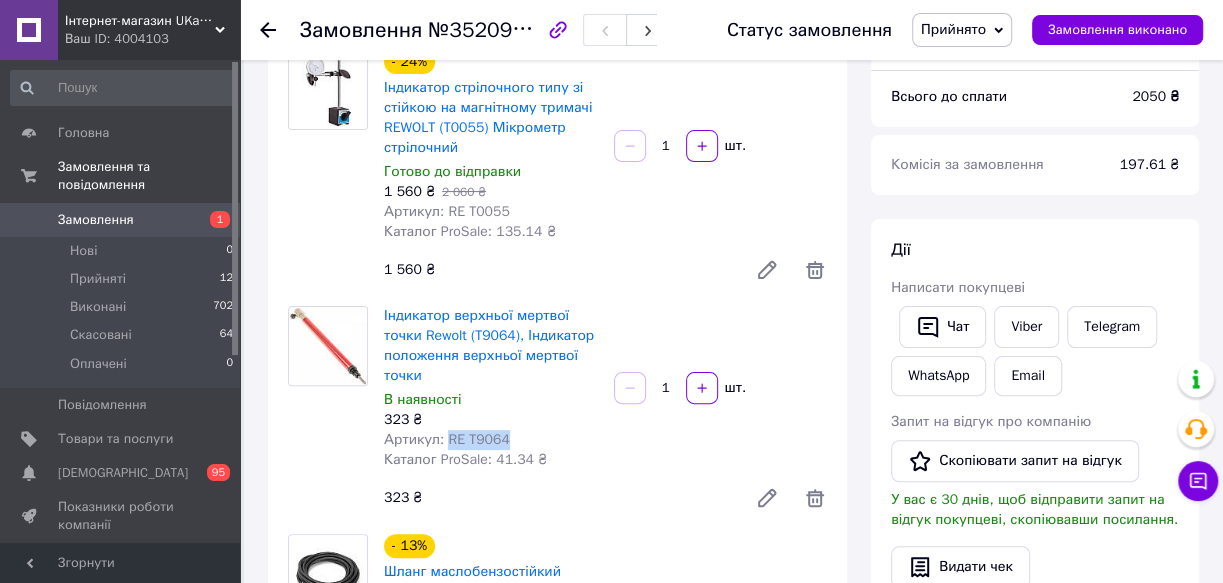 drag, startPoint x: 453, startPoint y: 438, endPoint x: 509, endPoint y: 439, distance: 56.008926 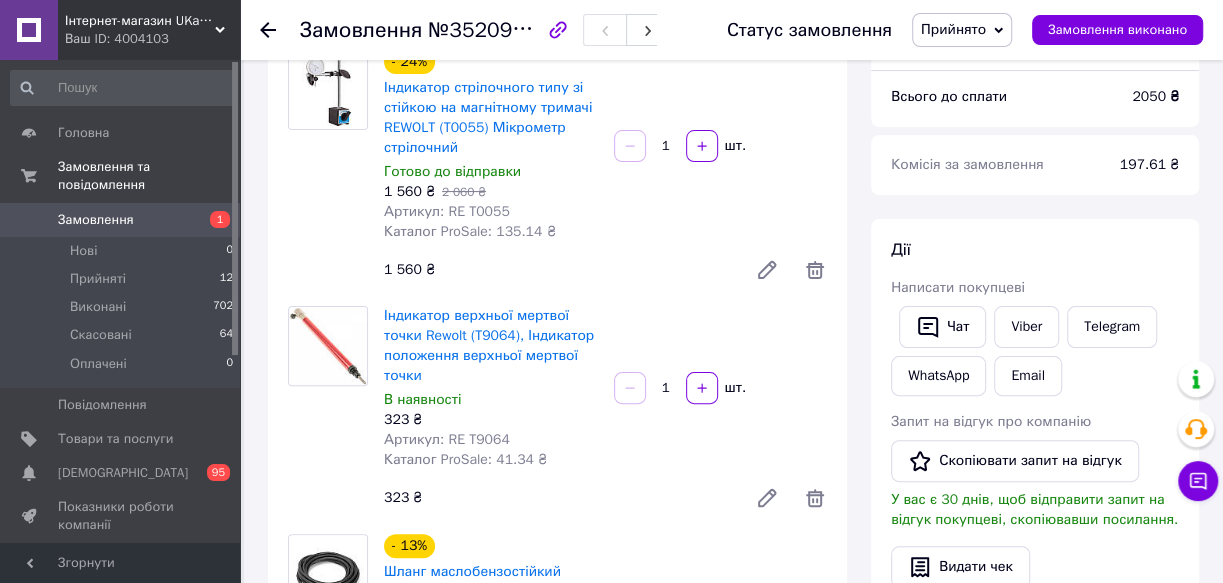click on "Артикул: RE T9064" at bounding box center (491, 440) 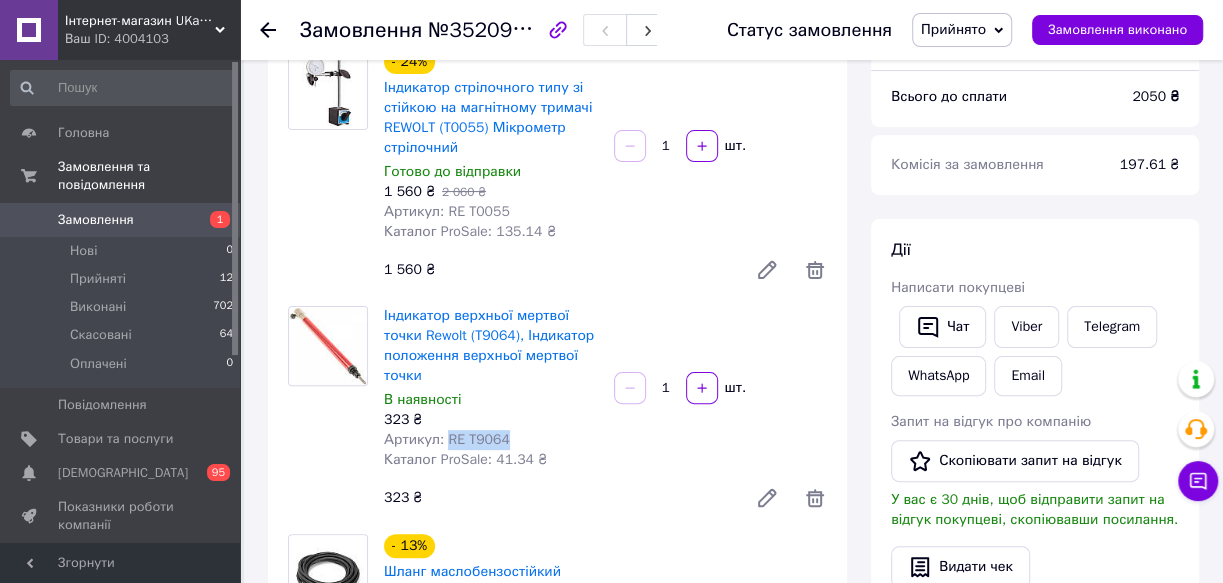 drag, startPoint x: 443, startPoint y: 439, endPoint x: 504, endPoint y: 441, distance: 61.03278 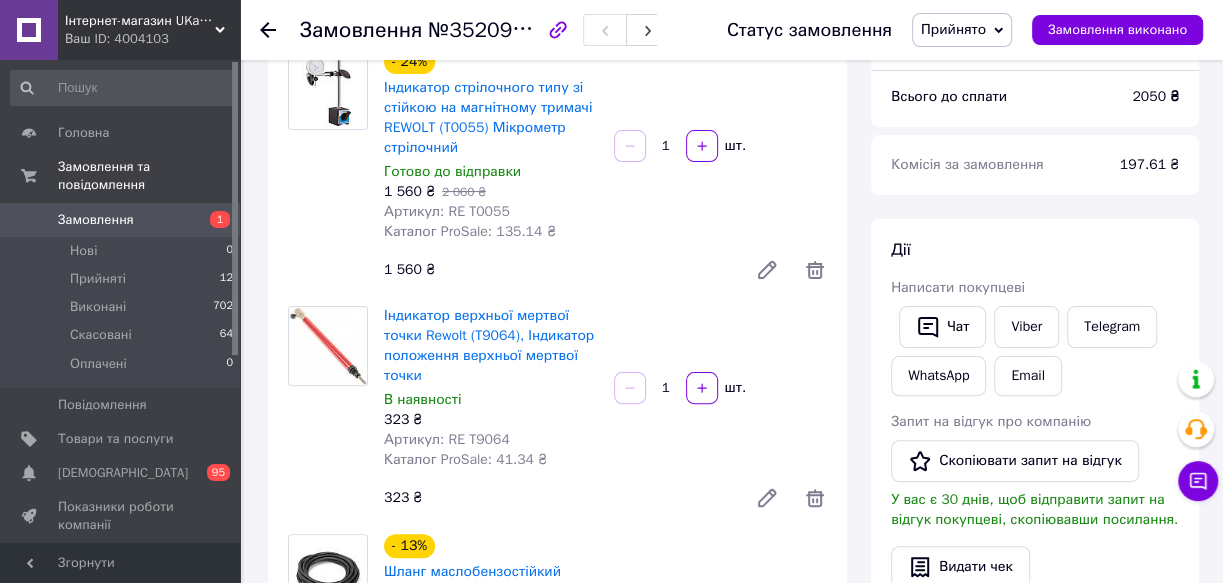 click on "Артикул: RE T9064" at bounding box center (491, 440) 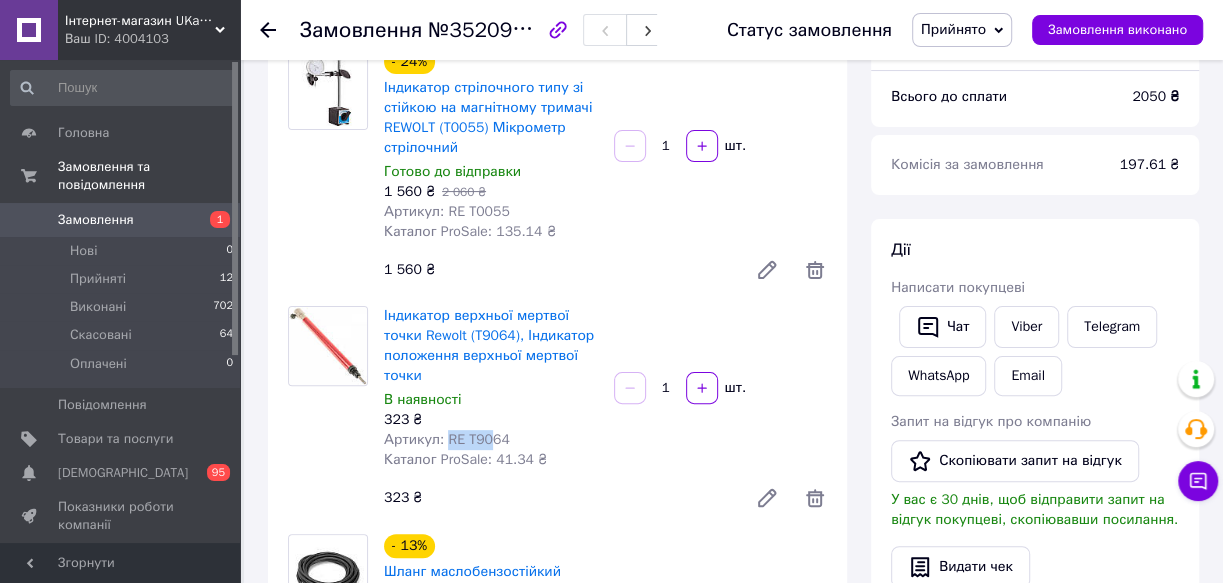 click on "Артикул: RE T9064" at bounding box center (447, 439) 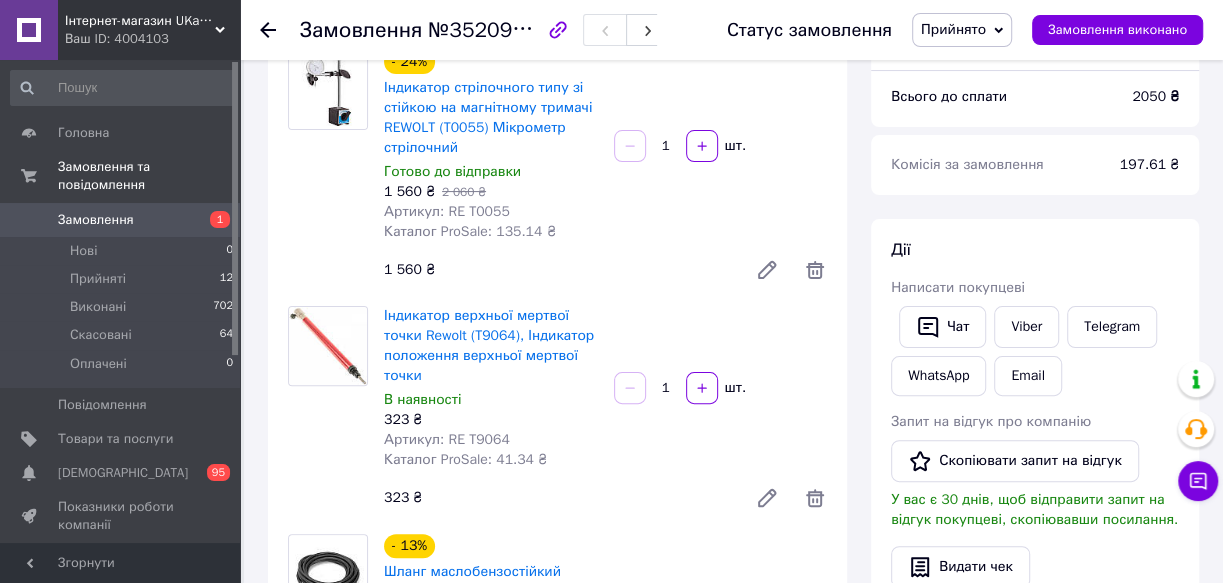 click on "Артикул: RE T9064" at bounding box center (491, 440) 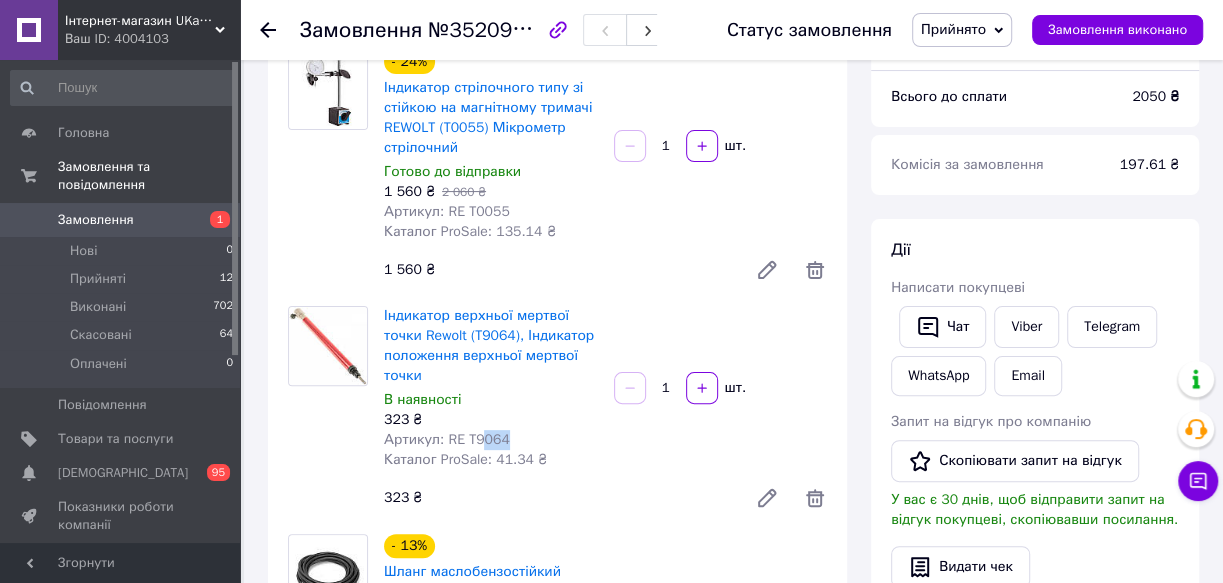 drag, startPoint x: 496, startPoint y: 437, endPoint x: 507, endPoint y: 437, distance: 11 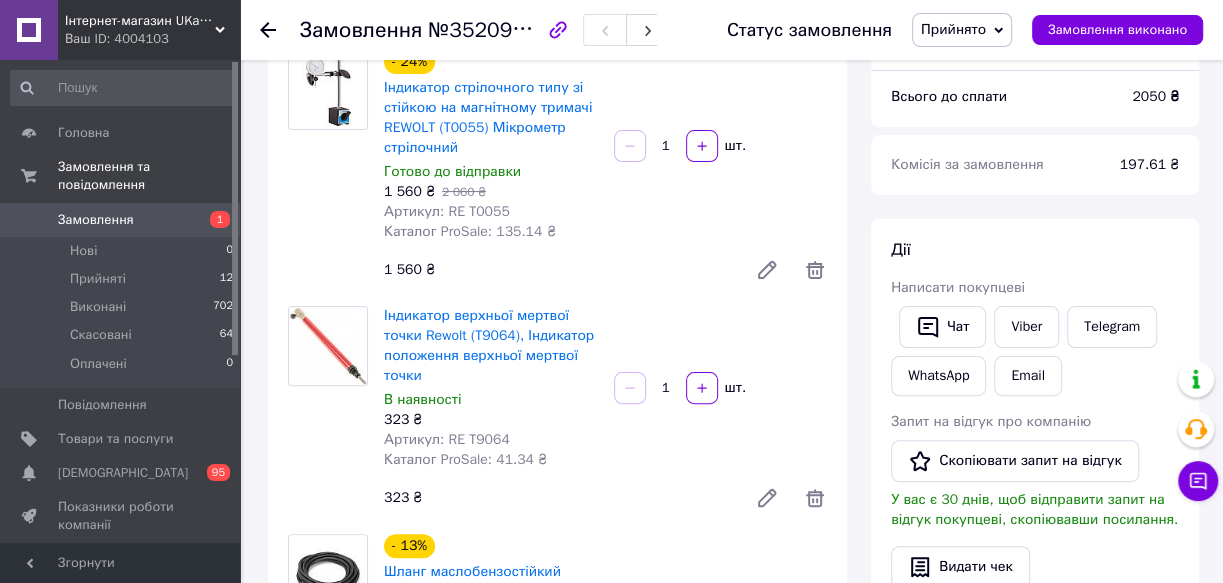 click on "Артикул: RE T9064" at bounding box center [447, 439] 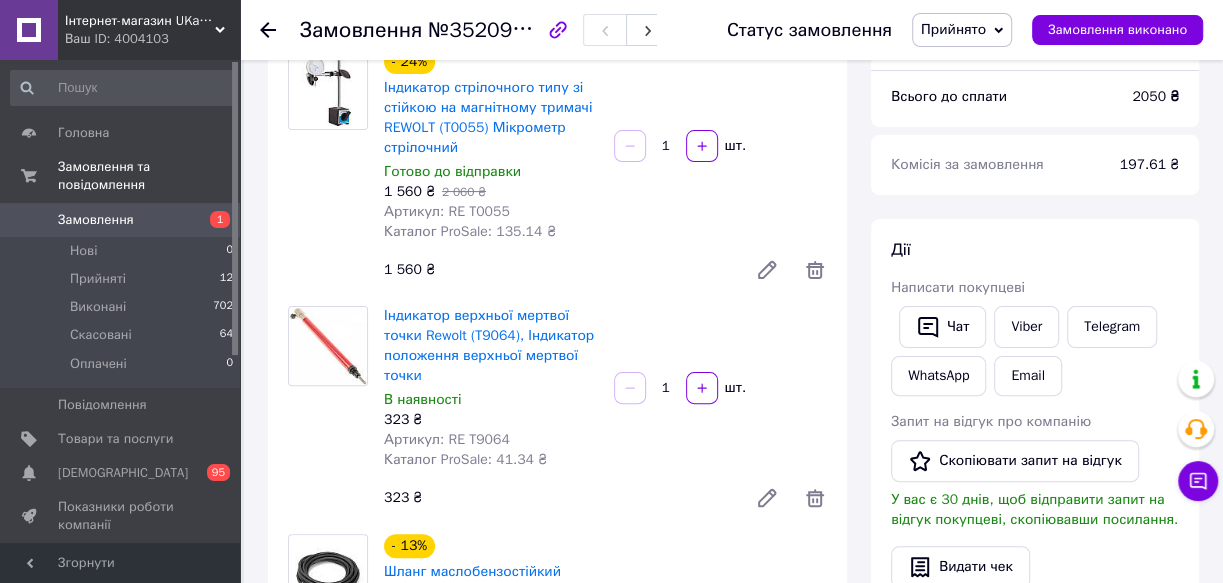 drag, startPoint x: 440, startPoint y: 437, endPoint x: 468, endPoint y: 437, distance: 28 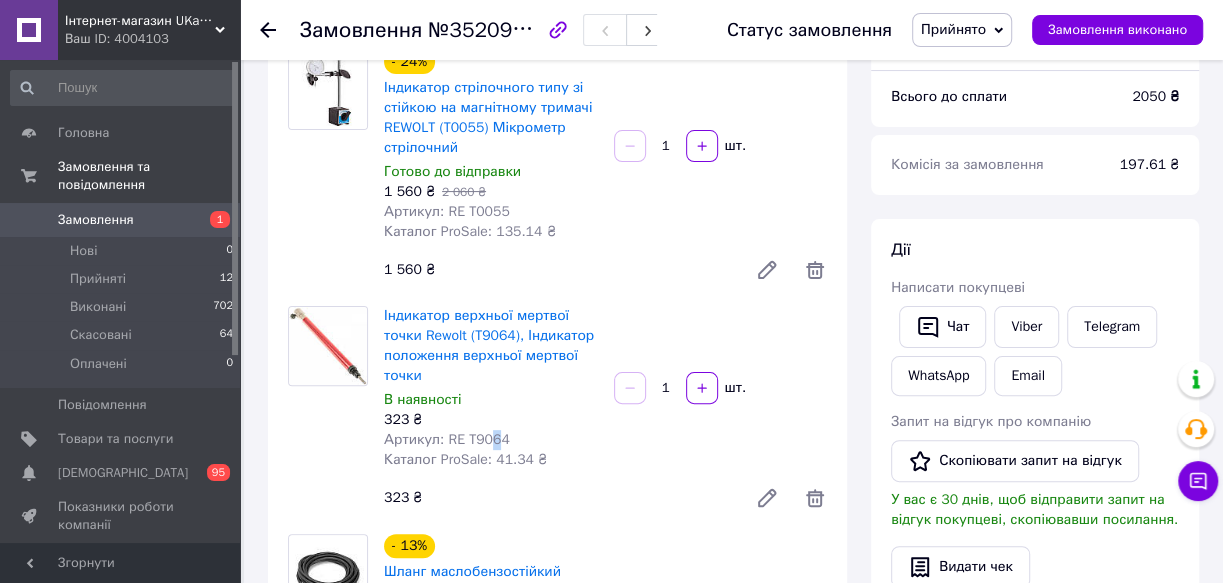 click on "Артикул: RE T9064" at bounding box center [447, 439] 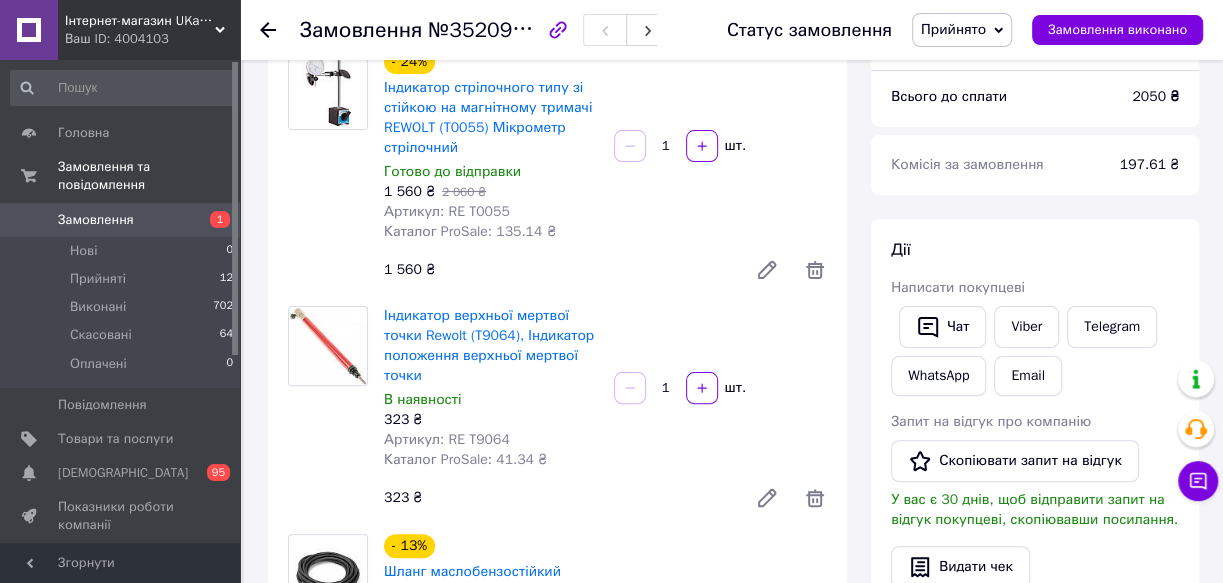 click on "Артикул: RE T9064" at bounding box center (491, 440) 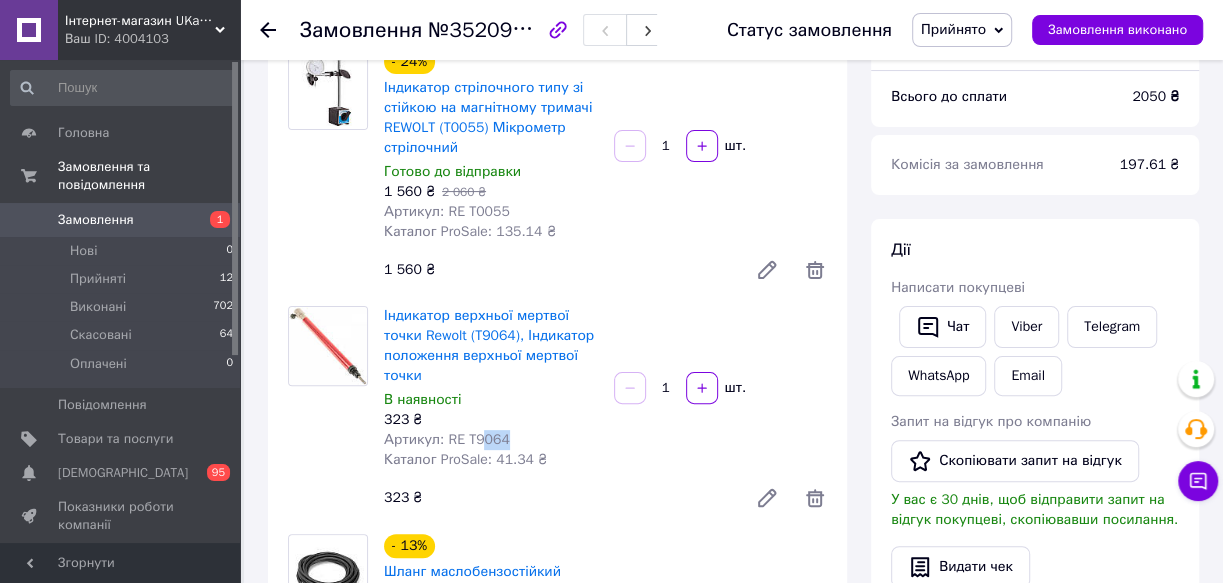 click on "Артикул: RE T9064" at bounding box center (491, 440) 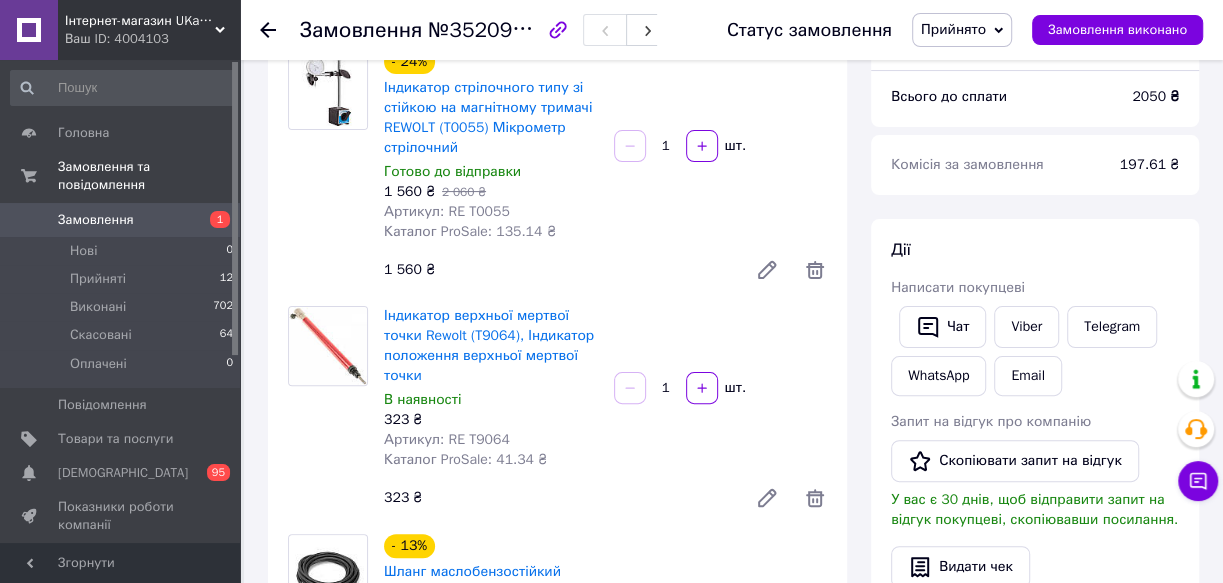 drag, startPoint x: 439, startPoint y: 439, endPoint x: 465, endPoint y: 439, distance: 26 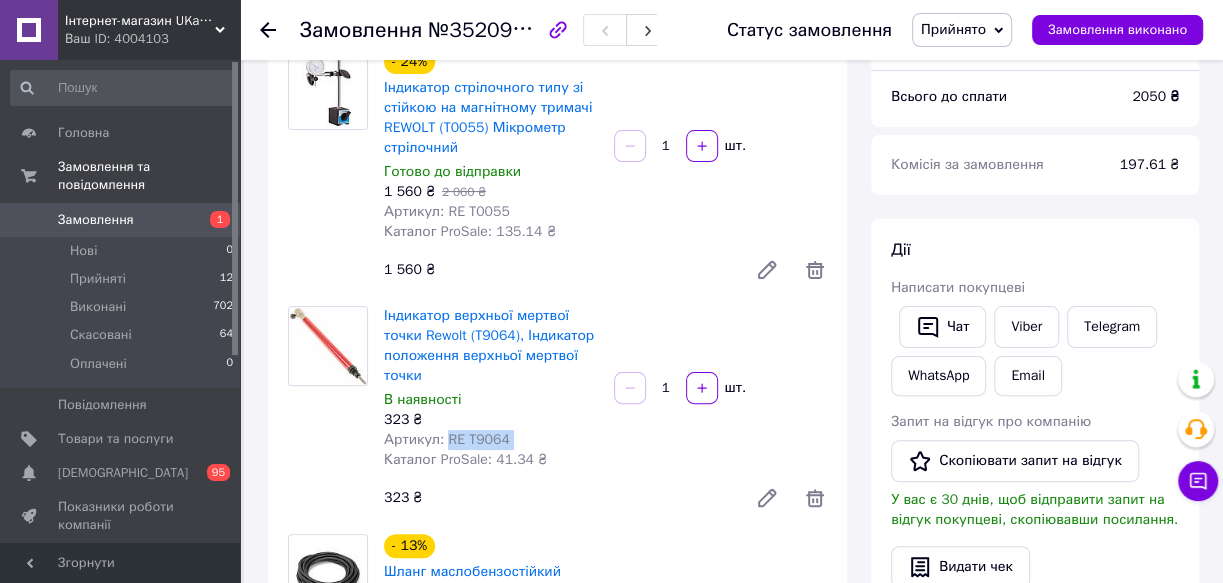 copy on "RE T9064" 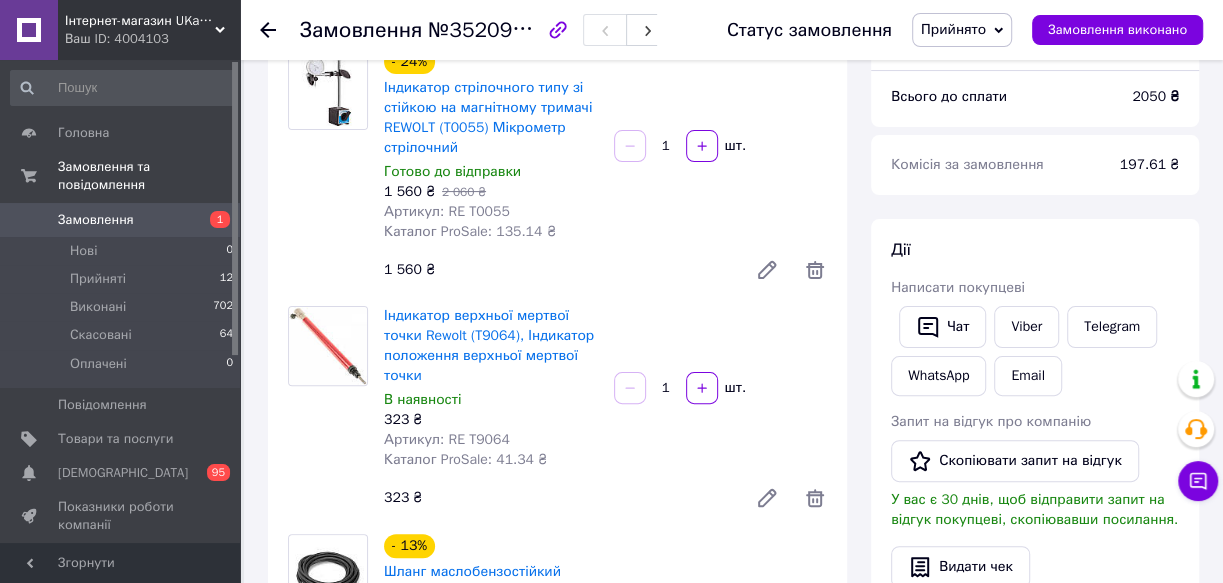 click on "Артикул: RE T0055" at bounding box center (447, 211) 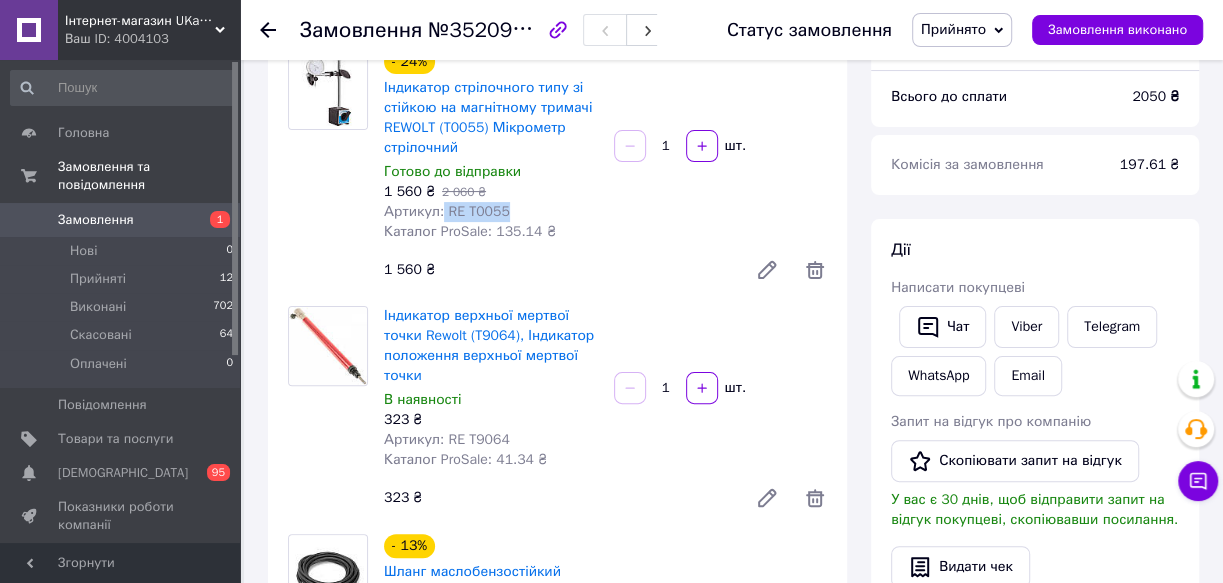 copy on "RE T0055" 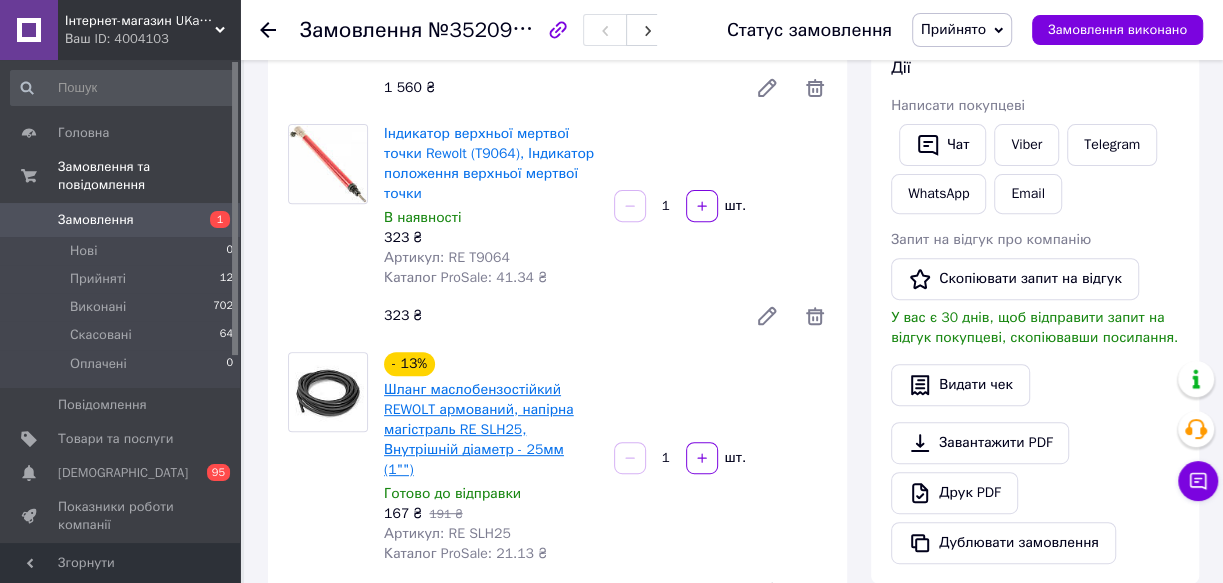 scroll, scrollTop: 454, scrollLeft: 0, axis: vertical 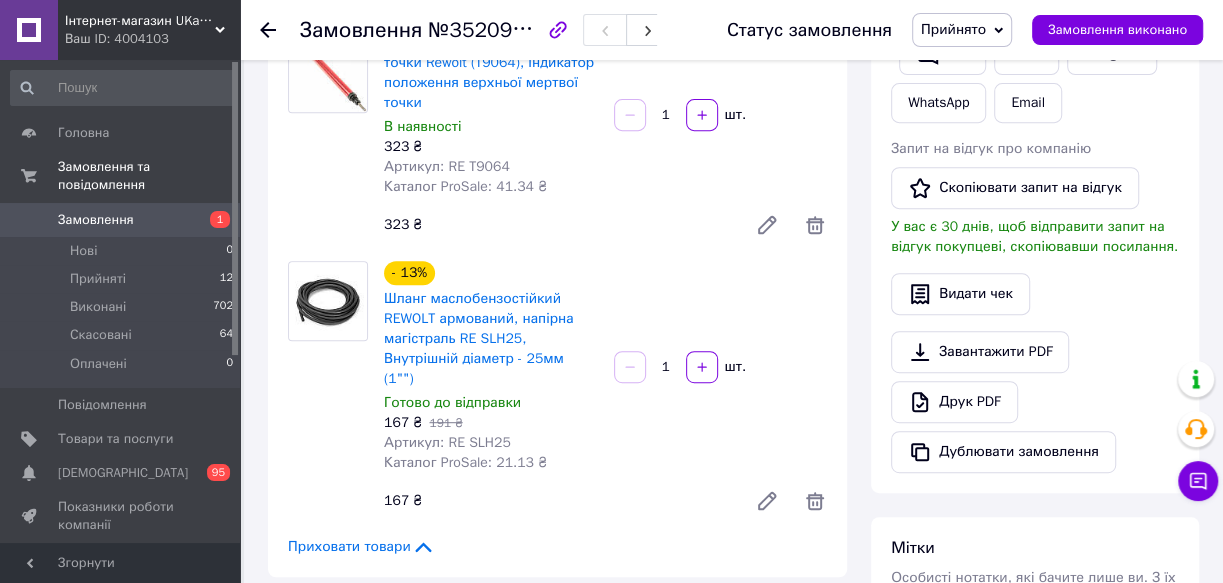 click on "Артикул: RE SLH25" at bounding box center (447, 442) 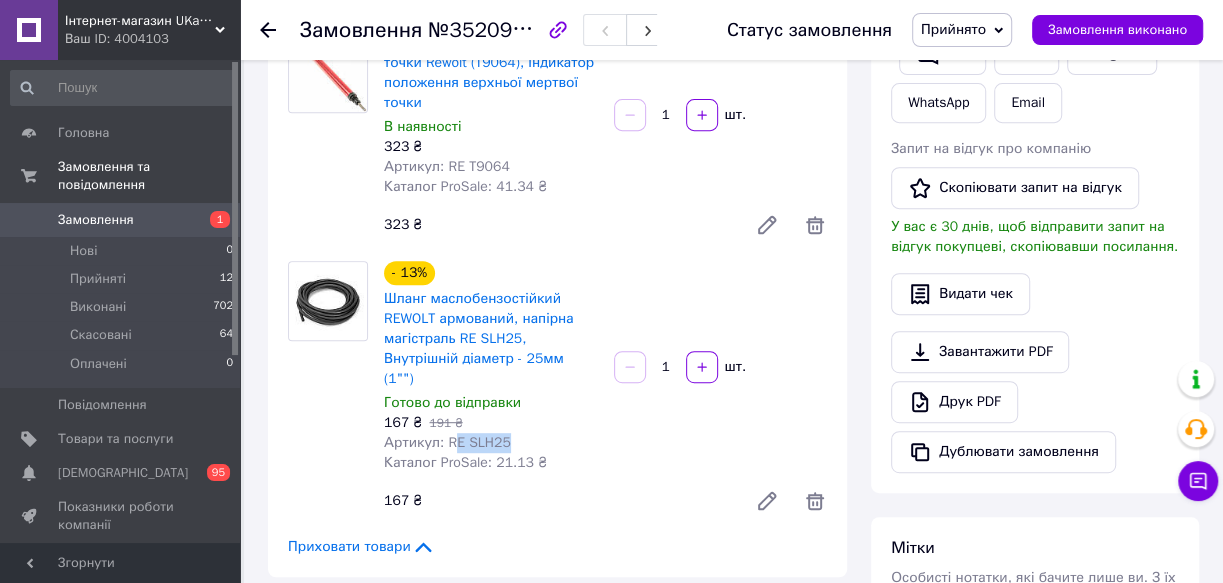 drag, startPoint x: 497, startPoint y: 421, endPoint x: 516, endPoint y: 421, distance: 19 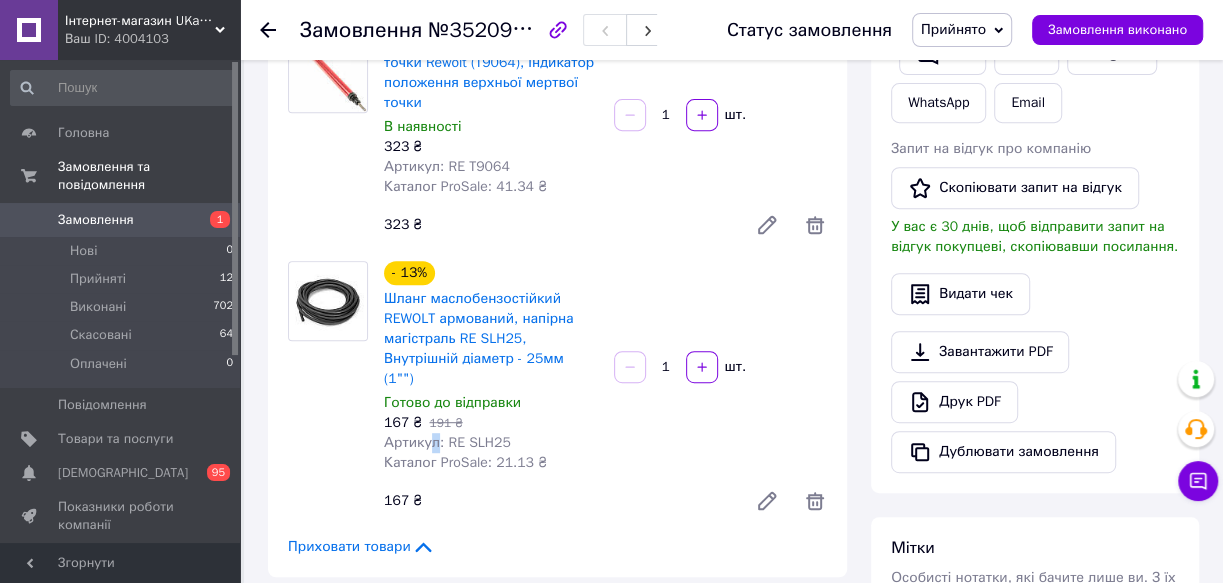 click on "Артикул: RE SLH25" at bounding box center [447, 442] 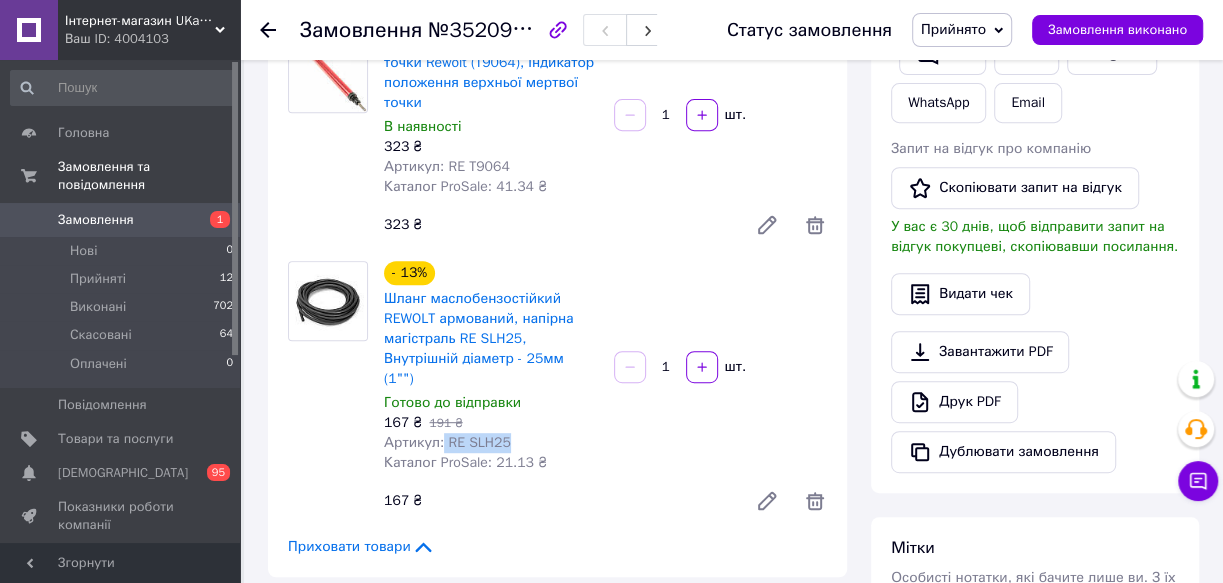 copy on "RE SLH25" 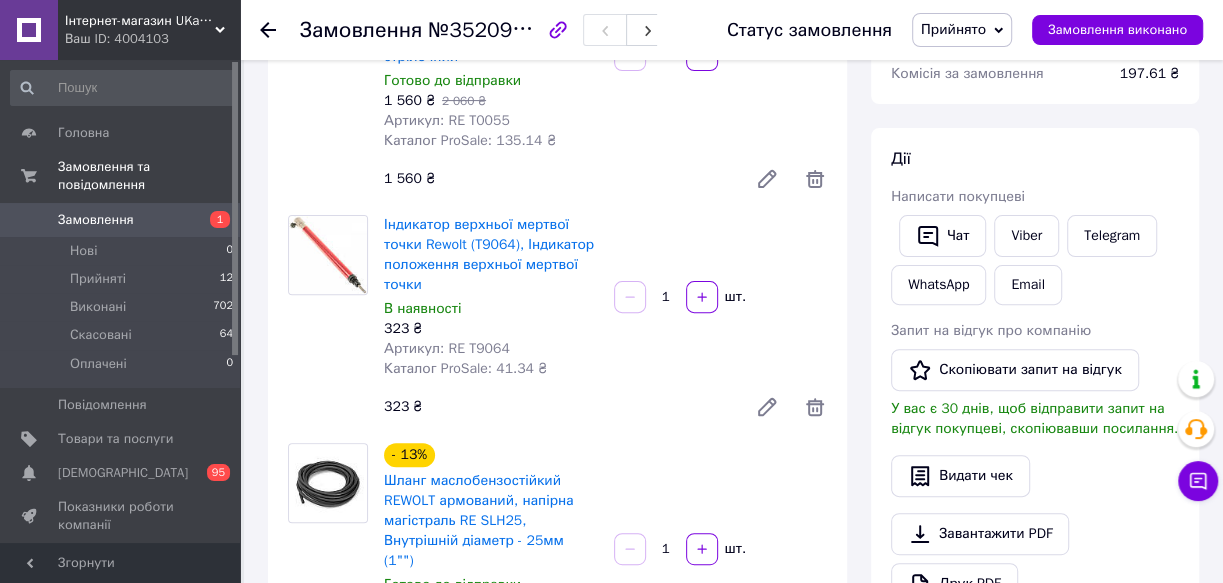 scroll, scrollTop: 454, scrollLeft: 0, axis: vertical 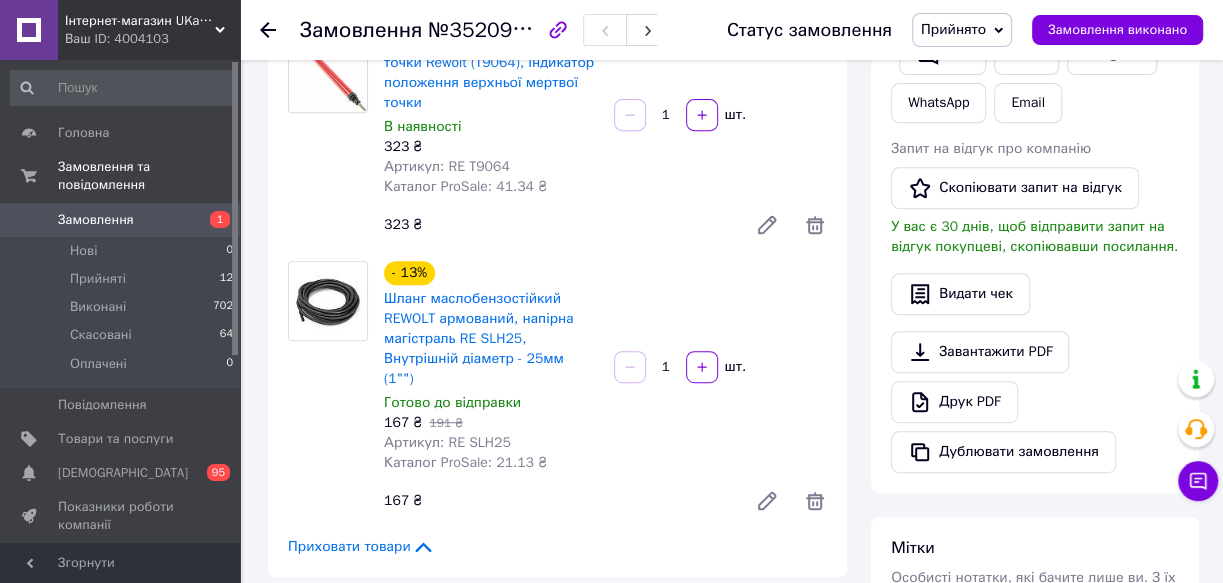 click on "- 13% Шланг маслобензостійкий REWOLT армований, напірна магістраль RE SLH25, Внутрішній діаметр - 25мм (1"") Готово до відправки 167 ₴   191 ₴ Артикул: RE SLH25 Каталог ProSale: 21.13 ₴  1   шт. 167 ₴" at bounding box center [605, 391] 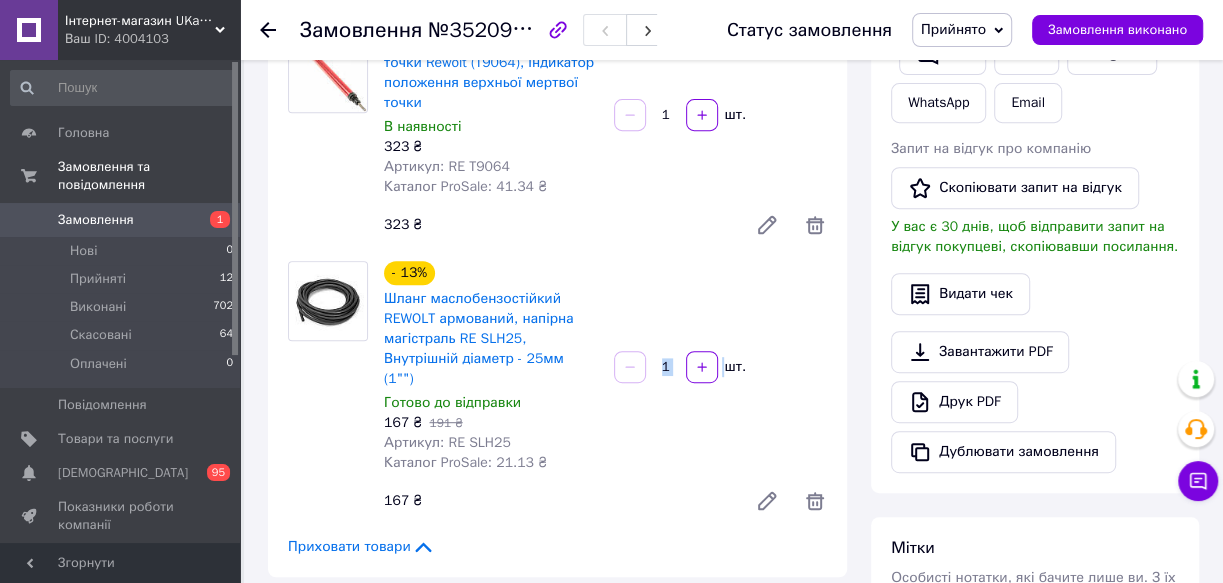 click on "- 13% Шланг маслобензостійкий REWOLT армований, напірна магістраль RE SLH25, Внутрішній діаметр - 25мм (1"") Готово до відправки 167 ₴   191 ₴ Артикул: RE SLH25 Каталог ProSale: 21.13 ₴  1   шт. 167 ₴" at bounding box center (605, 391) 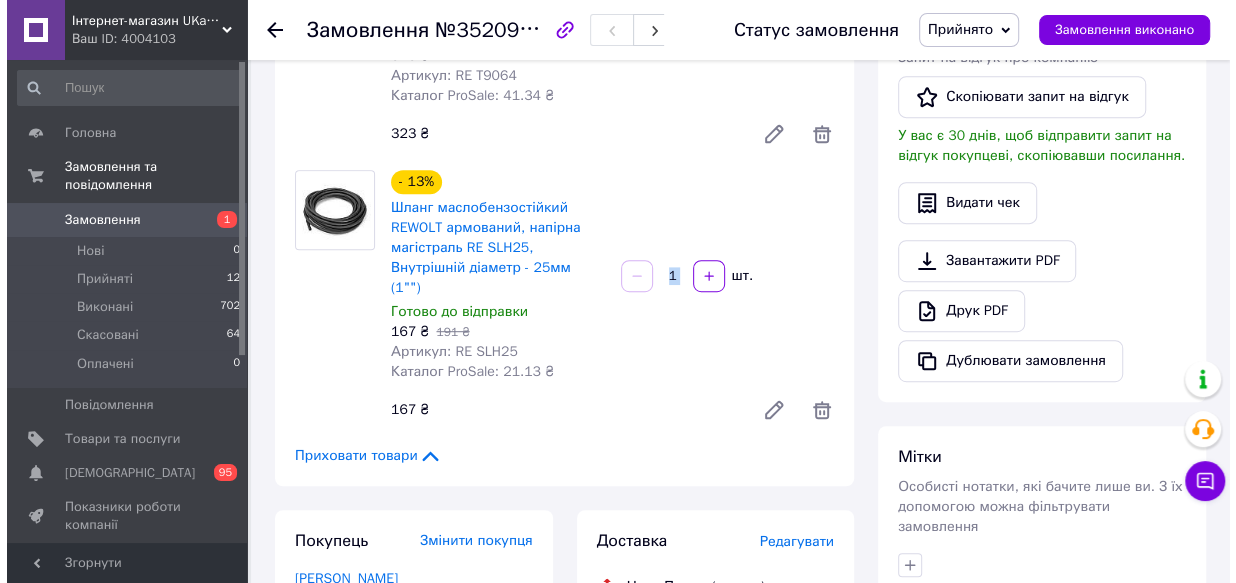 scroll, scrollTop: 636, scrollLeft: 0, axis: vertical 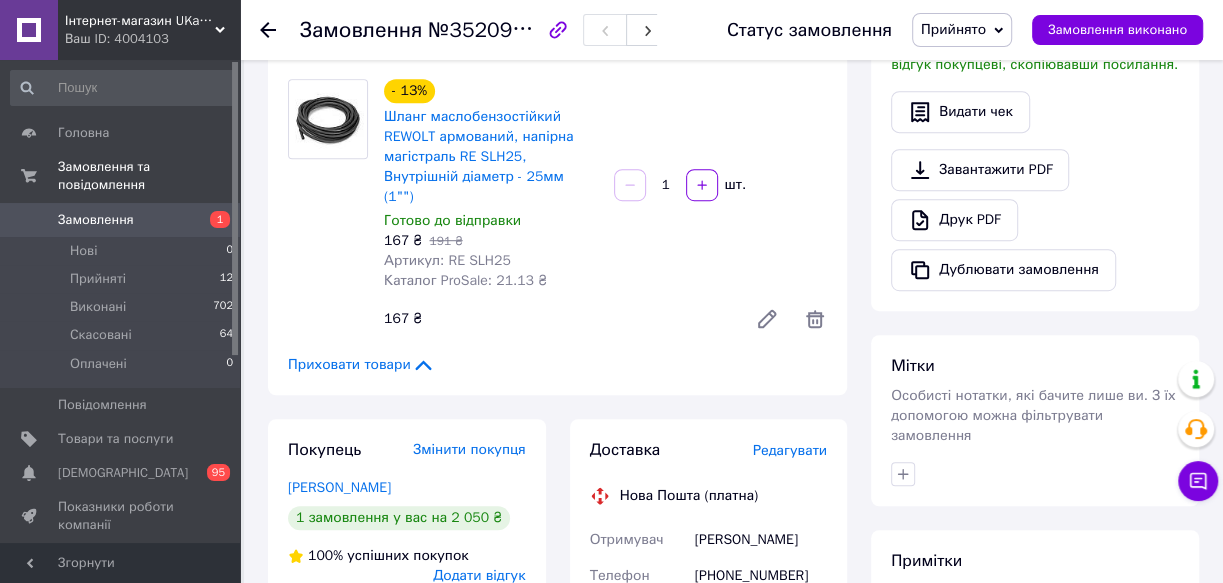 click on "Редагувати" at bounding box center (790, 450) 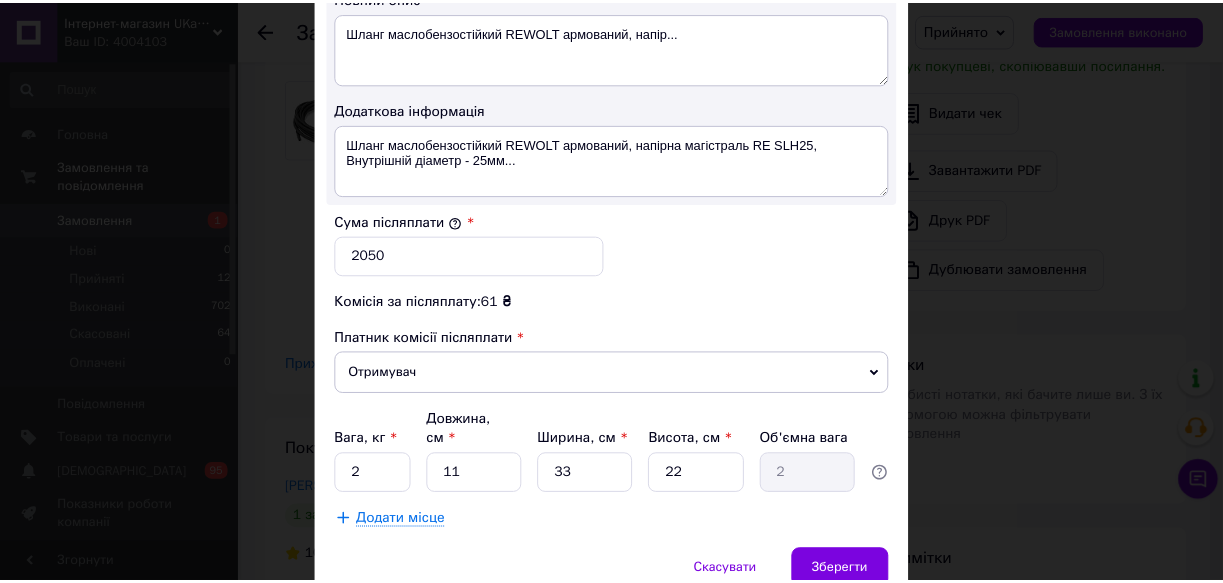 scroll, scrollTop: 1163, scrollLeft: 0, axis: vertical 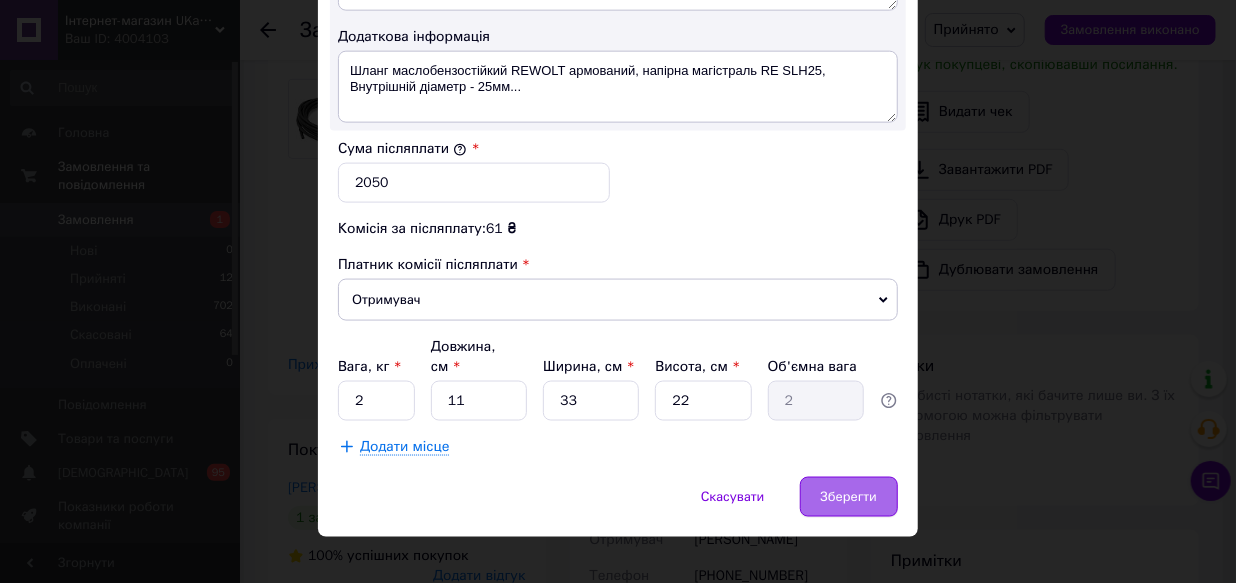 click on "Зберегти" at bounding box center (849, 497) 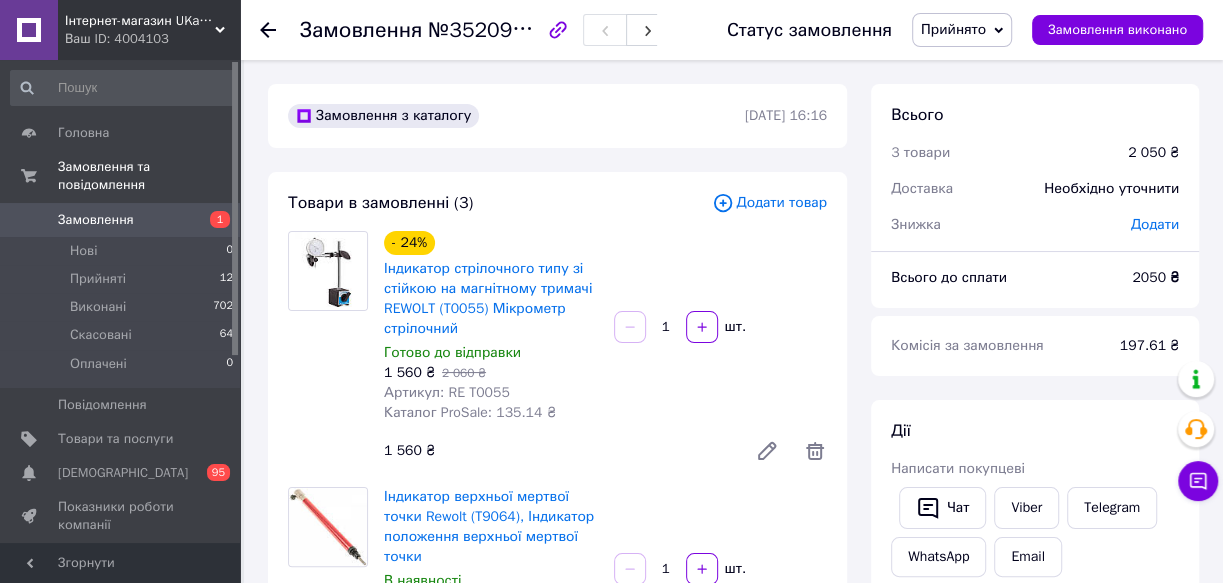 scroll, scrollTop: 90, scrollLeft: 0, axis: vertical 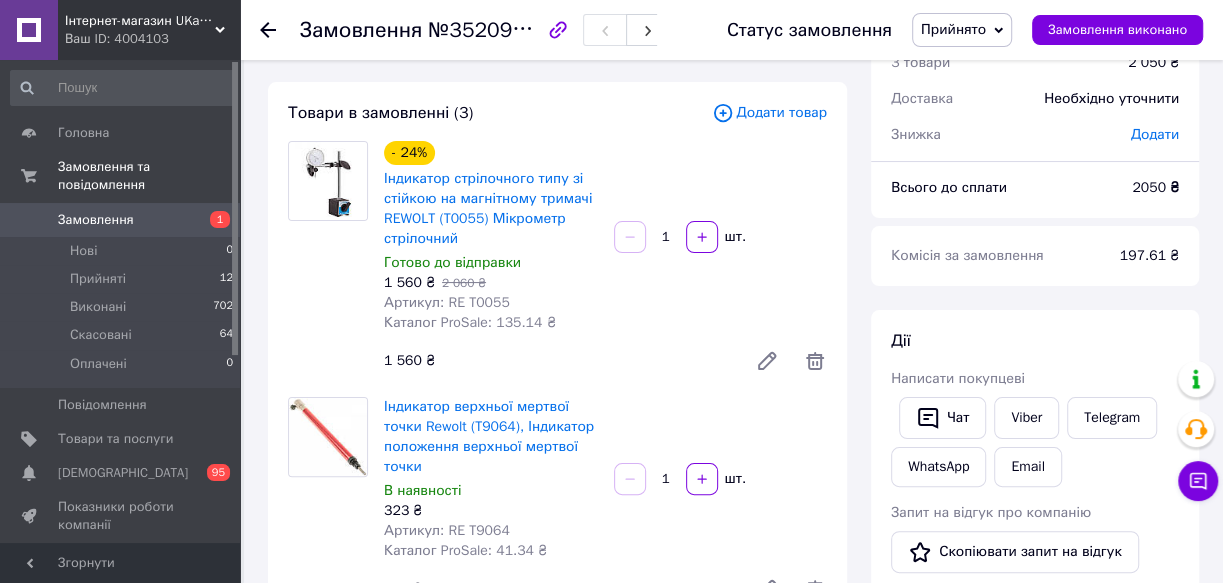 click on "Артикул: RE T0055" at bounding box center [447, 302] 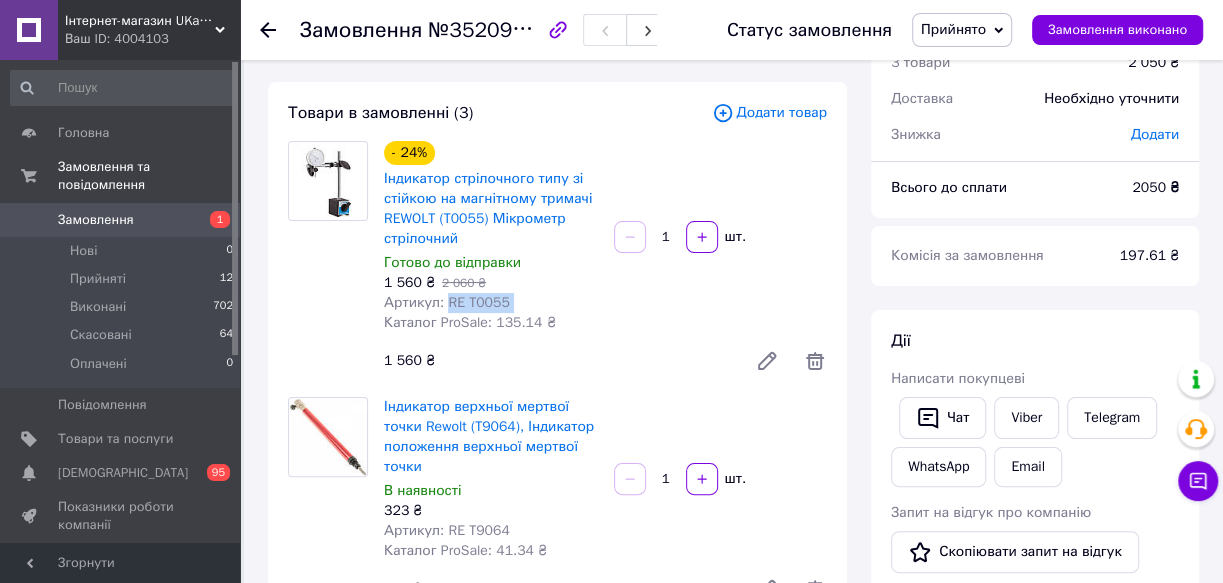 copy on "RE T0055" 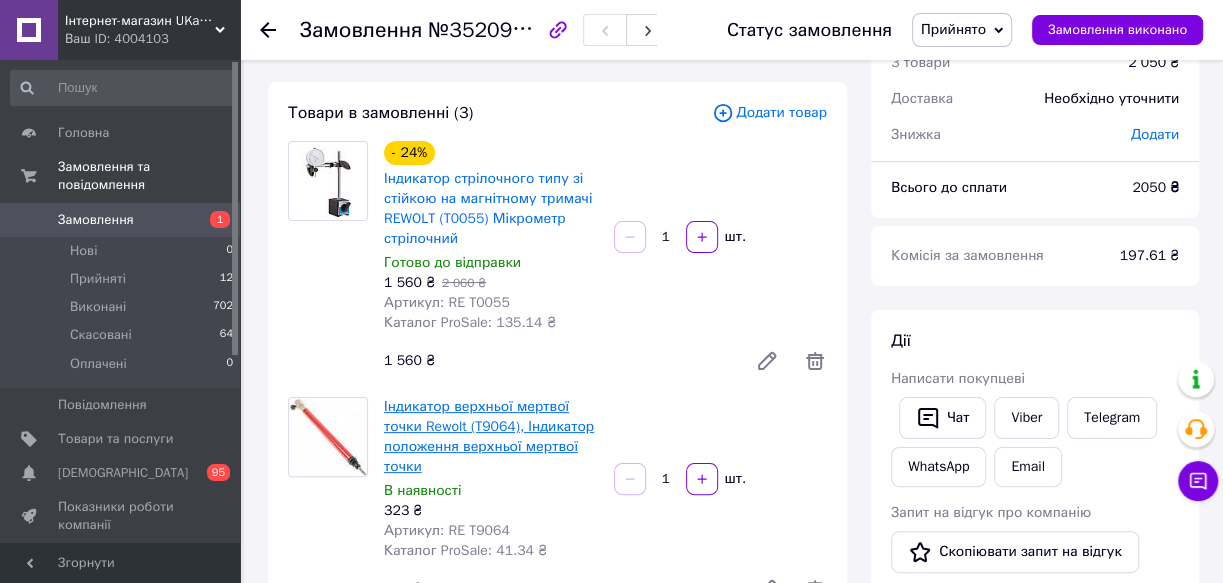 scroll, scrollTop: 181, scrollLeft: 0, axis: vertical 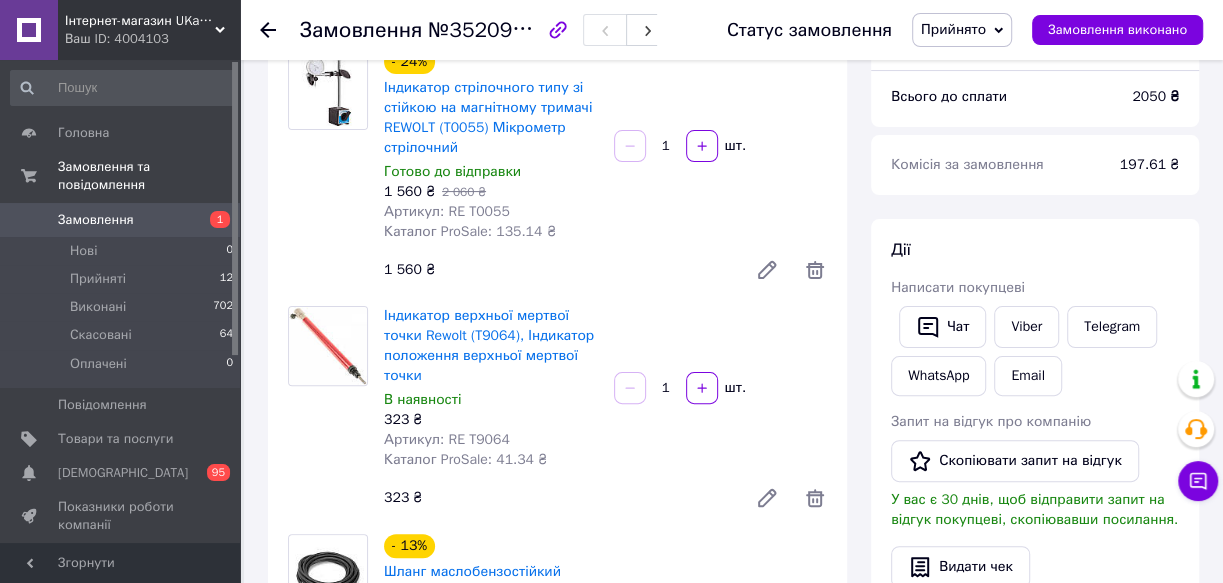 drag, startPoint x: 440, startPoint y: 439, endPoint x: 465, endPoint y: 439, distance: 25 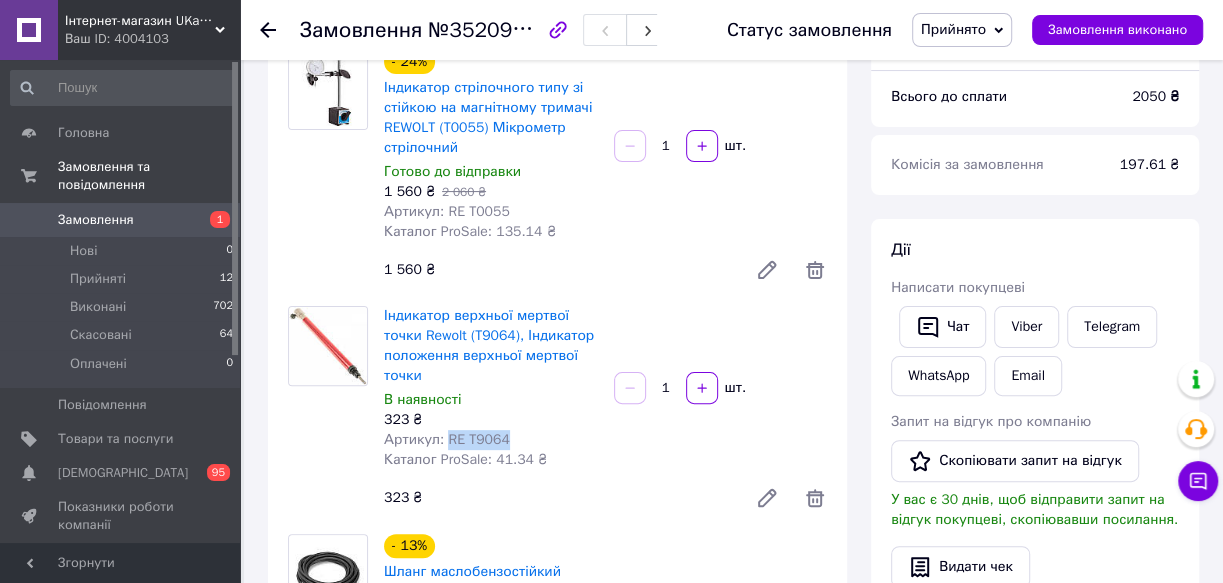 drag, startPoint x: 465, startPoint y: 439, endPoint x: 514, endPoint y: 439, distance: 49 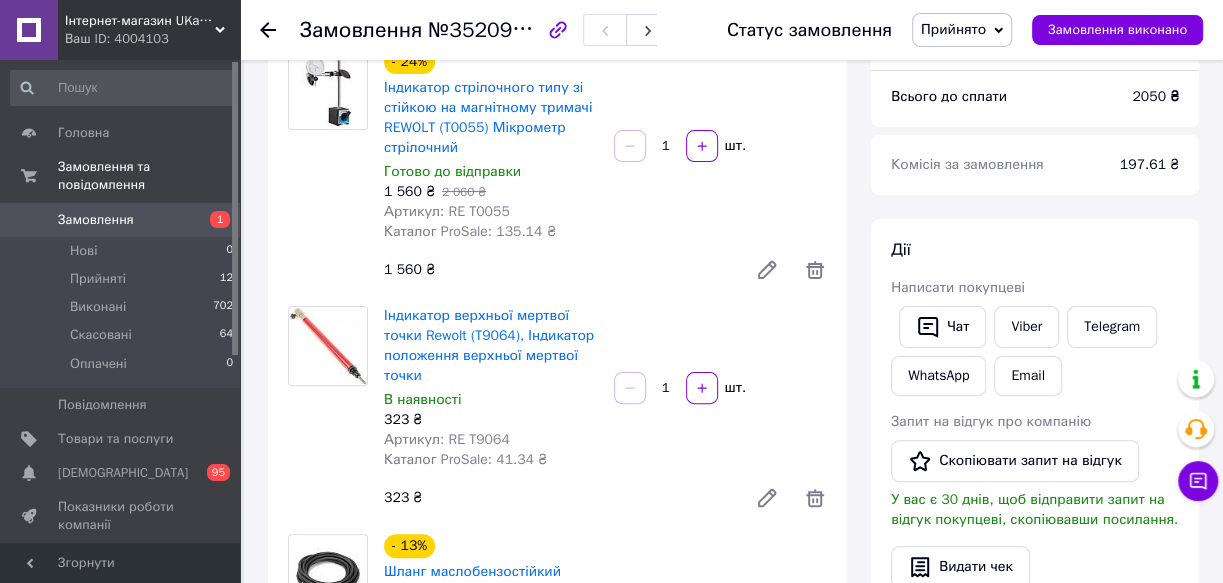 click on "Артикул: RE T9064" at bounding box center [491, 440] 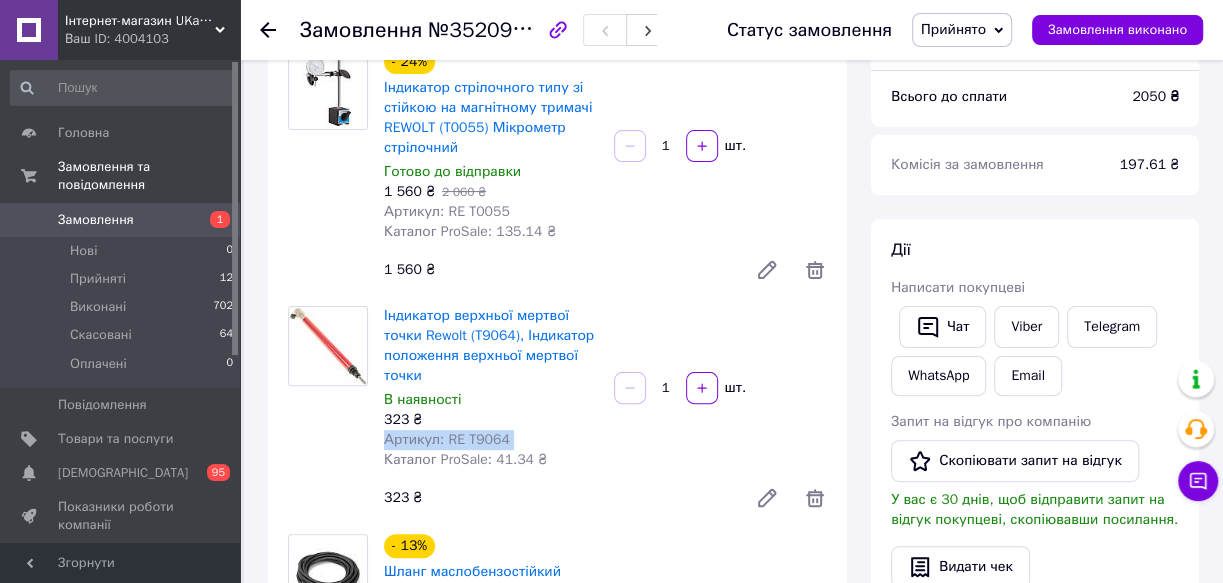 click on "Артикул: RE T9064" at bounding box center [491, 440] 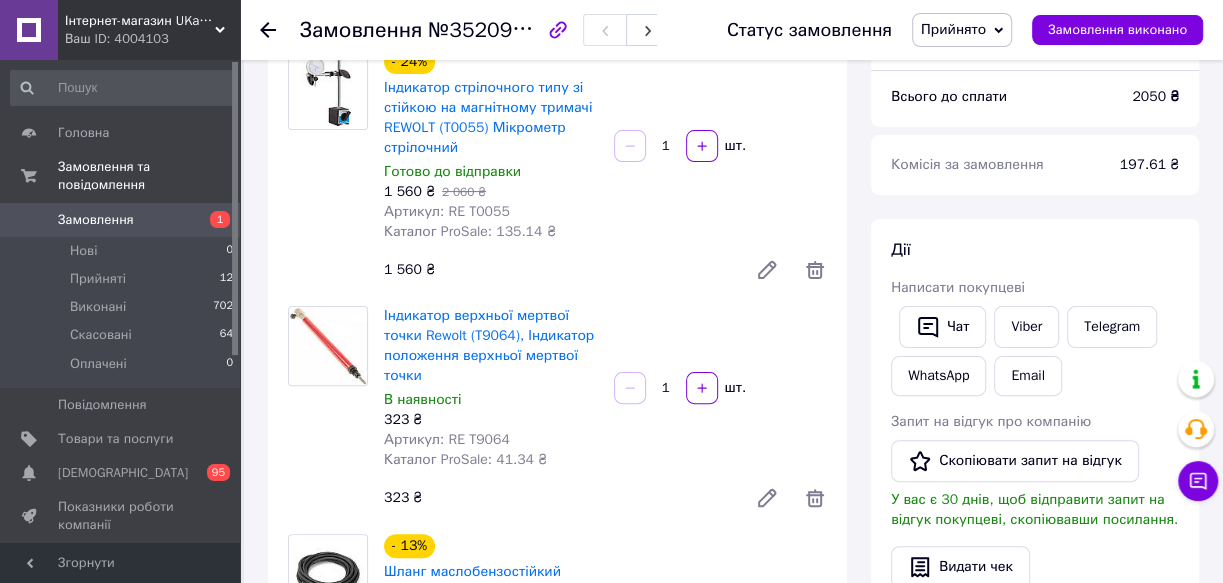 click on "Артикул: RE T9064" at bounding box center [491, 440] 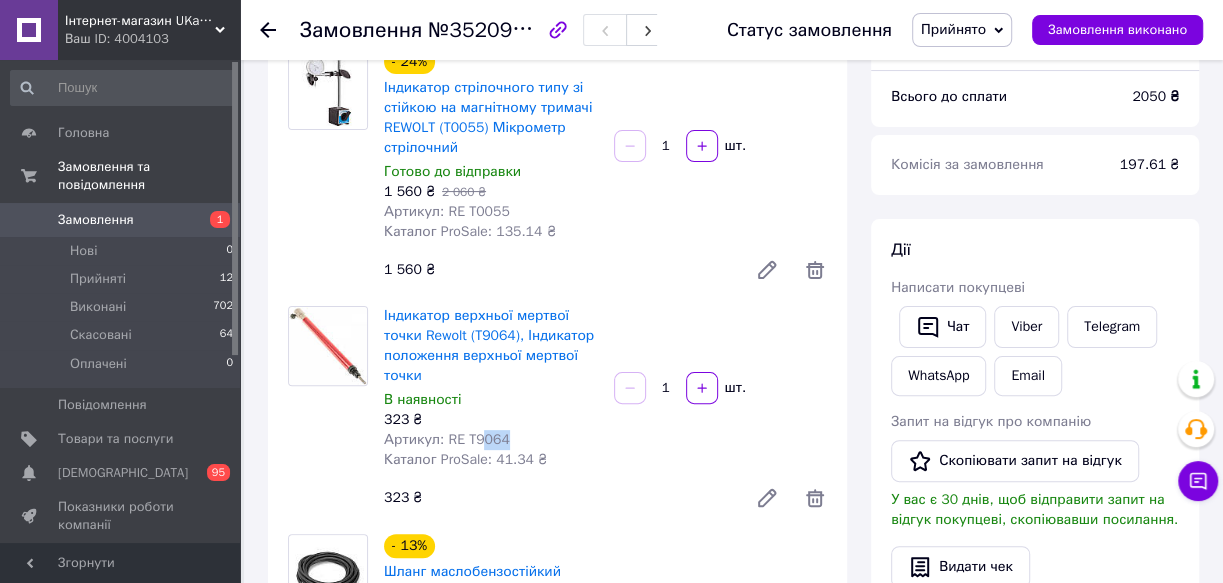 drag, startPoint x: 479, startPoint y: 439, endPoint x: 511, endPoint y: 439, distance: 32 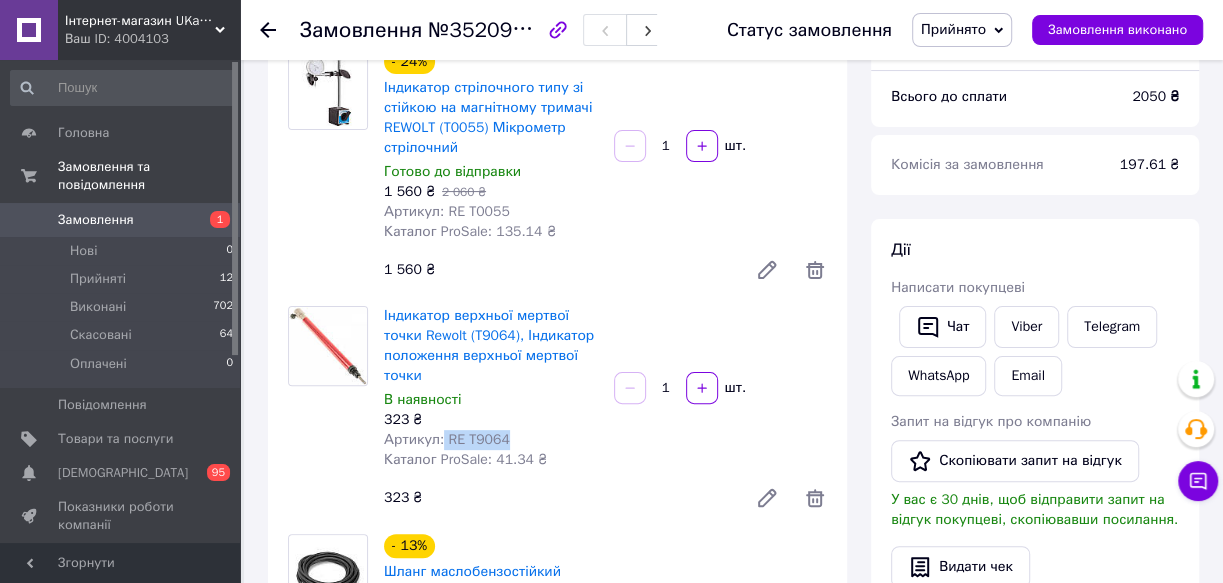 copy on "RE T9064" 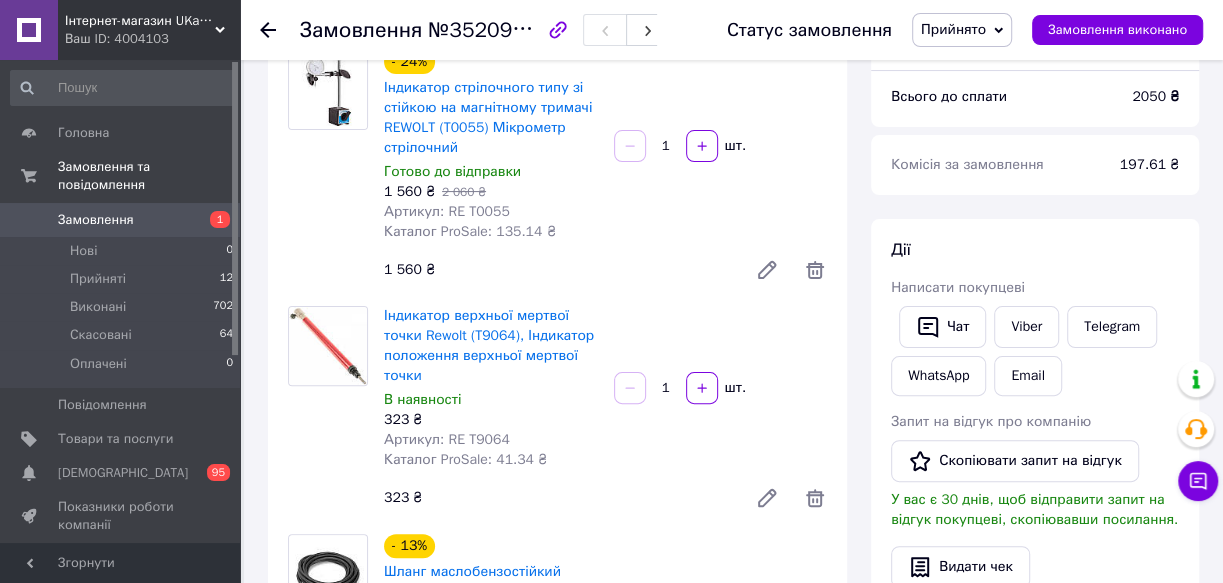 click on "Артикул: RE T9064" at bounding box center [491, 440] 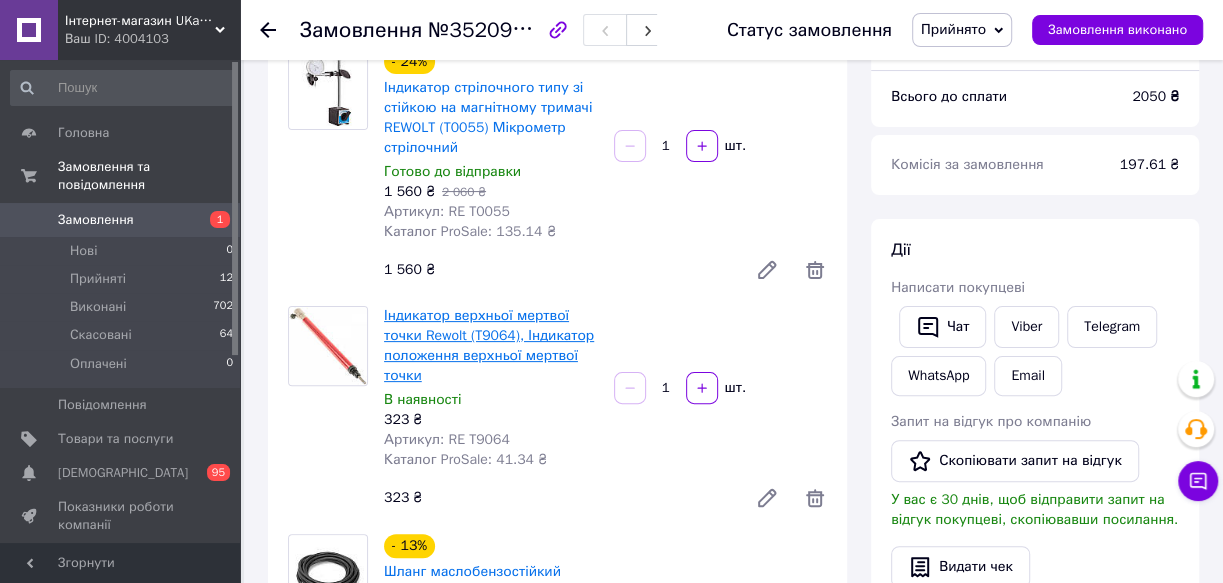 scroll, scrollTop: 90, scrollLeft: 0, axis: vertical 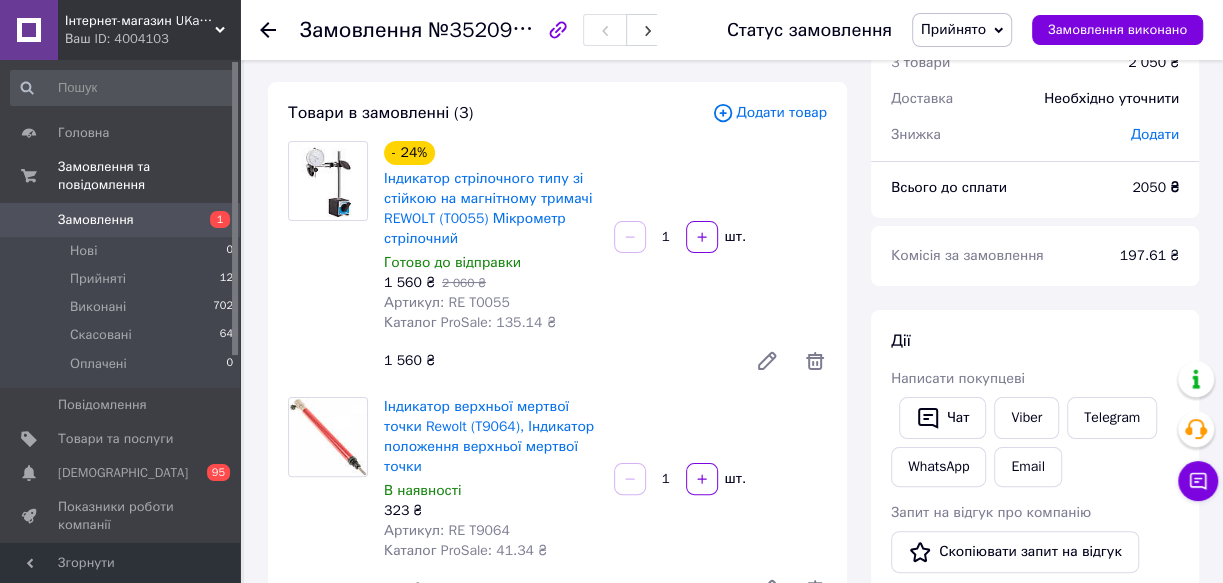 click on "Артикул: RE T0055" at bounding box center (447, 302) 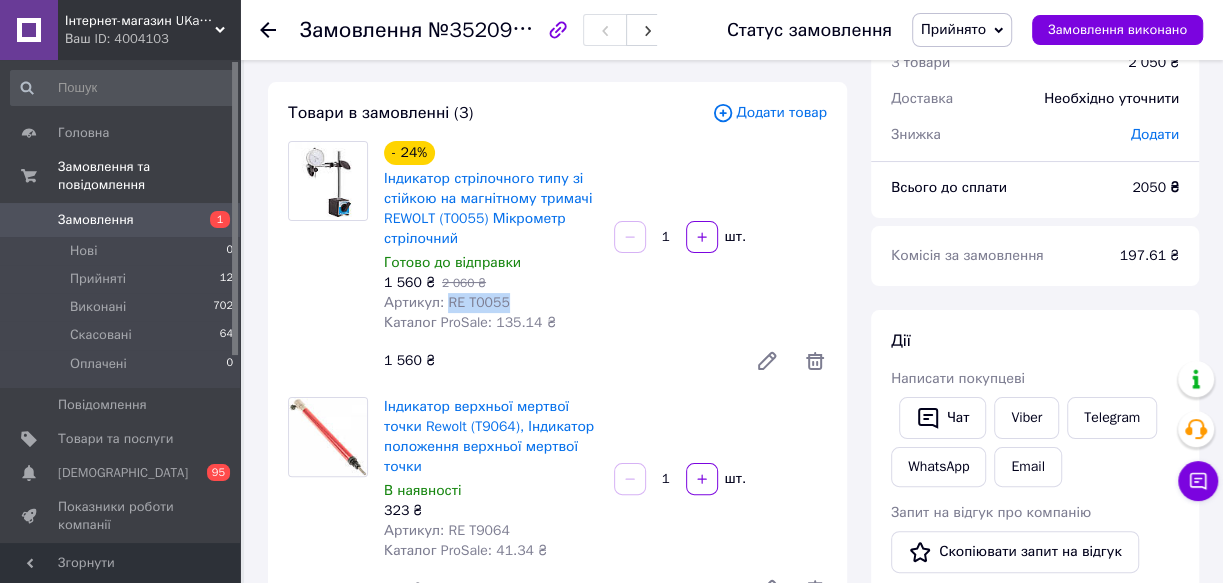 copy on "RE T0055" 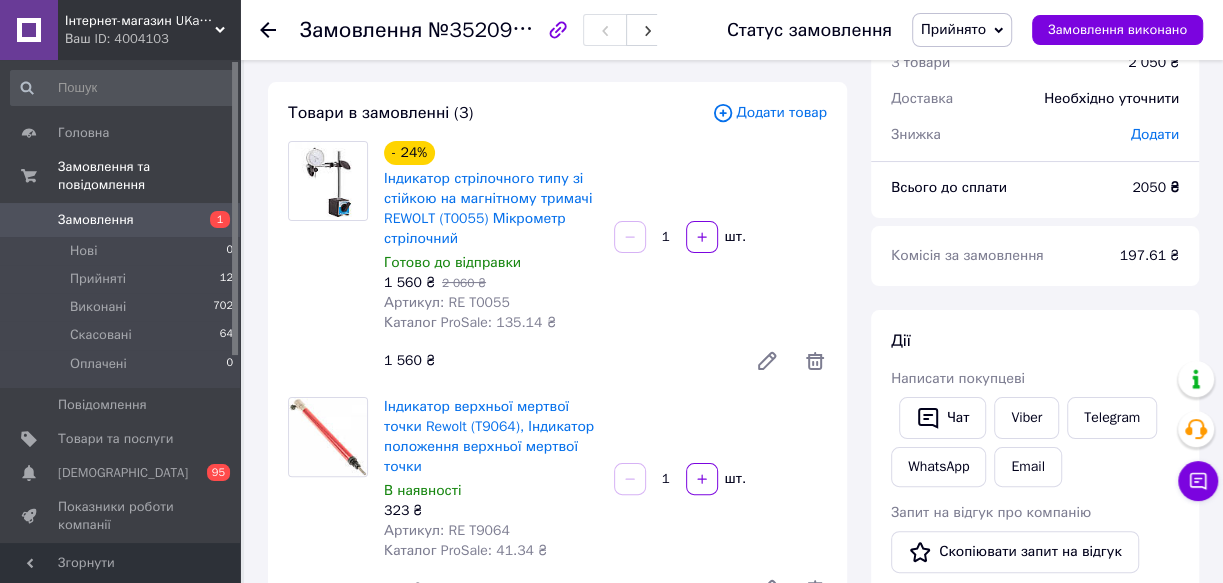 scroll, scrollTop: 181, scrollLeft: 0, axis: vertical 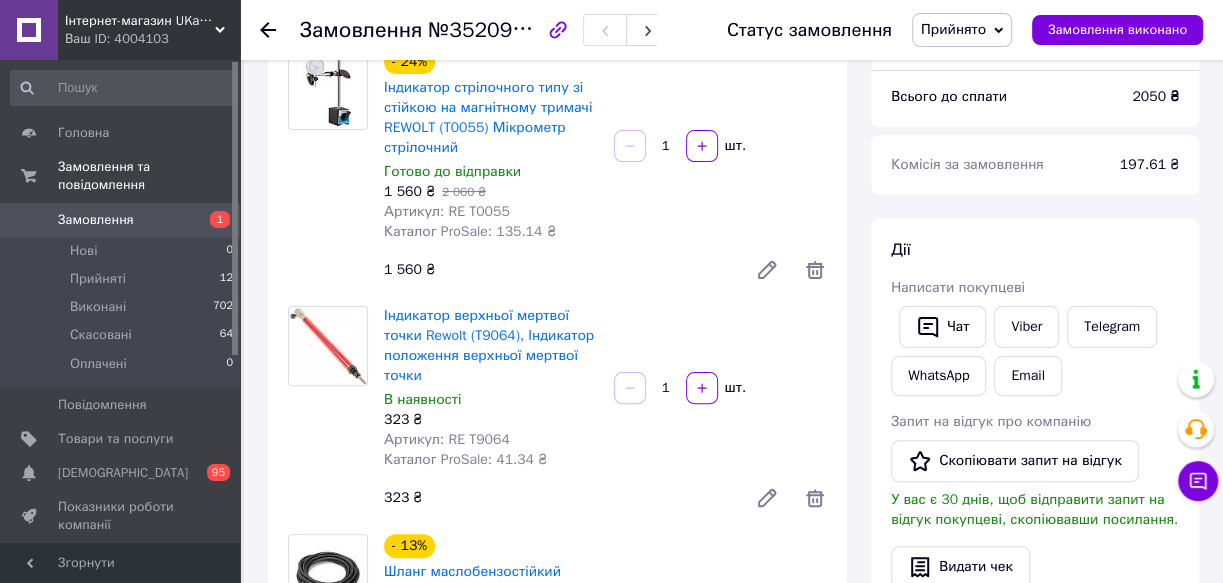 drag, startPoint x: 441, startPoint y: 439, endPoint x: 486, endPoint y: 437, distance: 45.044422 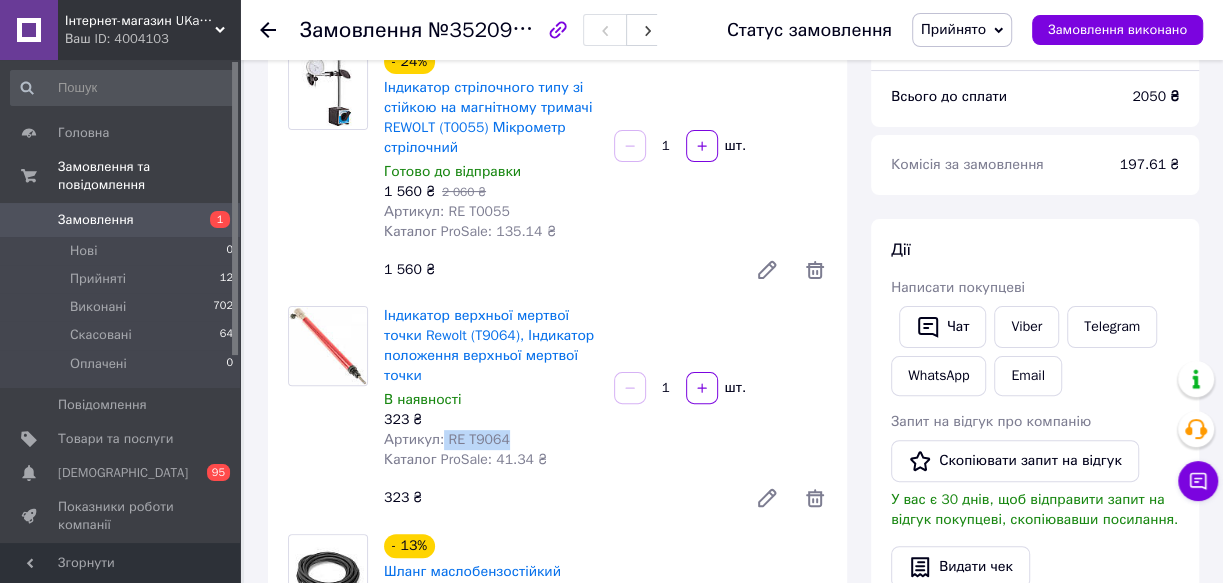 copy on "RE T9064" 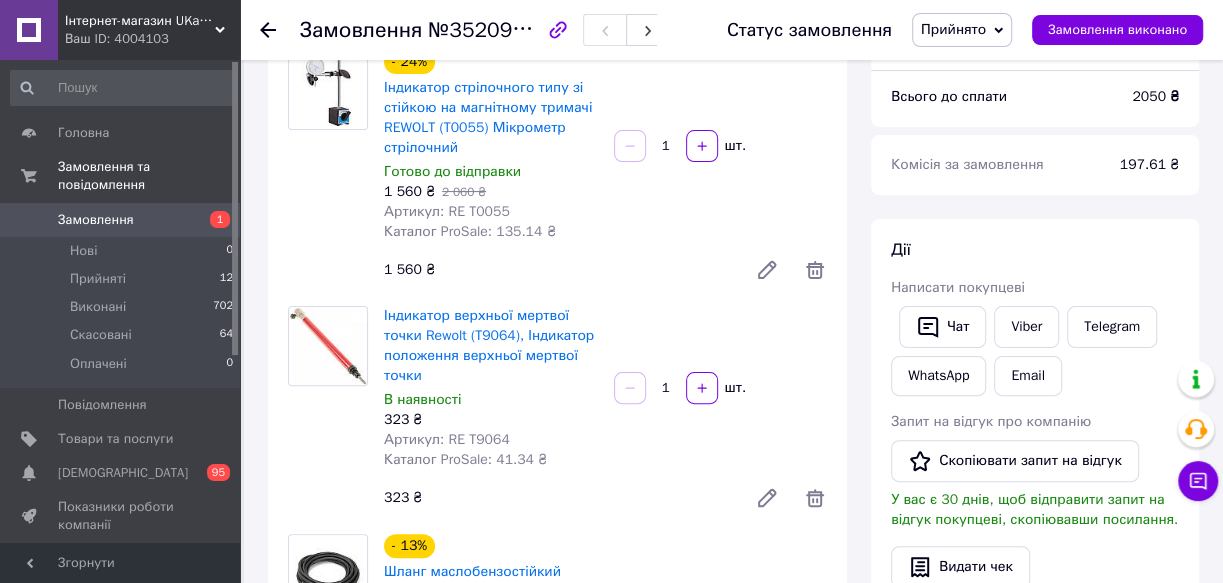 scroll, scrollTop: 363, scrollLeft: 0, axis: vertical 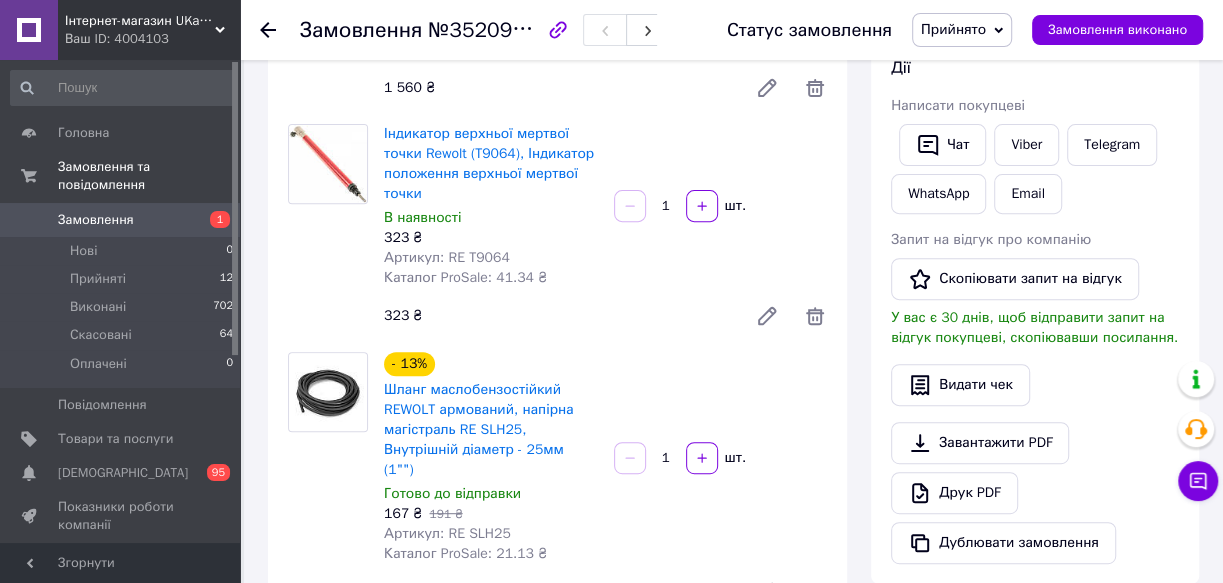 drag, startPoint x: 439, startPoint y: 513, endPoint x: 461, endPoint y: 512, distance: 22.022715 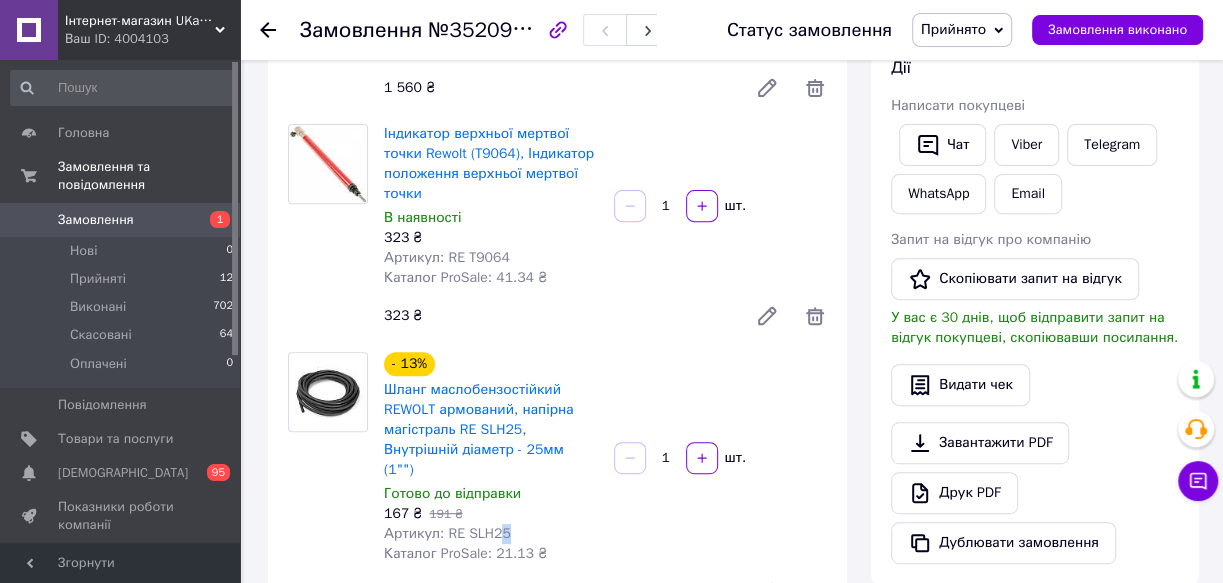 drag, startPoint x: 518, startPoint y: 512, endPoint x: 540, endPoint y: 512, distance: 22 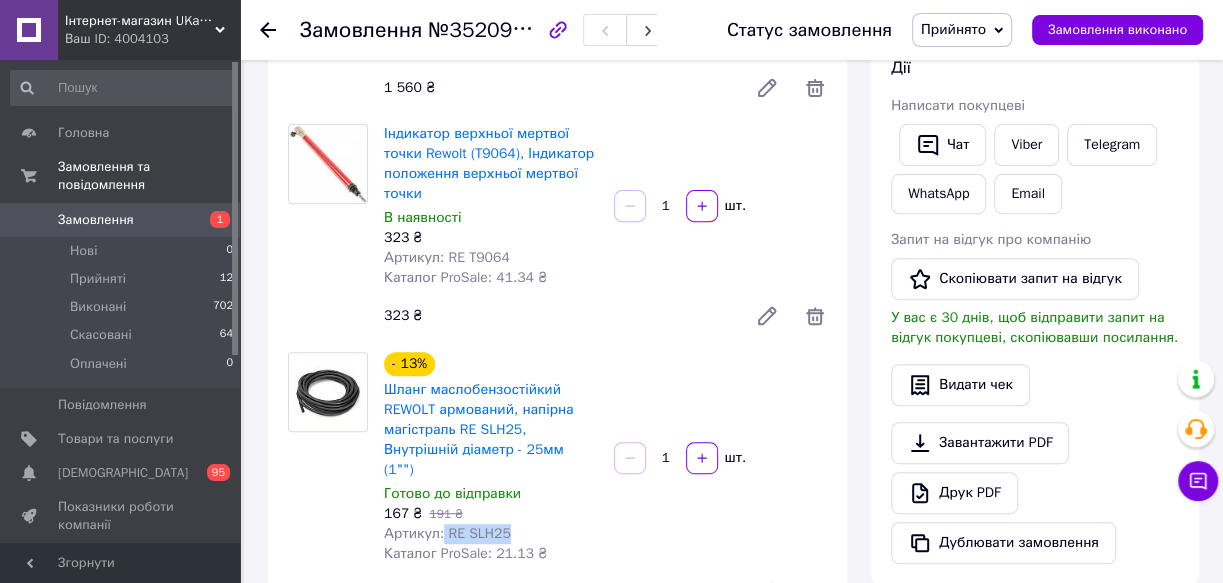 copy on "RE SLH25" 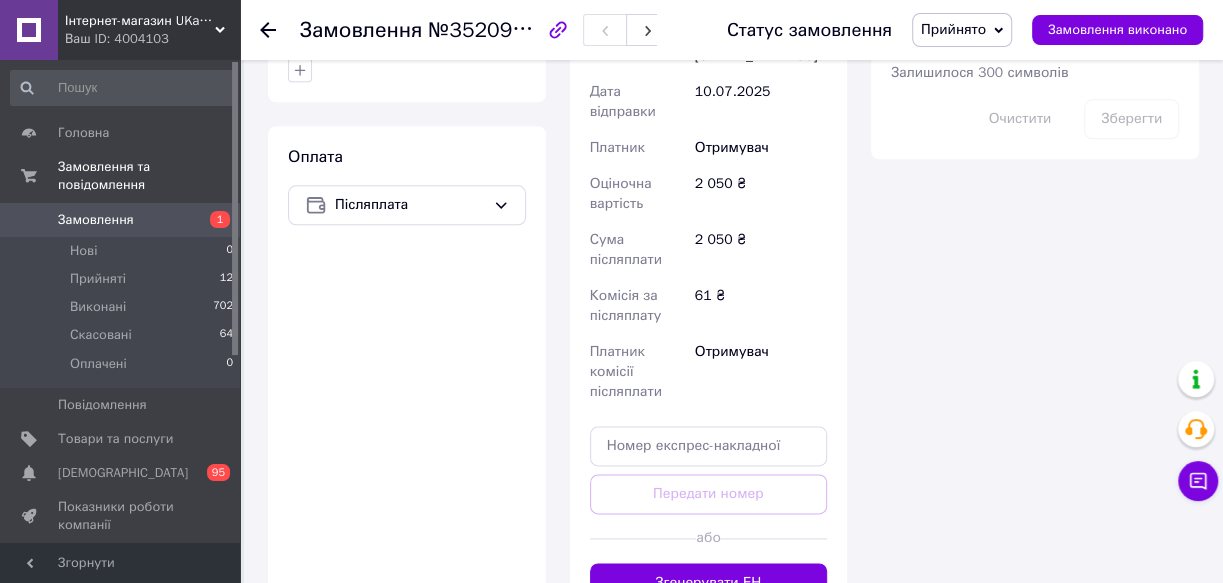scroll, scrollTop: 1363, scrollLeft: 0, axis: vertical 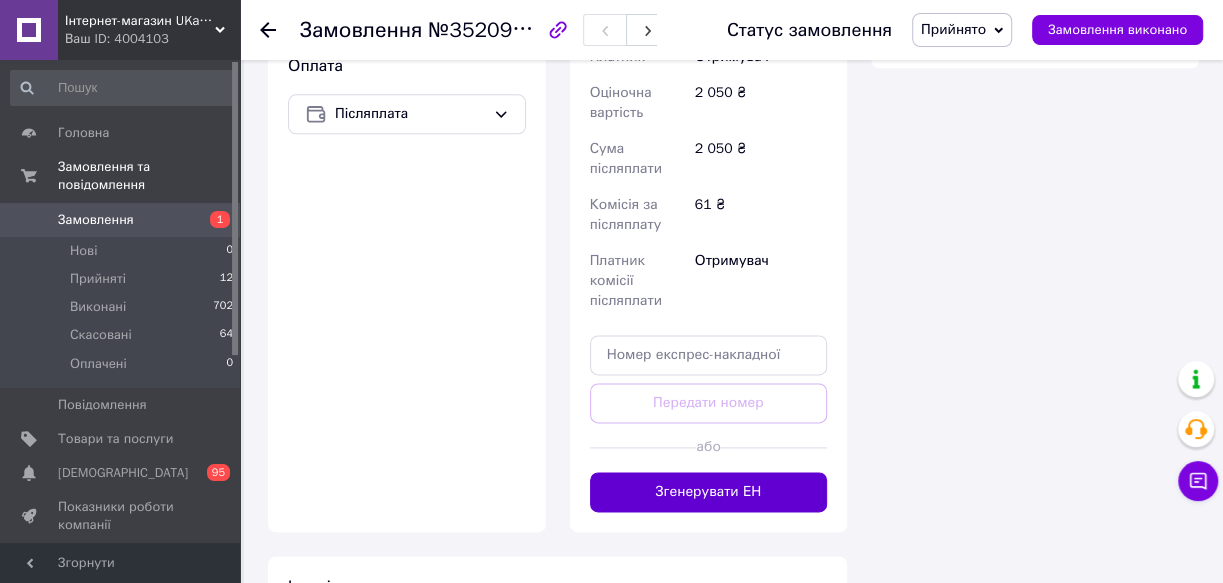click on "Згенерувати ЕН" at bounding box center (709, 492) 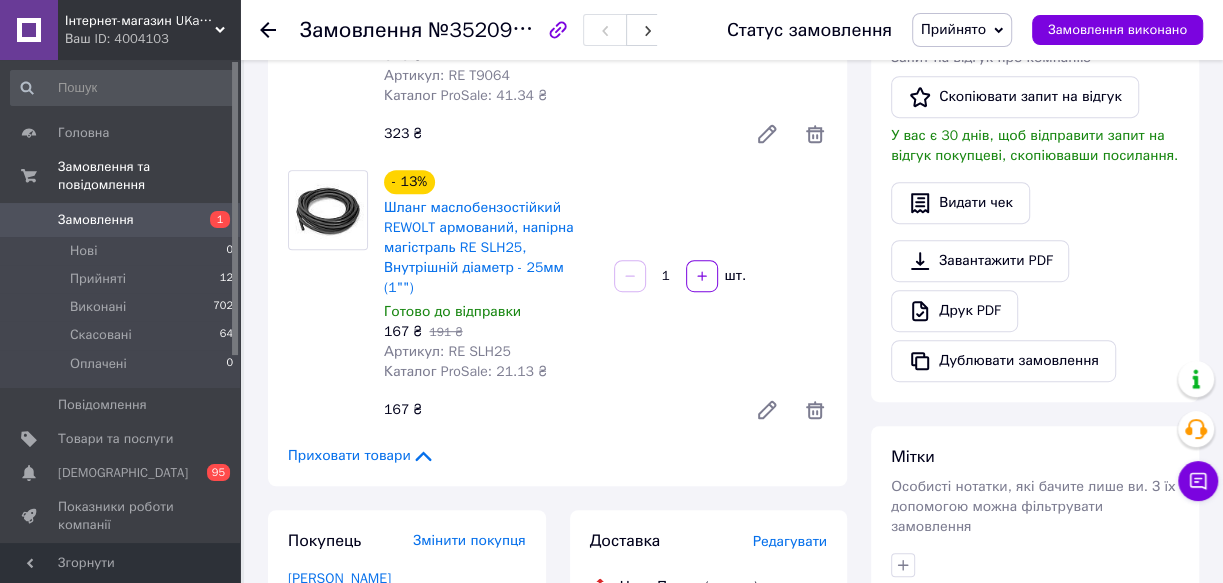 scroll, scrollTop: 272, scrollLeft: 0, axis: vertical 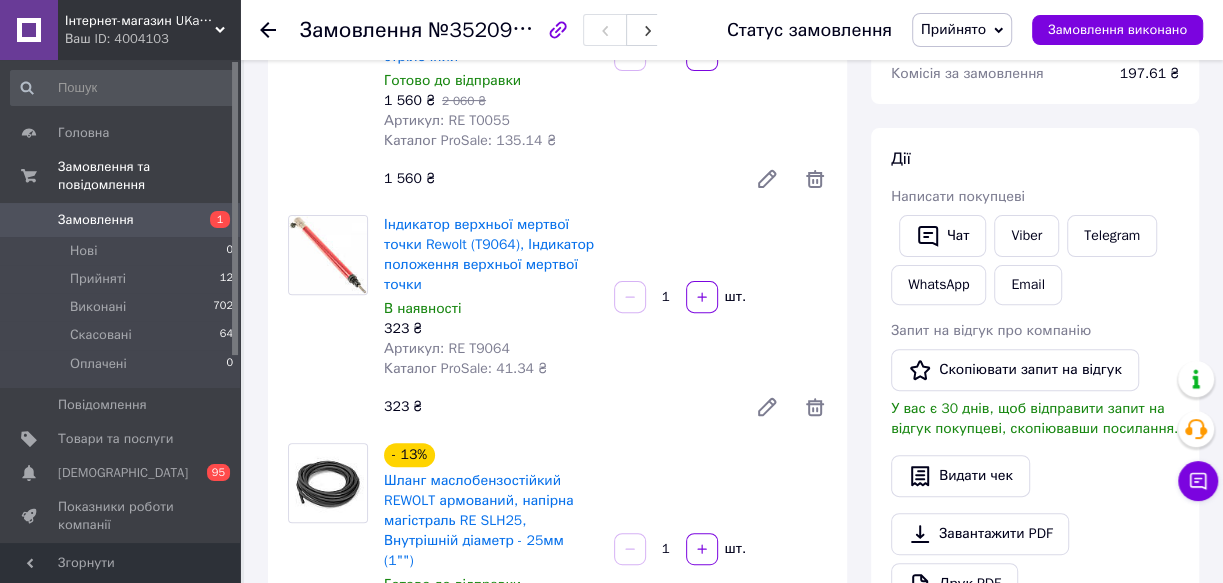 click on "Артикул: RE T0055" at bounding box center (447, 120) 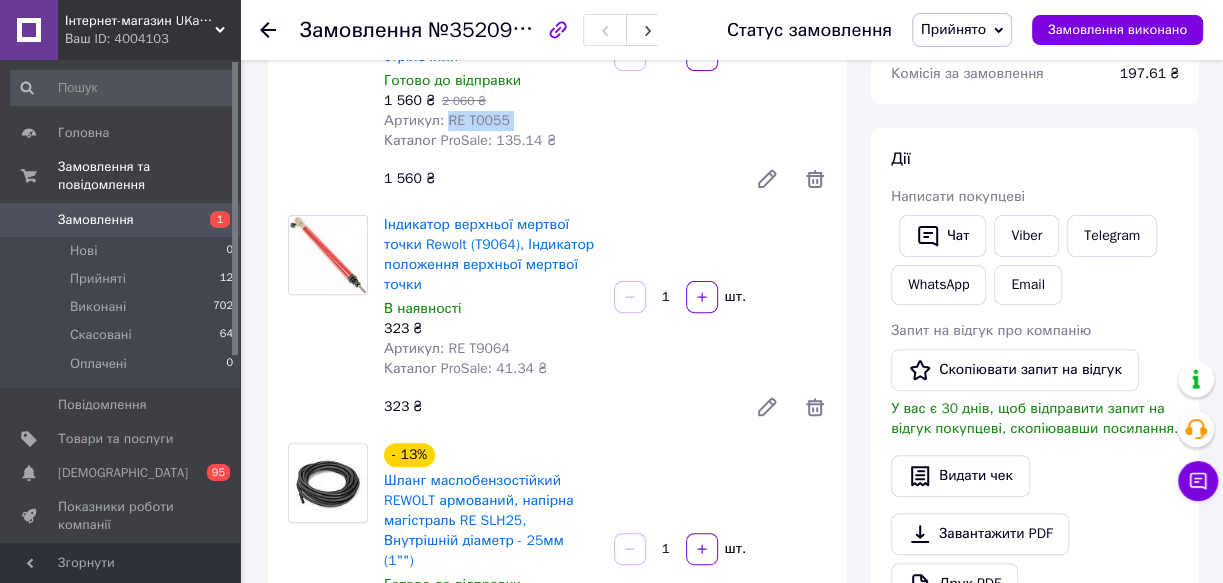 copy on "RE T0055" 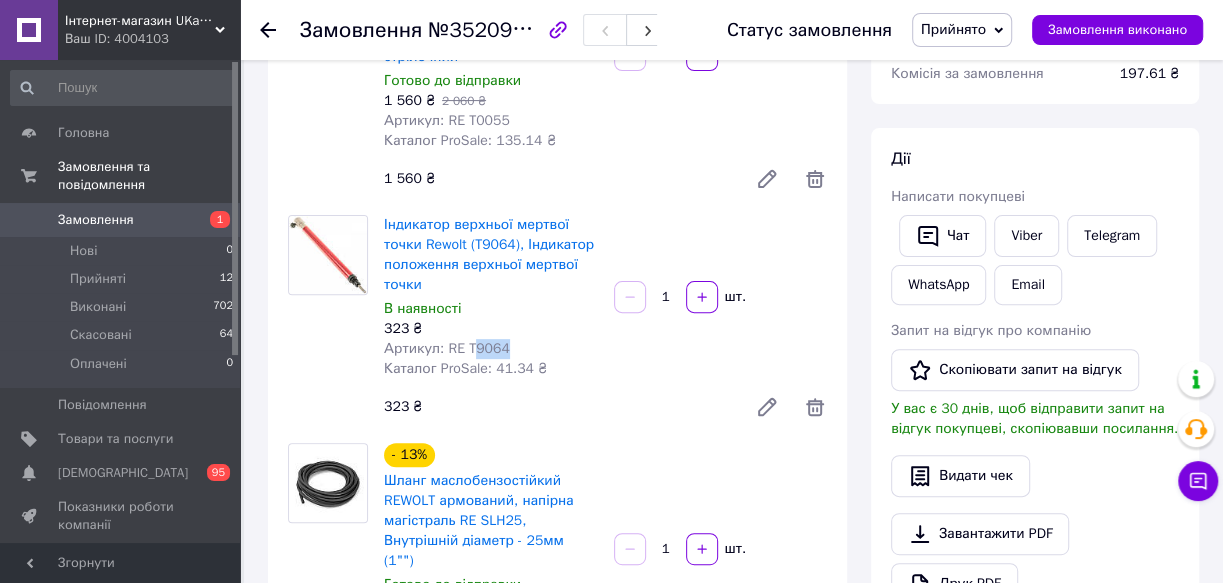 drag, startPoint x: 500, startPoint y: 350, endPoint x: 540, endPoint y: 350, distance: 40 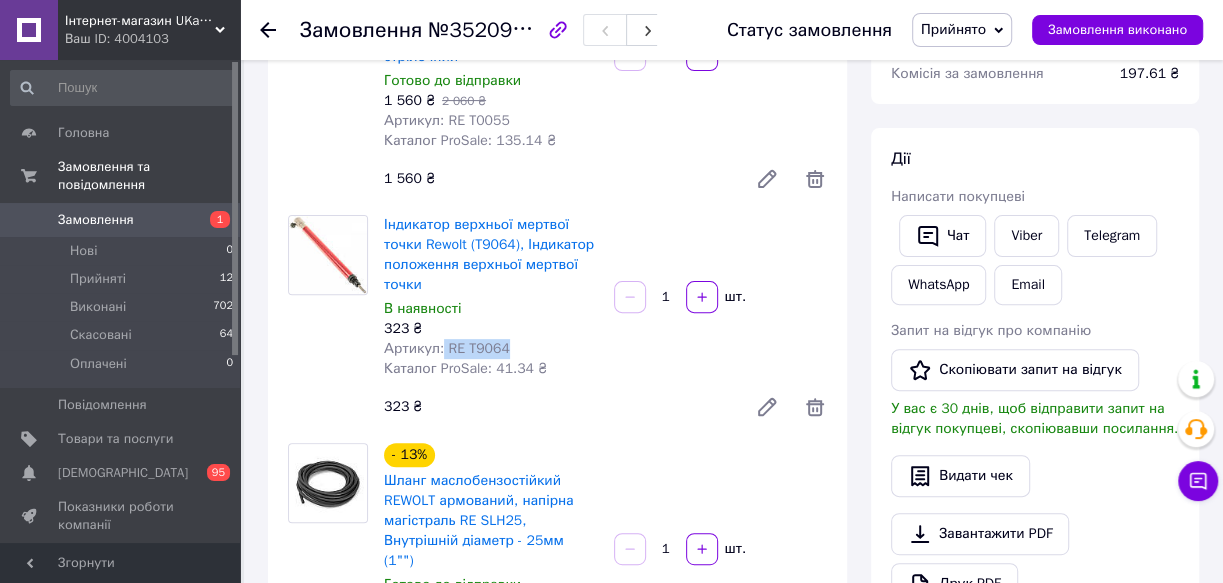 copy on "RE T9064" 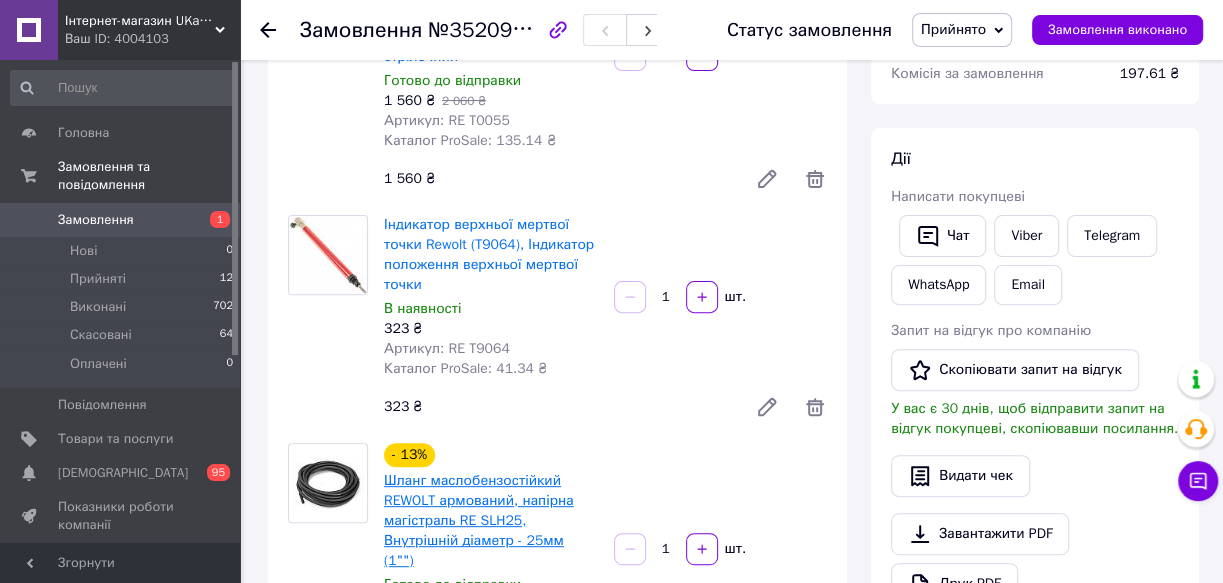 scroll, scrollTop: 363, scrollLeft: 0, axis: vertical 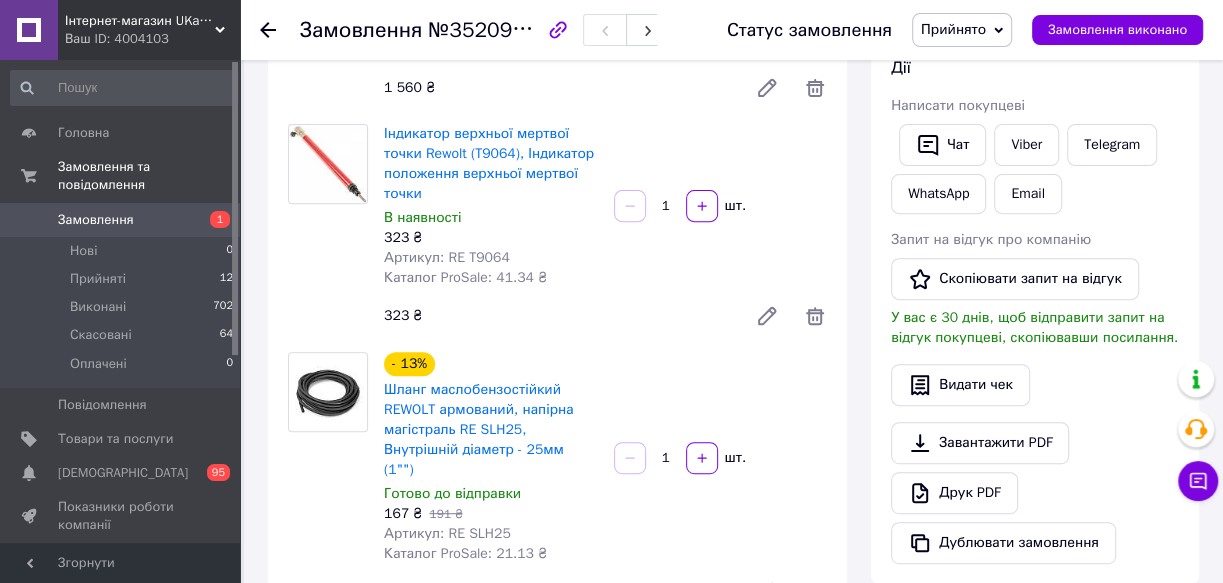 click on "Артикул: RE SLH25" at bounding box center [447, 533] 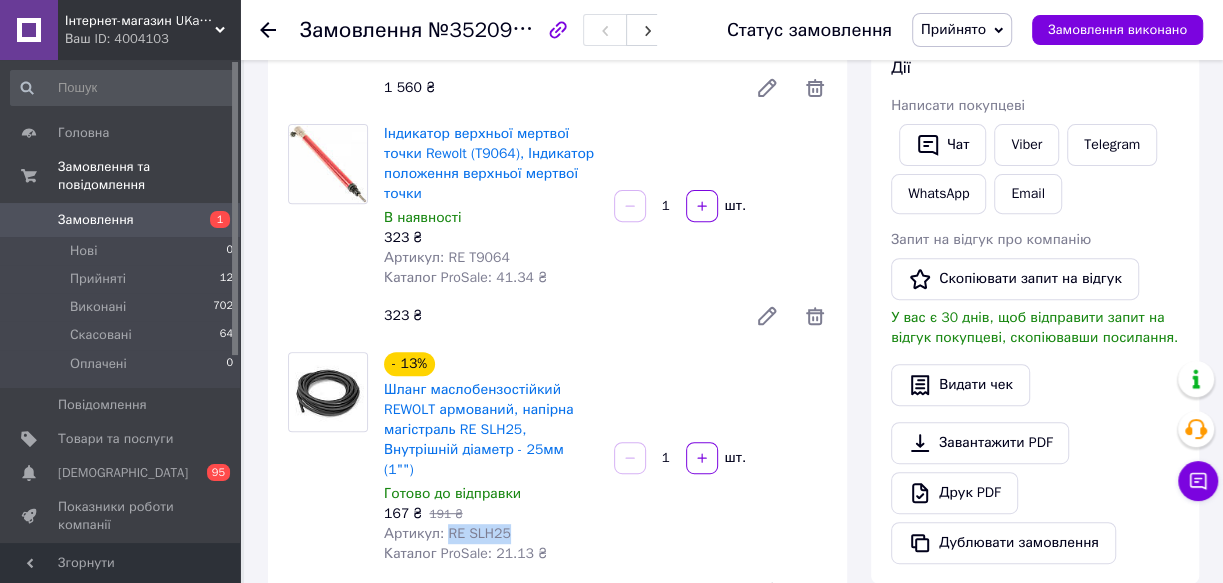 drag, startPoint x: 499, startPoint y: 513, endPoint x: 527, endPoint y: 513, distance: 28 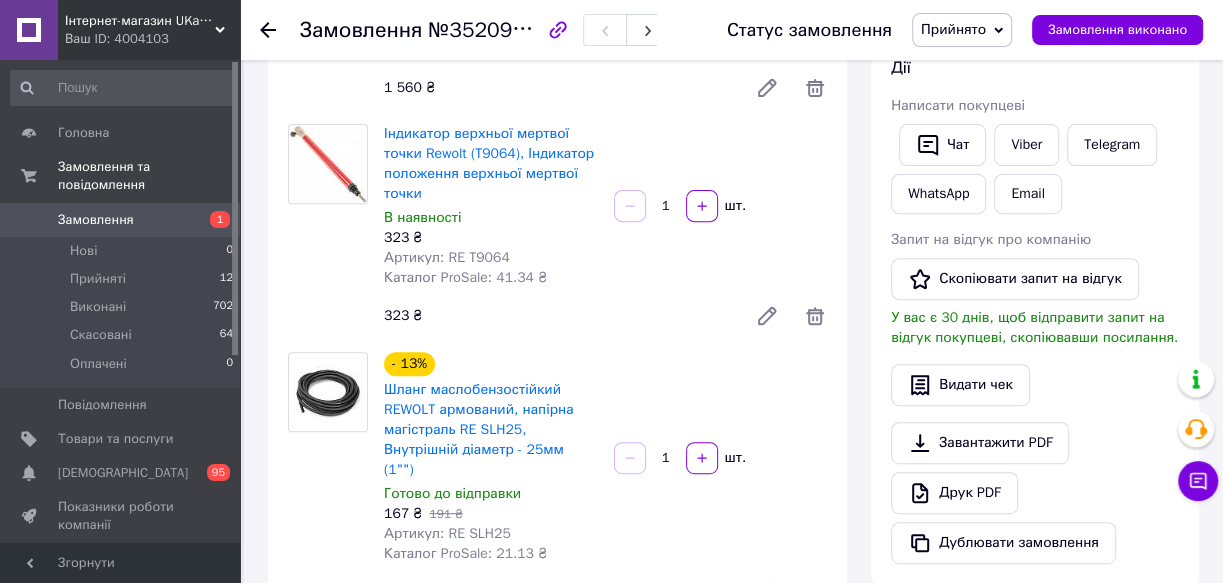 click on "Артикул: RE SLH25" at bounding box center [491, 534] 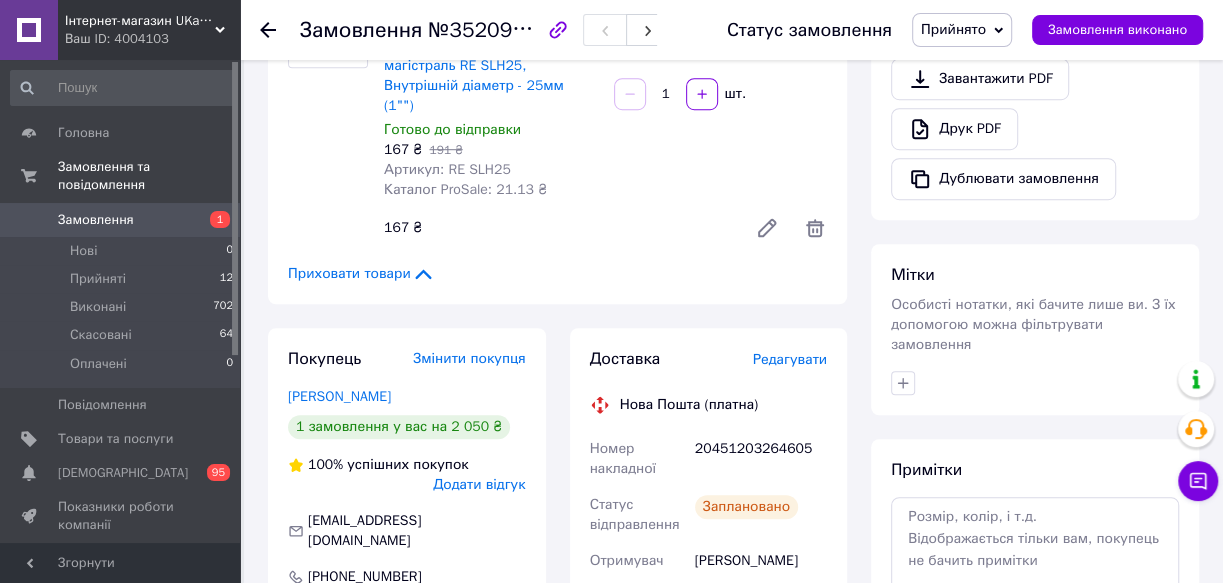 scroll, scrollTop: 818, scrollLeft: 0, axis: vertical 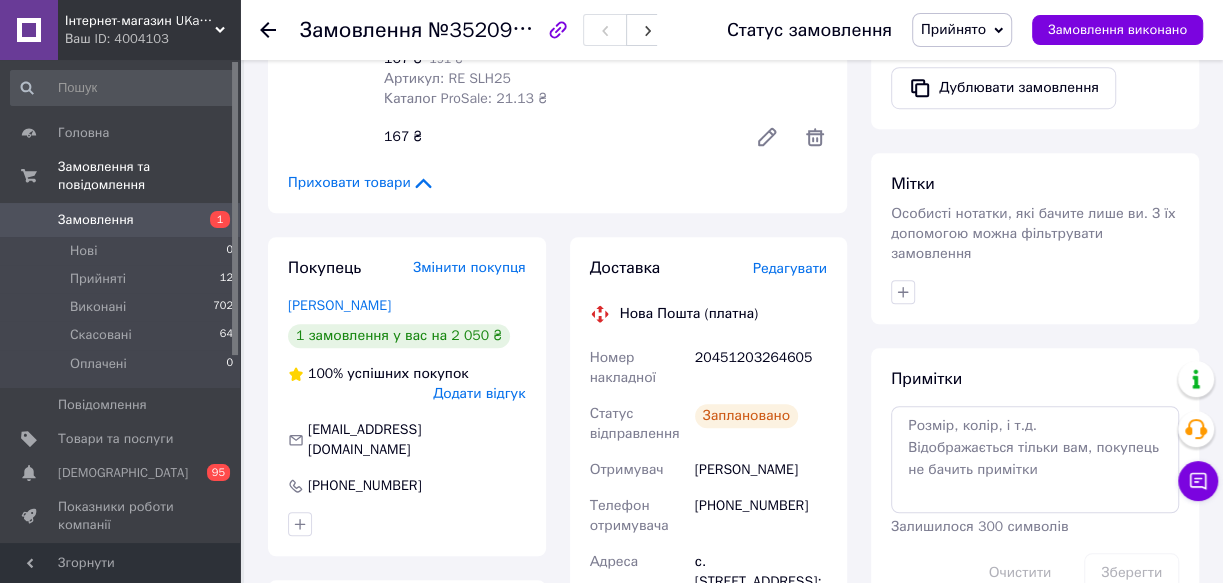 click on "20451203264605" at bounding box center [761, 368] 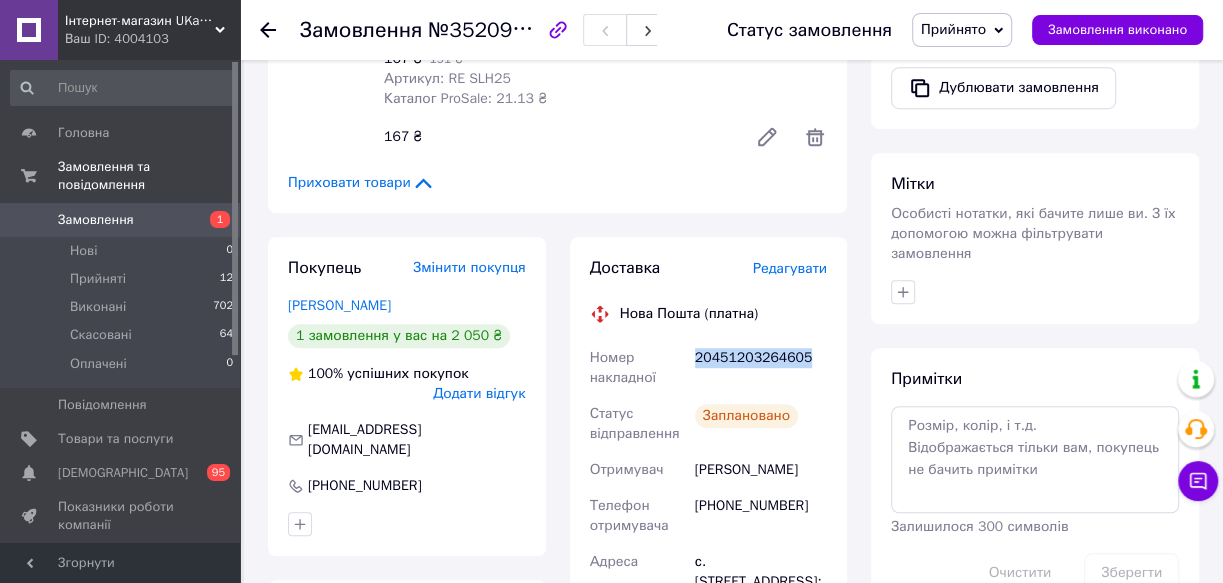 drag, startPoint x: 694, startPoint y: 338, endPoint x: 828, endPoint y: 338, distance: 134 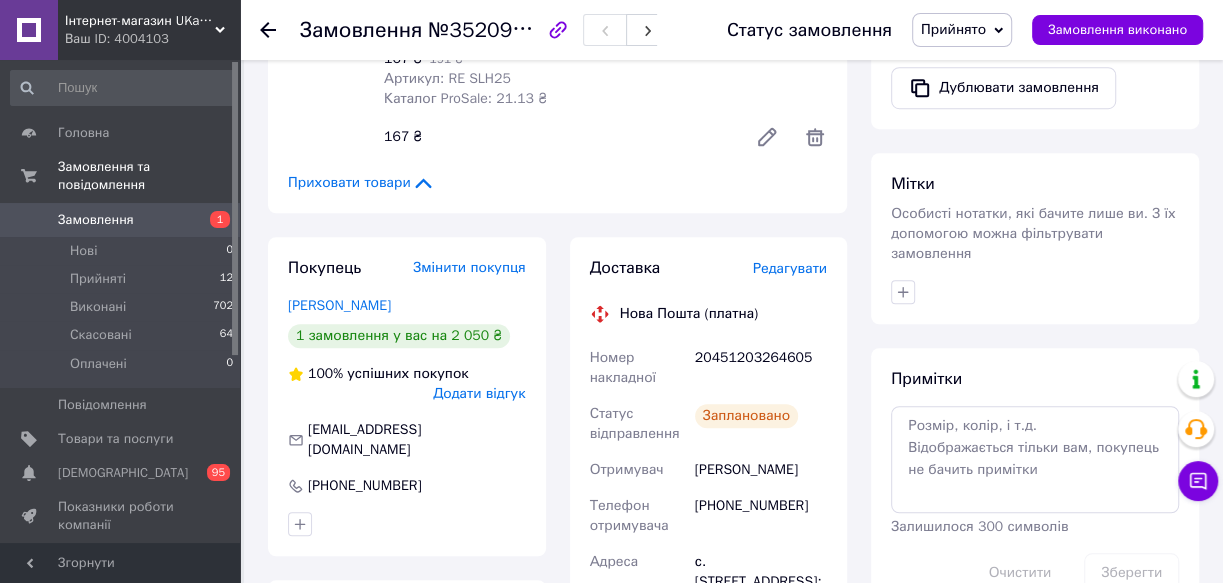 click on "20451203264605" at bounding box center [761, 368] 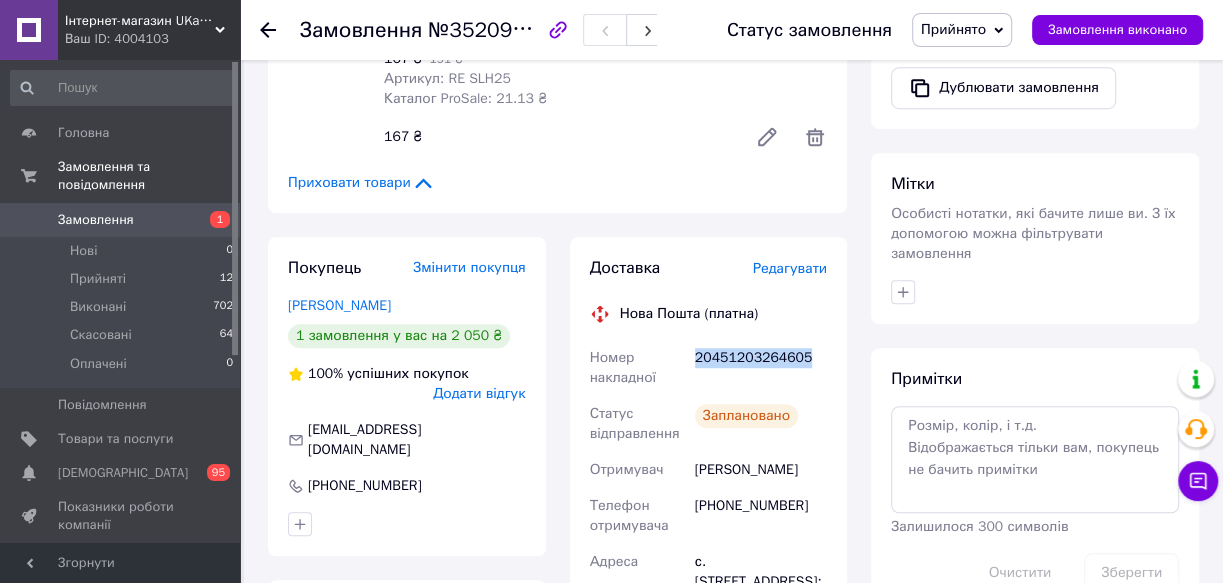 click on "20451203264605" at bounding box center (761, 368) 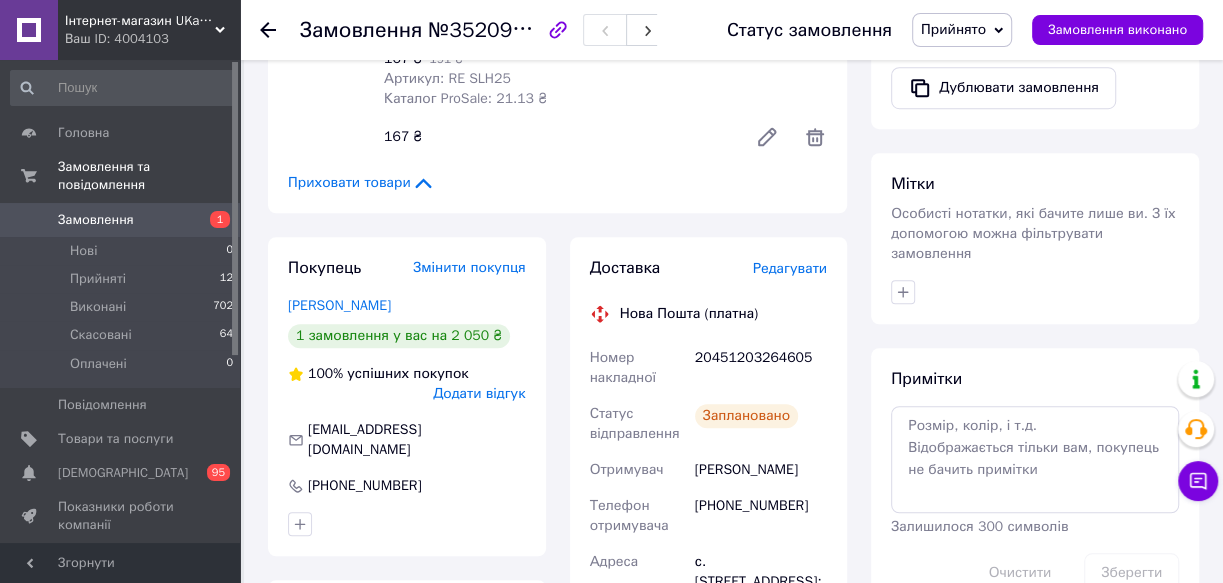 click on "20451203264605" at bounding box center (761, 368) 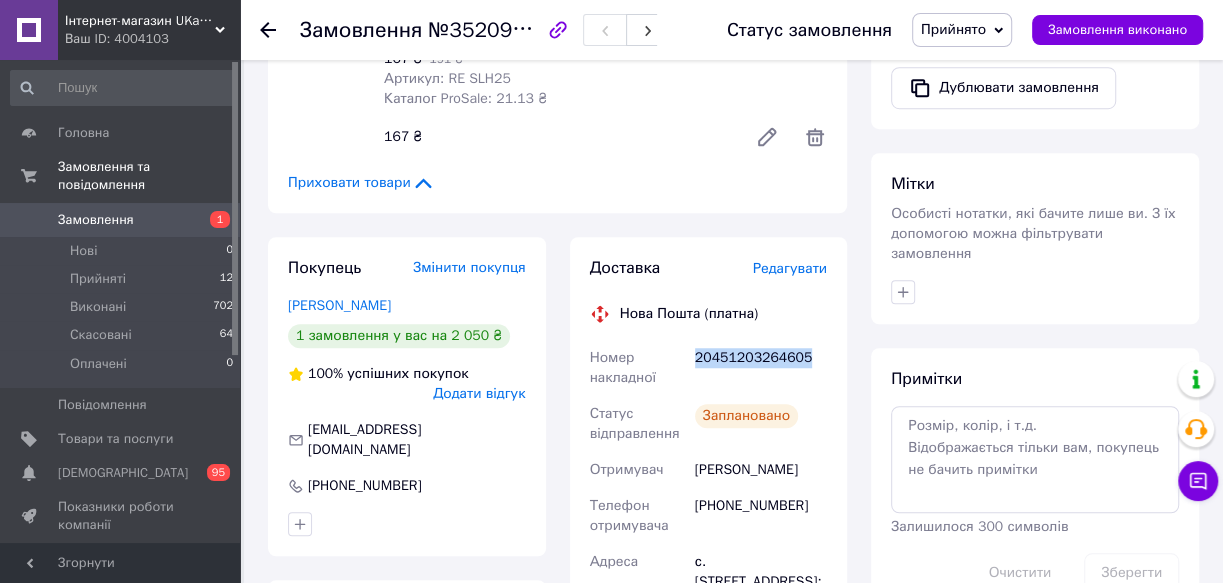 click on "20451203264605" at bounding box center [761, 368] 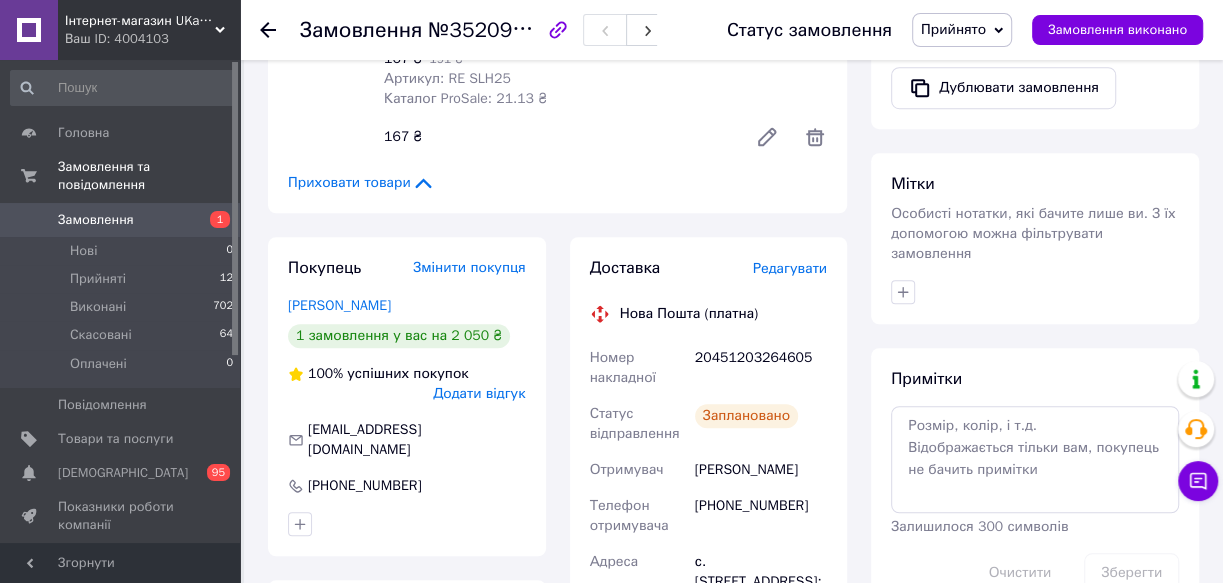 click on "20451203264605" at bounding box center (761, 368) 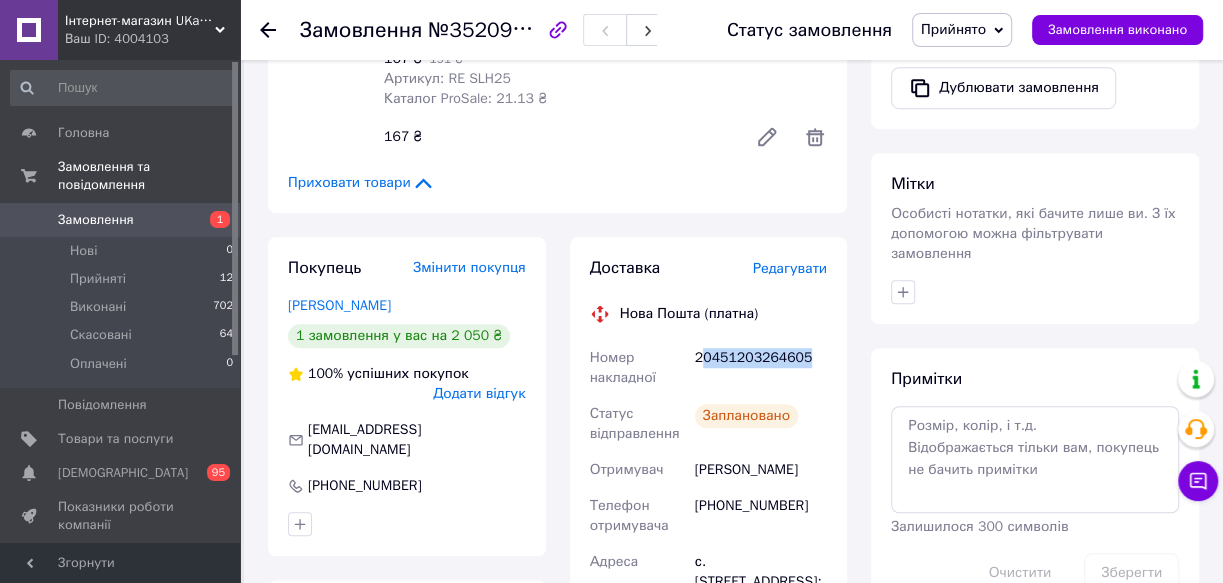 click on "20451203264605" at bounding box center (761, 368) 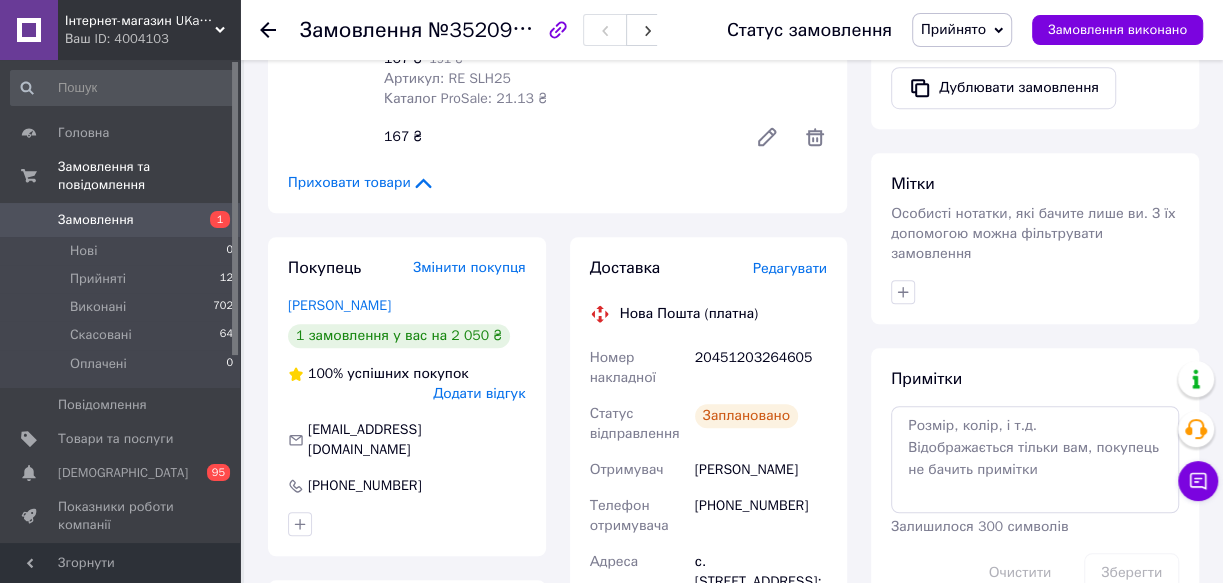 click on "20451203264605" at bounding box center [761, 368] 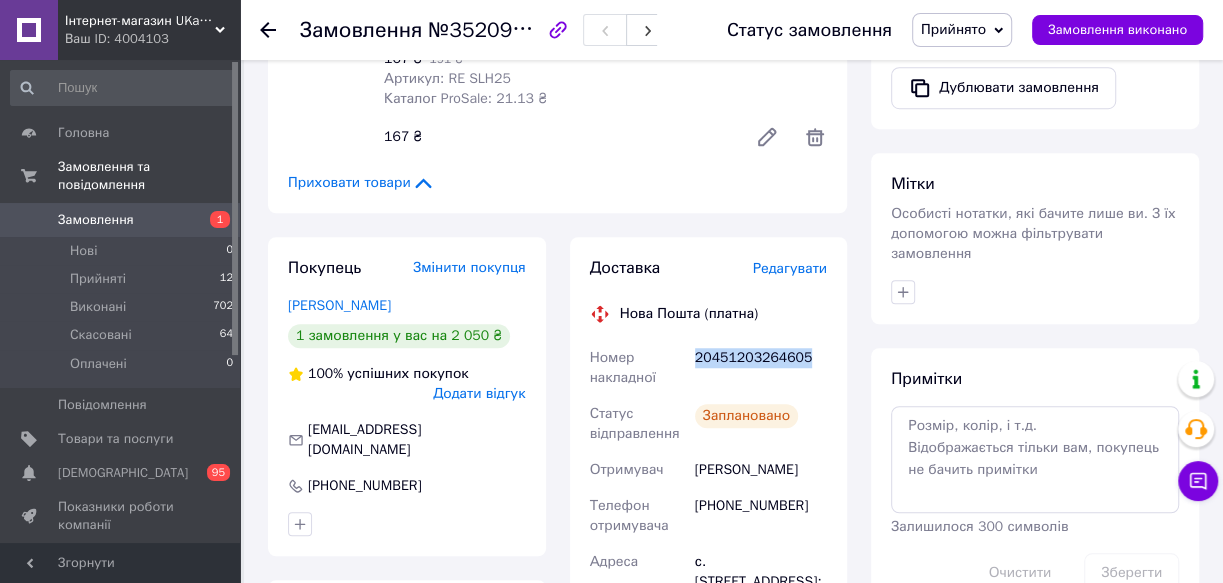 drag, startPoint x: 746, startPoint y: 342, endPoint x: 805, endPoint y: 344, distance: 59.03389 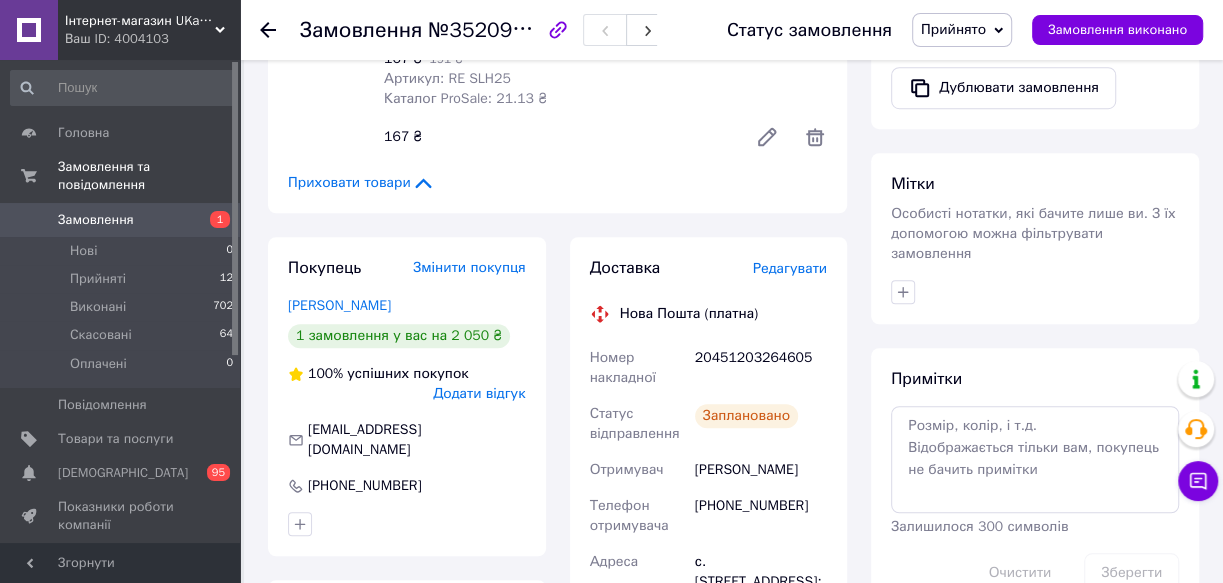 click on "20451203264605" at bounding box center [761, 368] 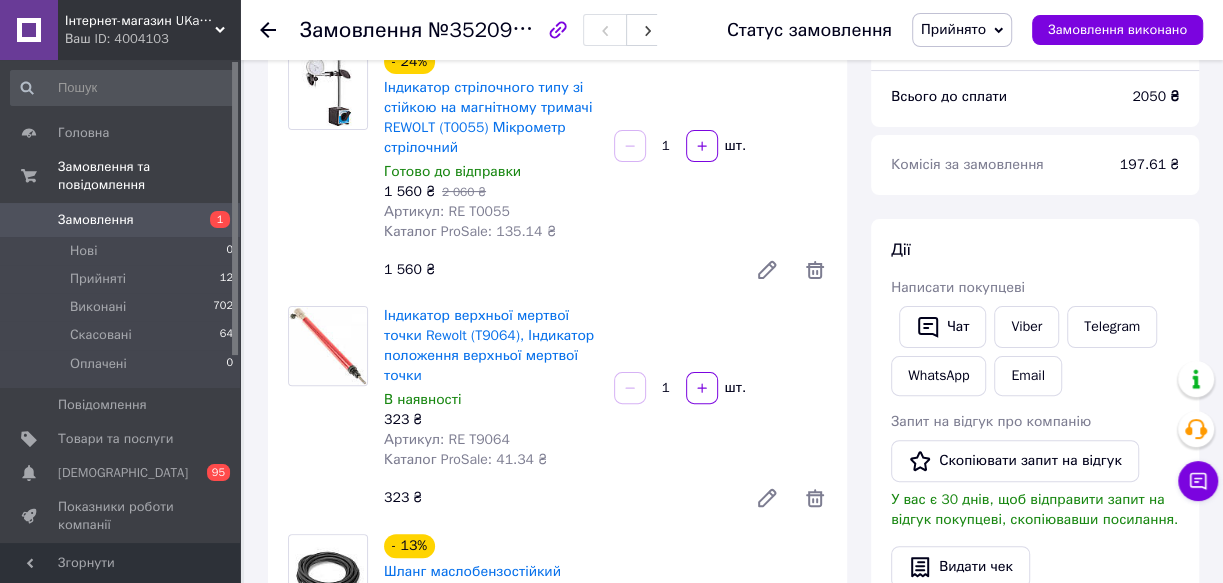 scroll, scrollTop: 90, scrollLeft: 0, axis: vertical 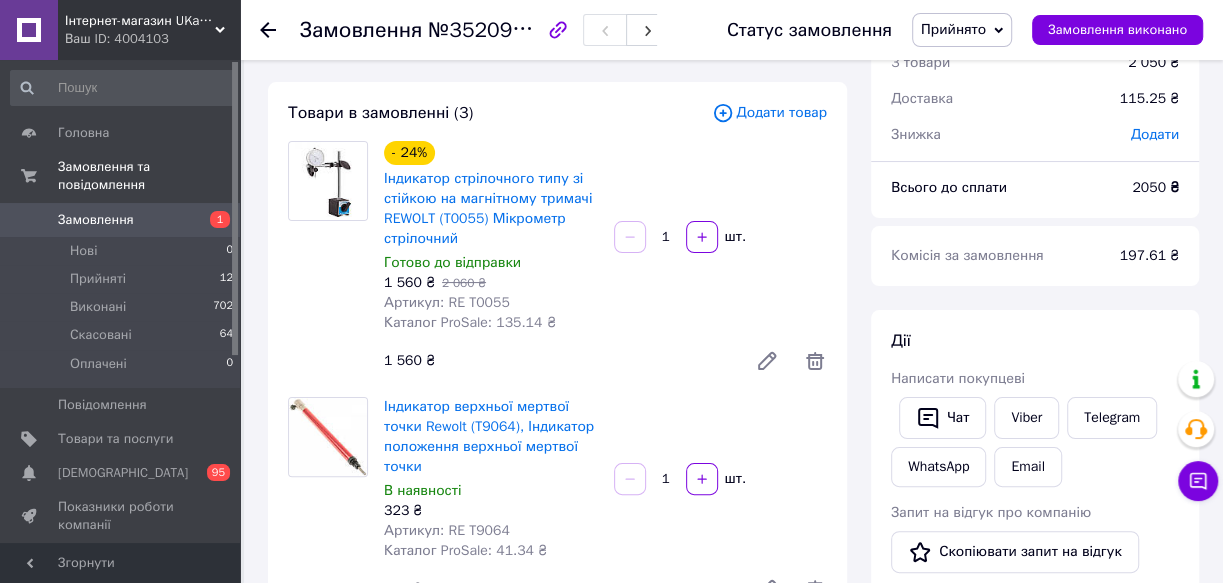 click on "Артикул: RE T0055" at bounding box center (447, 302) 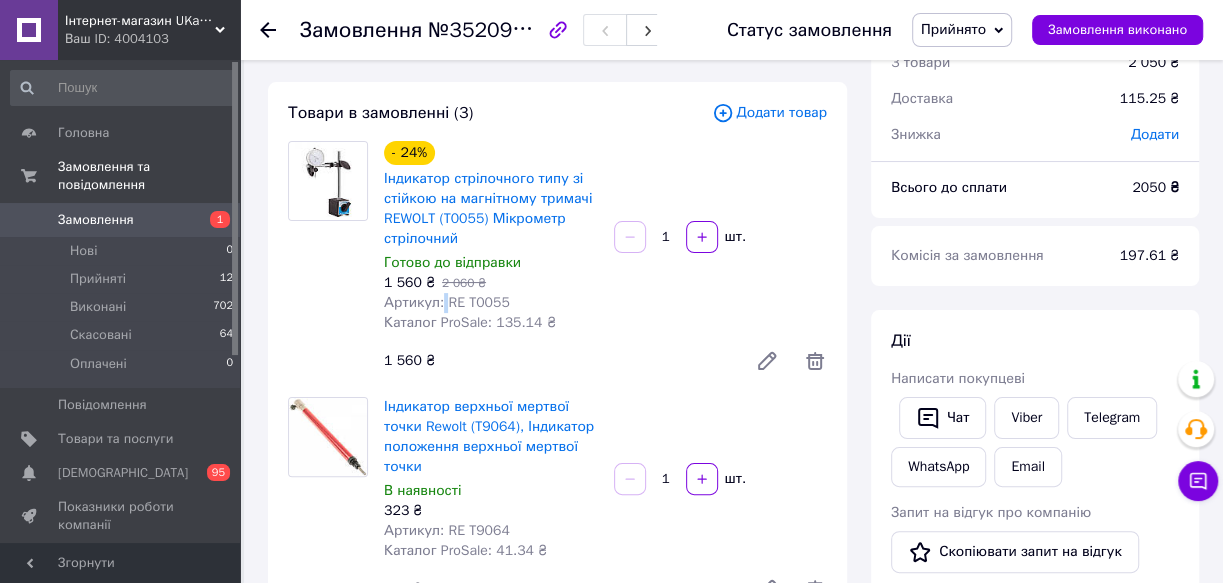 click on "Артикул: RE T0055" at bounding box center (447, 302) 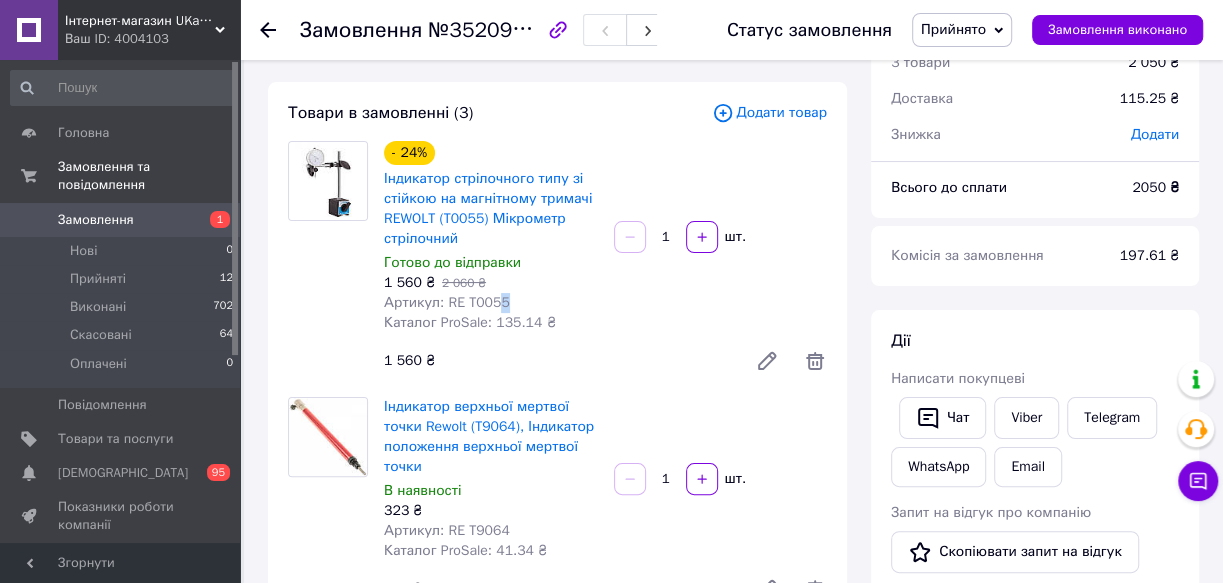 click on "Артикул: RE T0055" at bounding box center [491, 303] 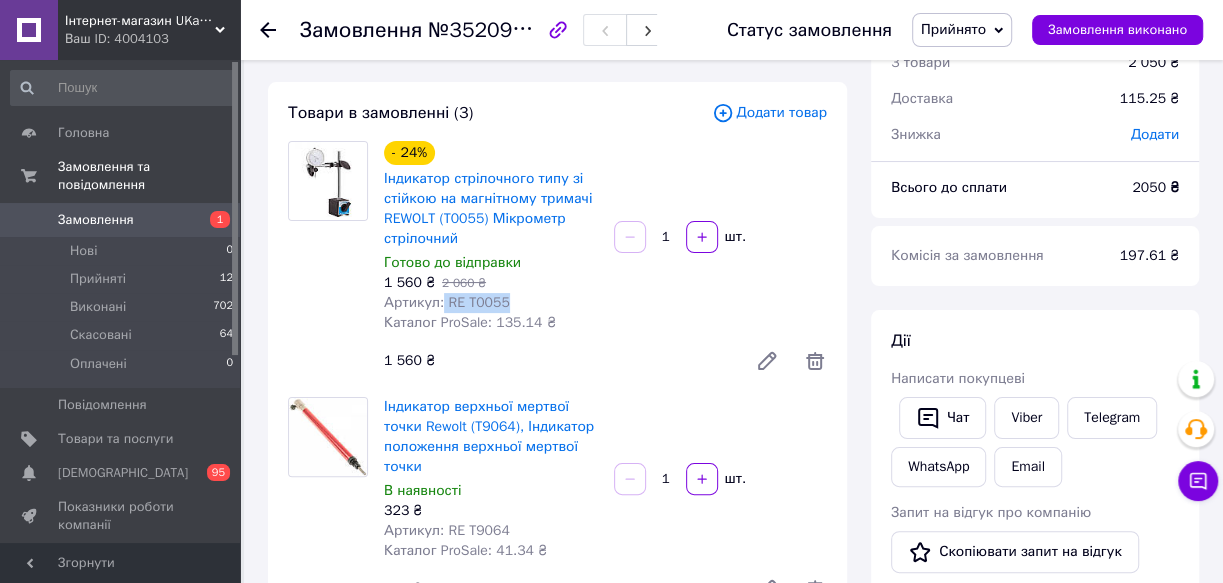 drag, startPoint x: 438, startPoint y: 300, endPoint x: 508, endPoint y: 299, distance: 70.00714 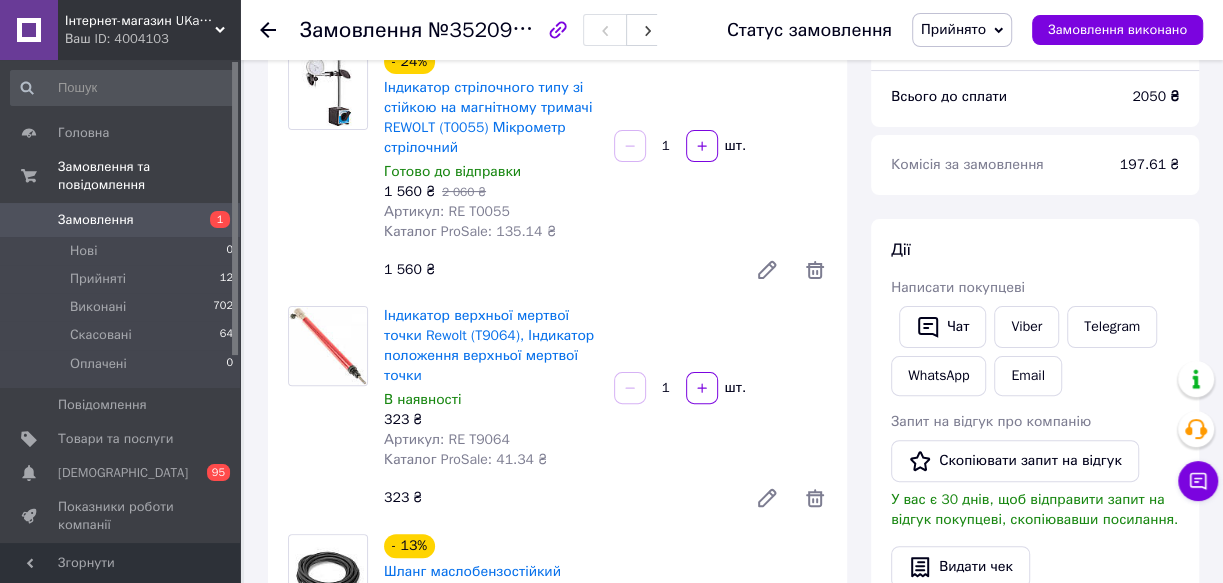 scroll, scrollTop: 272, scrollLeft: 0, axis: vertical 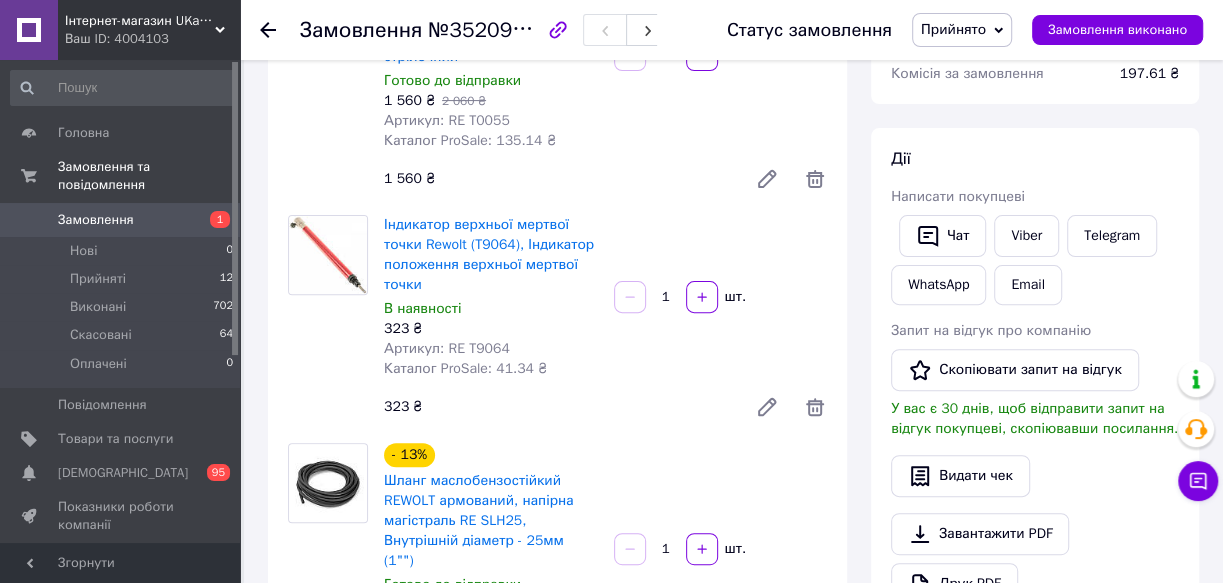 drag, startPoint x: 441, startPoint y: 350, endPoint x: 489, endPoint y: 347, distance: 48.09366 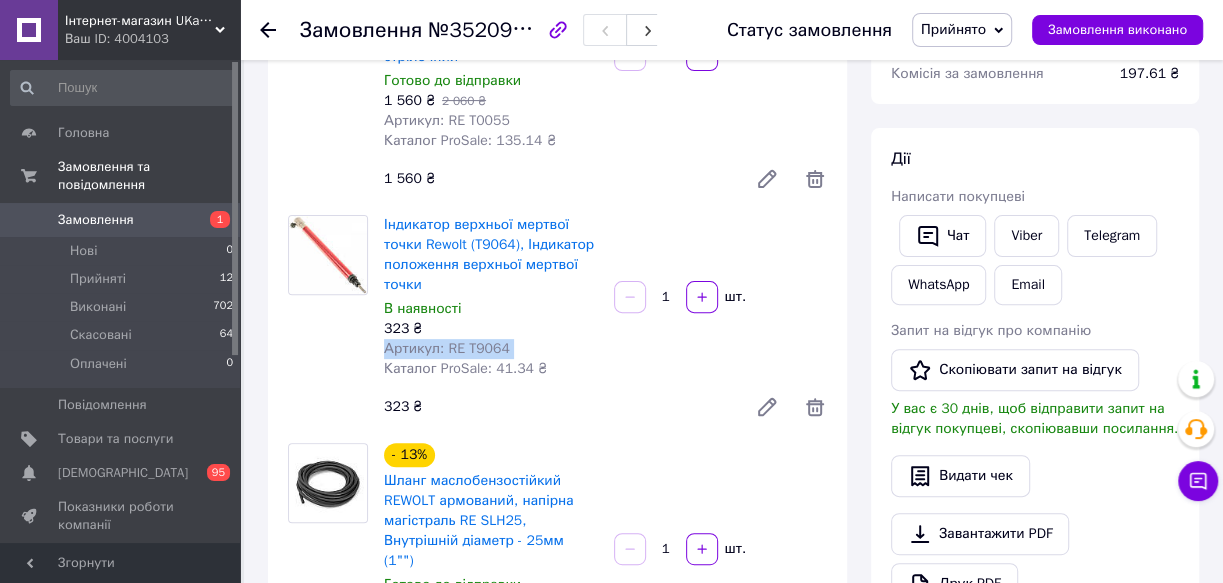 click on "Артикул: RE T9064" at bounding box center (491, 349) 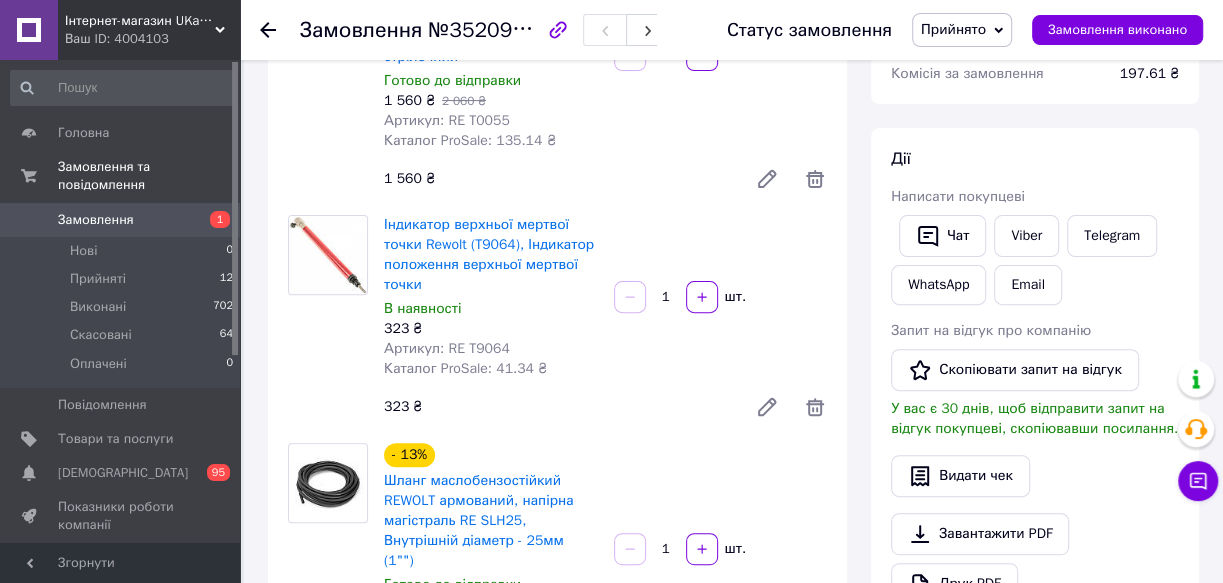 drag, startPoint x: 437, startPoint y: 345, endPoint x: 462, endPoint y: 344, distance: 25.019993 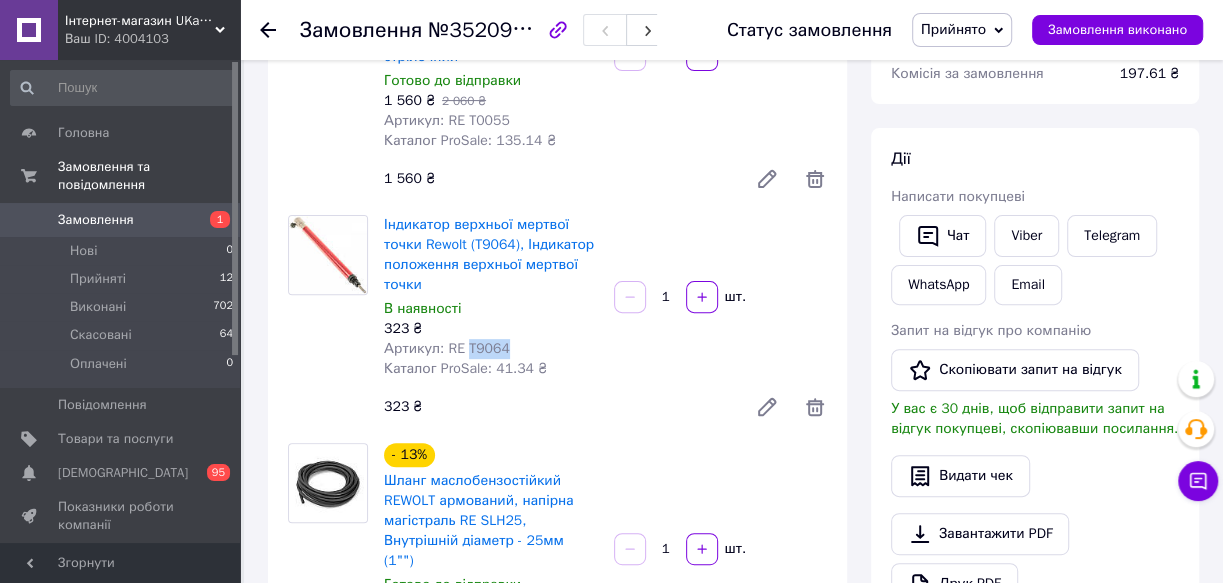 drag, startPoint x: 462, startPoint y: 344, endPoint x: 503, endPoint y: 342, distance: 41.04875 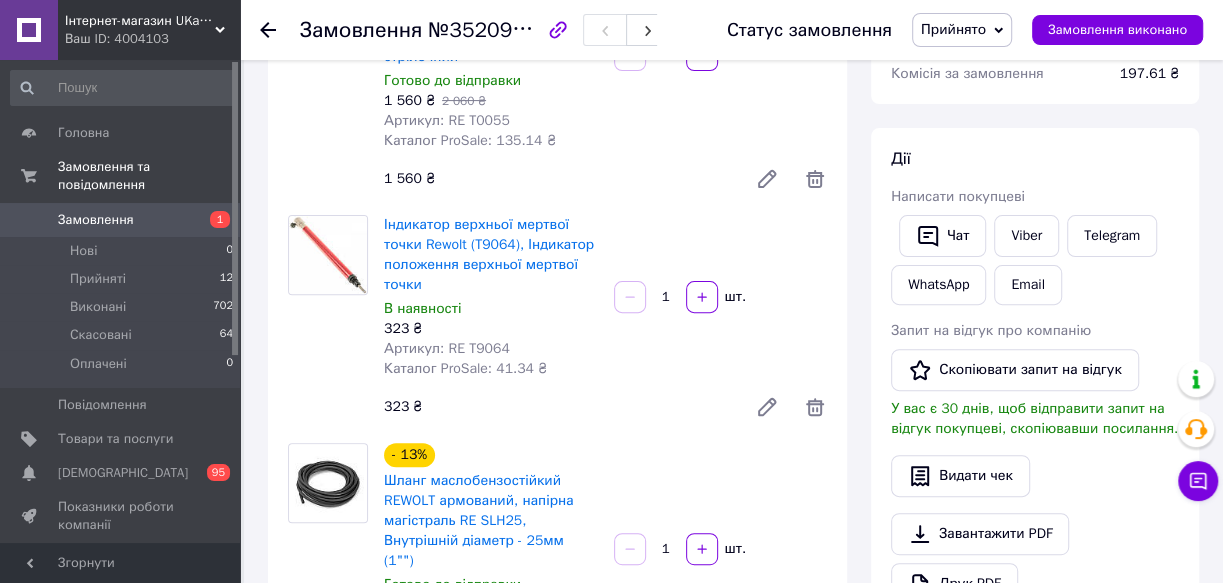 click on "Артикул: RE T9064" at bounding box center (491, 349) 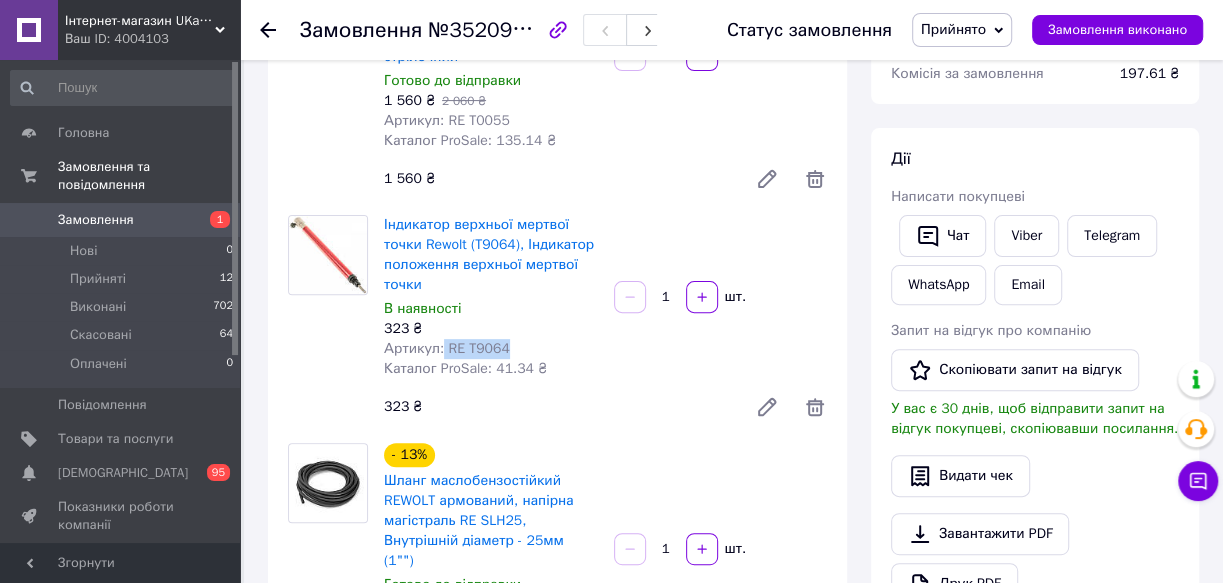 drag, startPoint x: 439, startPoint y: 346, endPoint x: 512, endPoint y: 345, distance: 73.00685 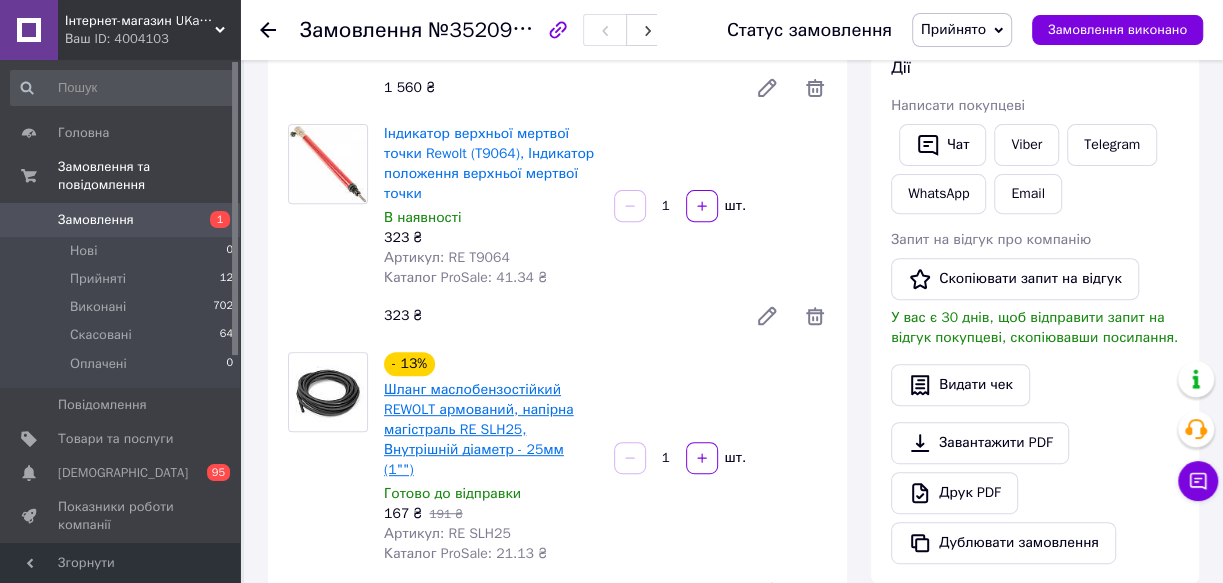 scroll, scrollTop: 454, scrollLeft: 0, axis: vertical 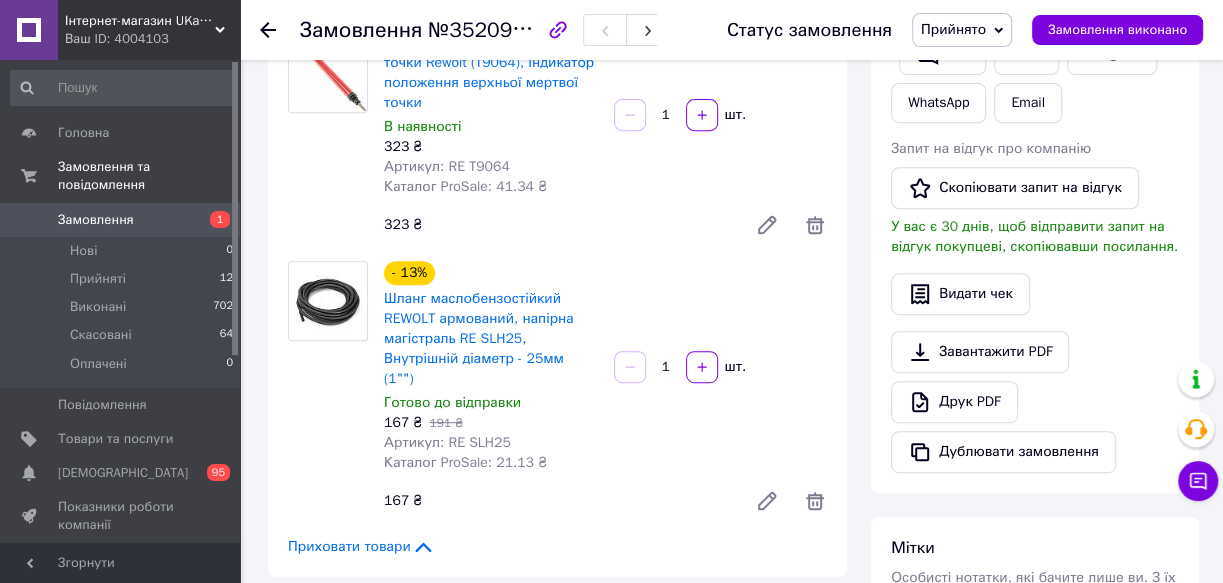 click on "Артикул: RE SLH25" at bounding box center [447, 442] 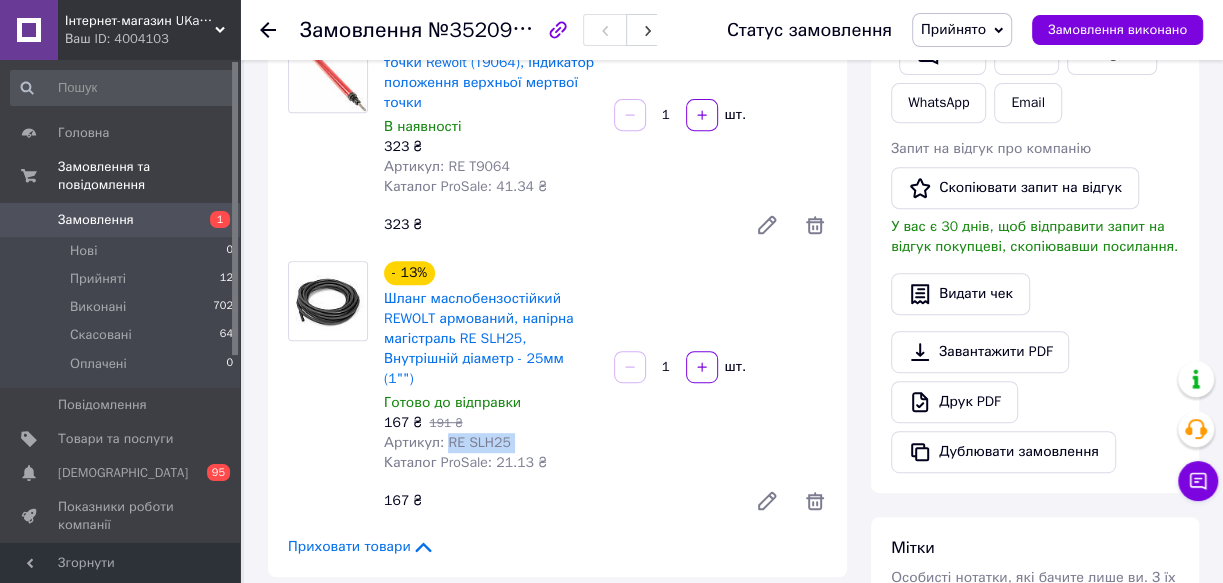 drag, startPoint x: 442, startPoint y: 422, endPoint x: 517, endPoint y: 422, distance: 75 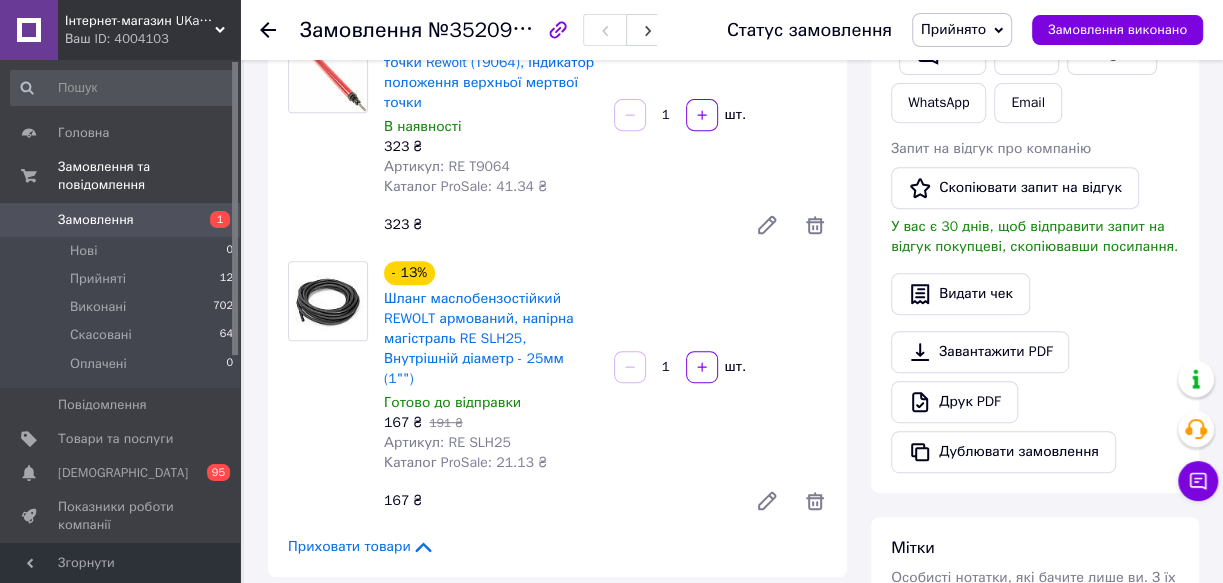 click on "Артикул: RE SLH25" at bounding box center [491, 443] 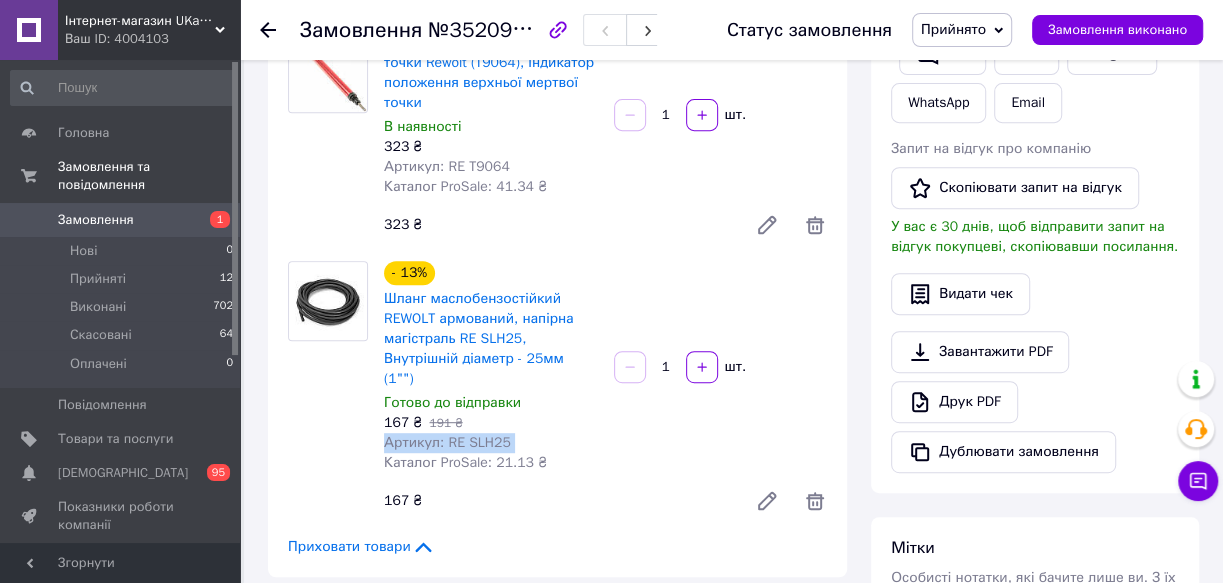 click on "Артикул: RE SLH25" at bounding box center [491, 443] 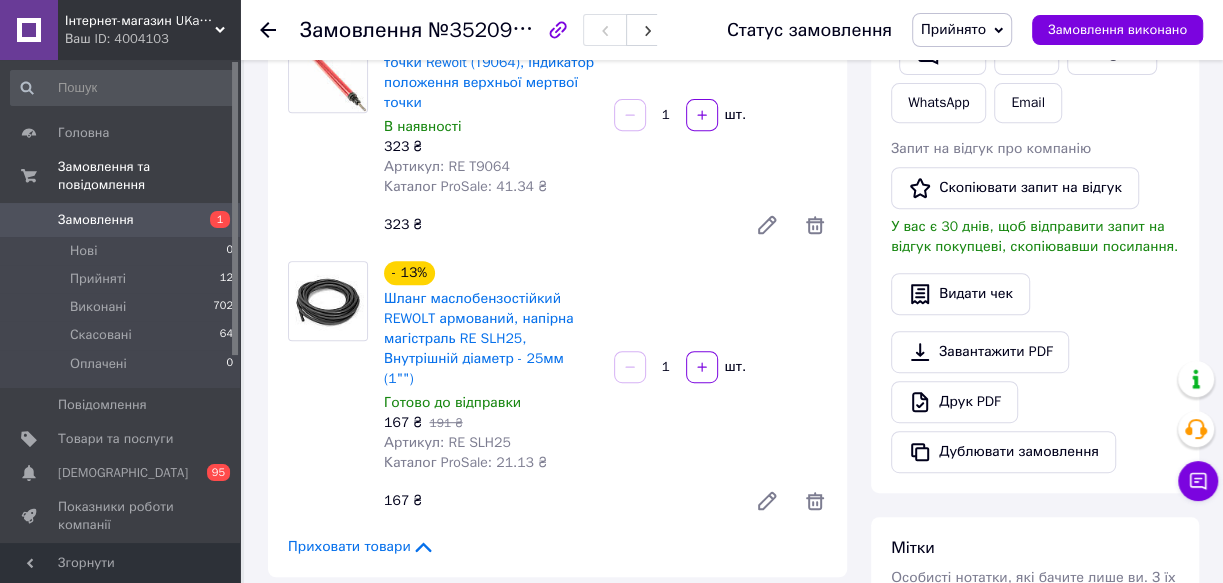 click on "167 ₴" at bounding box center [557, 501] 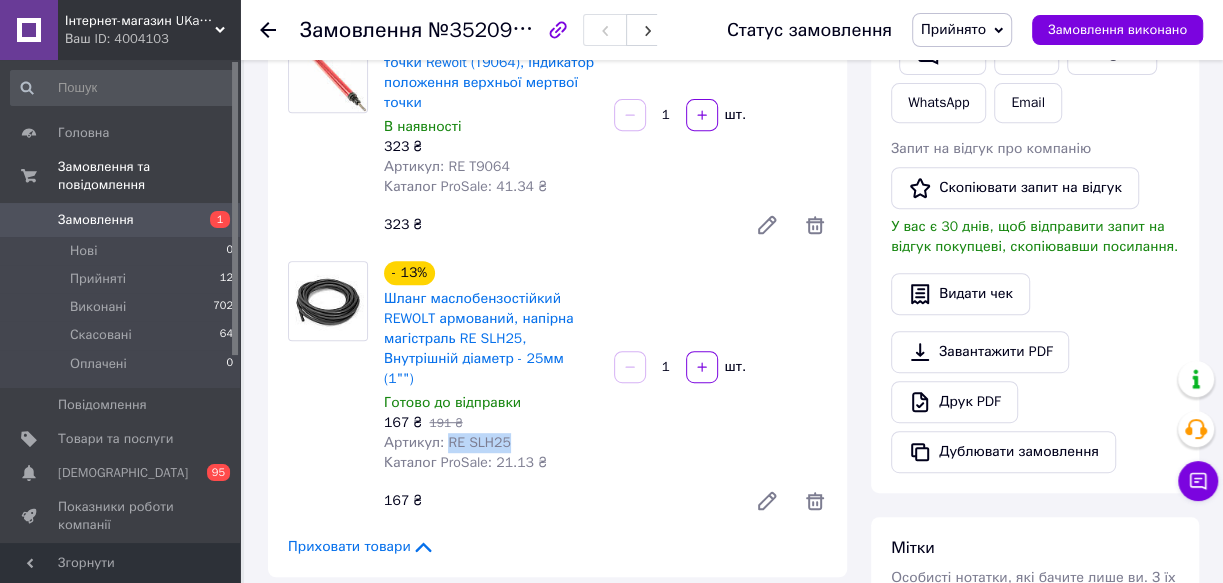 click on "Артикул: RE SLH25" at bounding box center [491, 443] 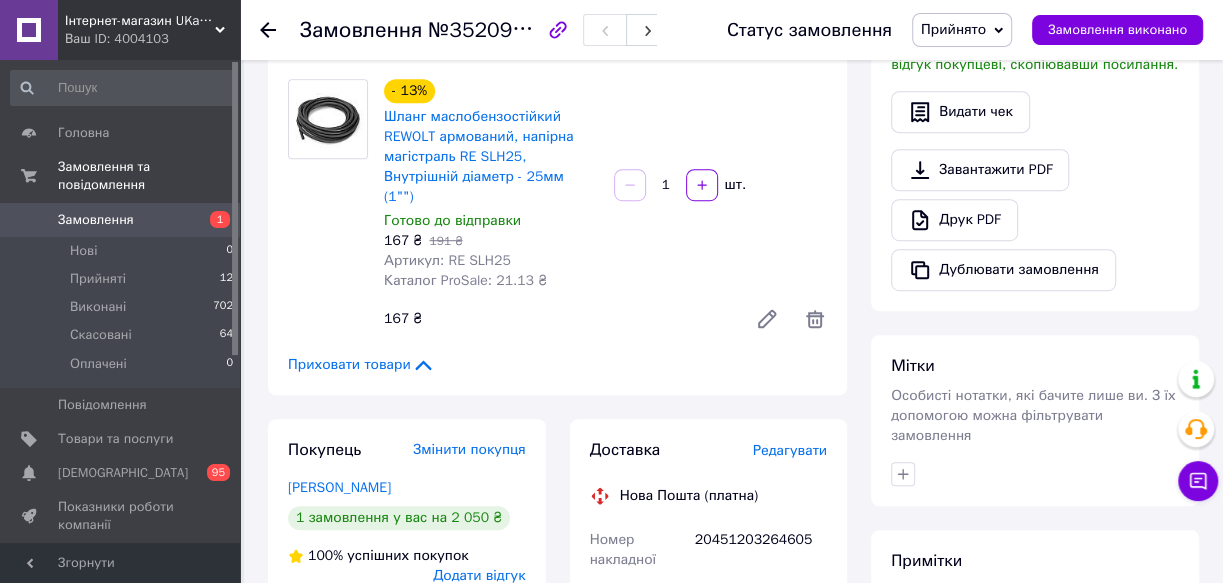 scroll, scrollTop: 727, scrollLeft: 0, axis: vertical 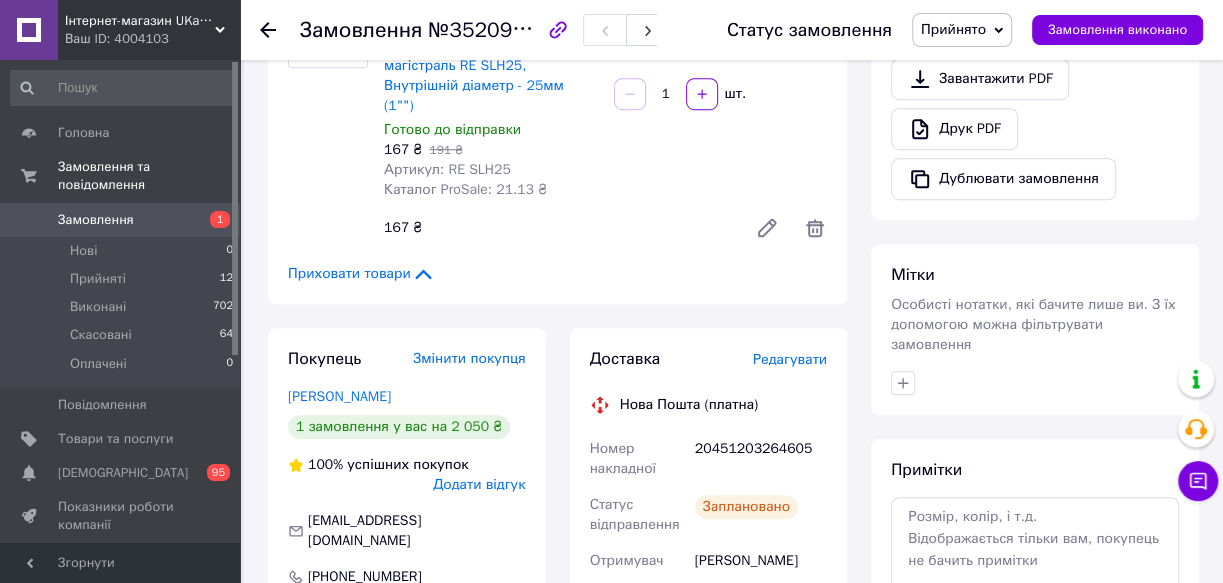 click on "20451203264605" at bounding box center (761, 459) 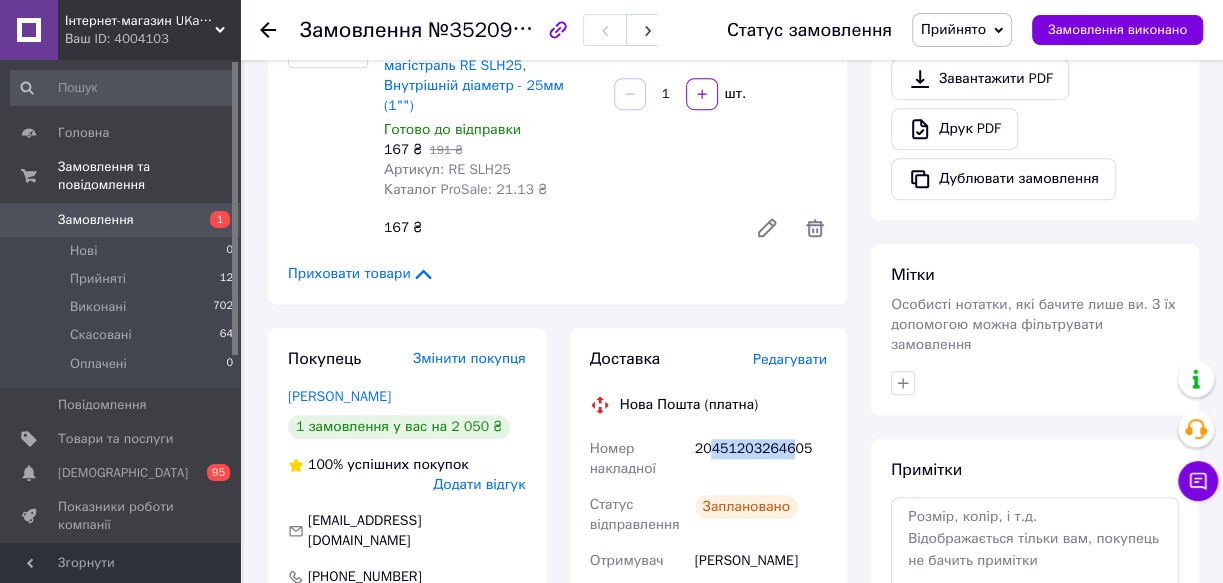 drag, startPoint x: 725, startPoint y: 428, endPoint x: 781, endPoint y: 428, distance: 56 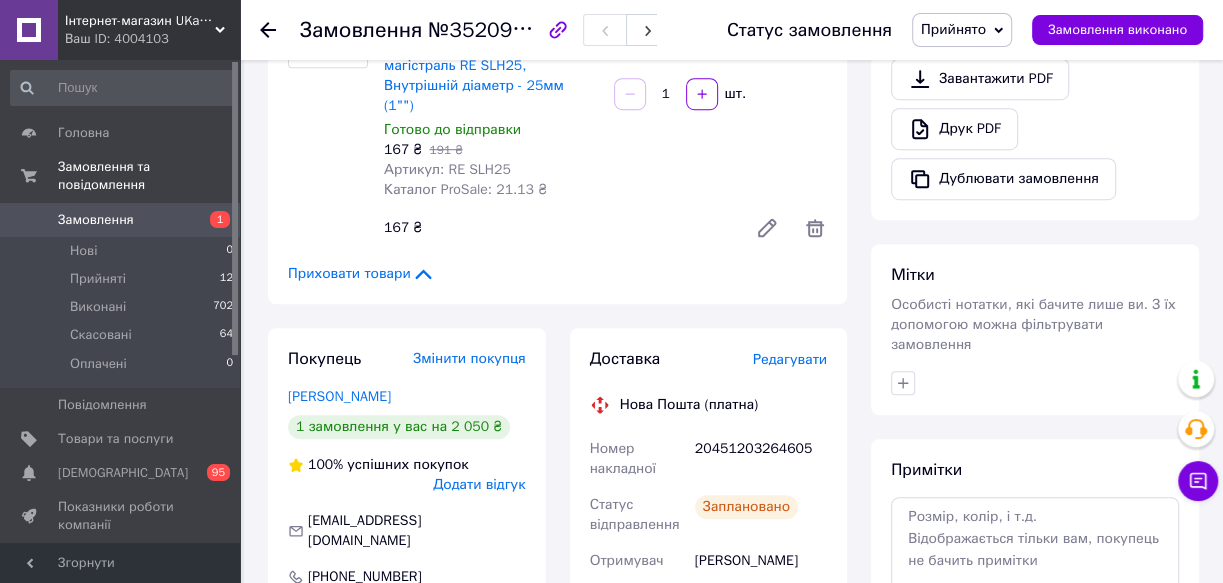click on "20451203264605" at bounding box center [761, 459] 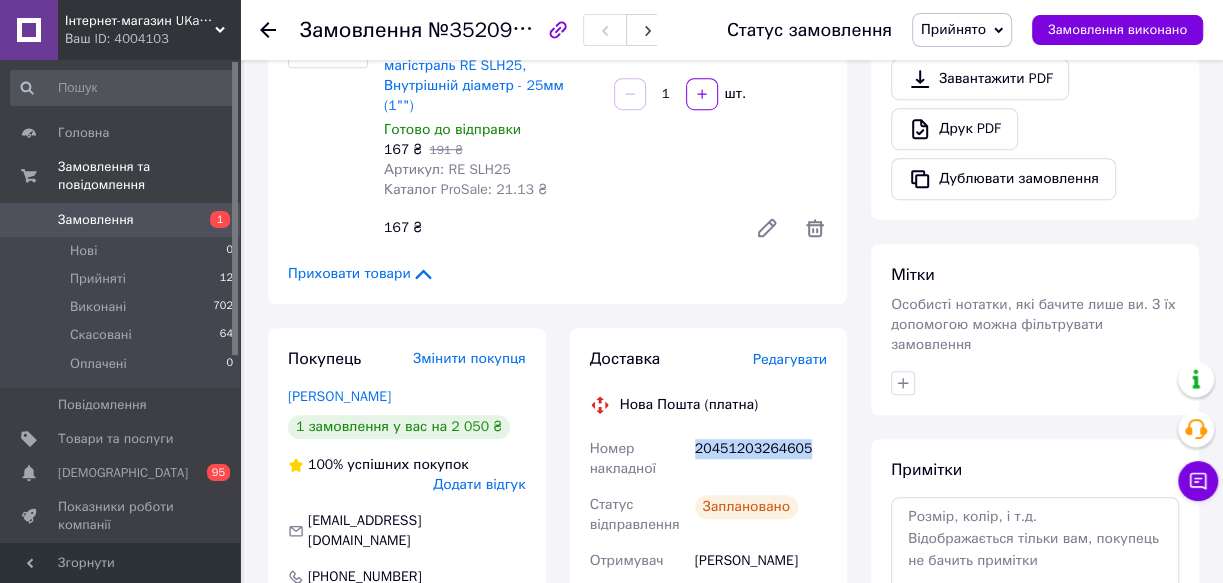 drag, startPoint x: 693, startPoint y: 430, endPoint x: 784, endPoint y: 430, distance: 91 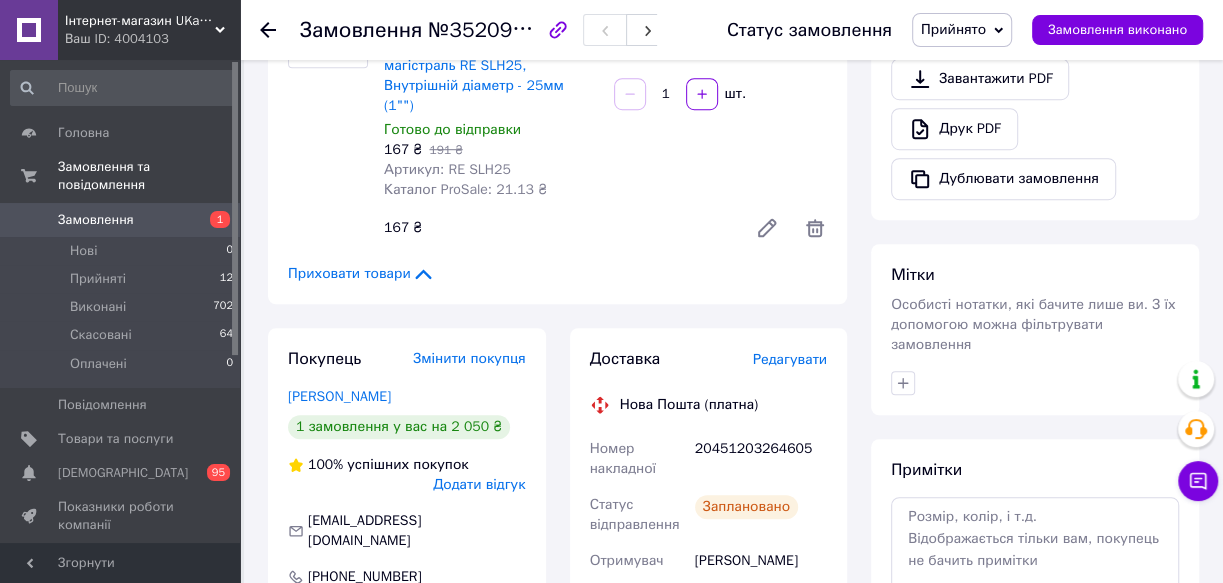scroll, scrollTop: 454, scrollLeft: 0, axis: vertical 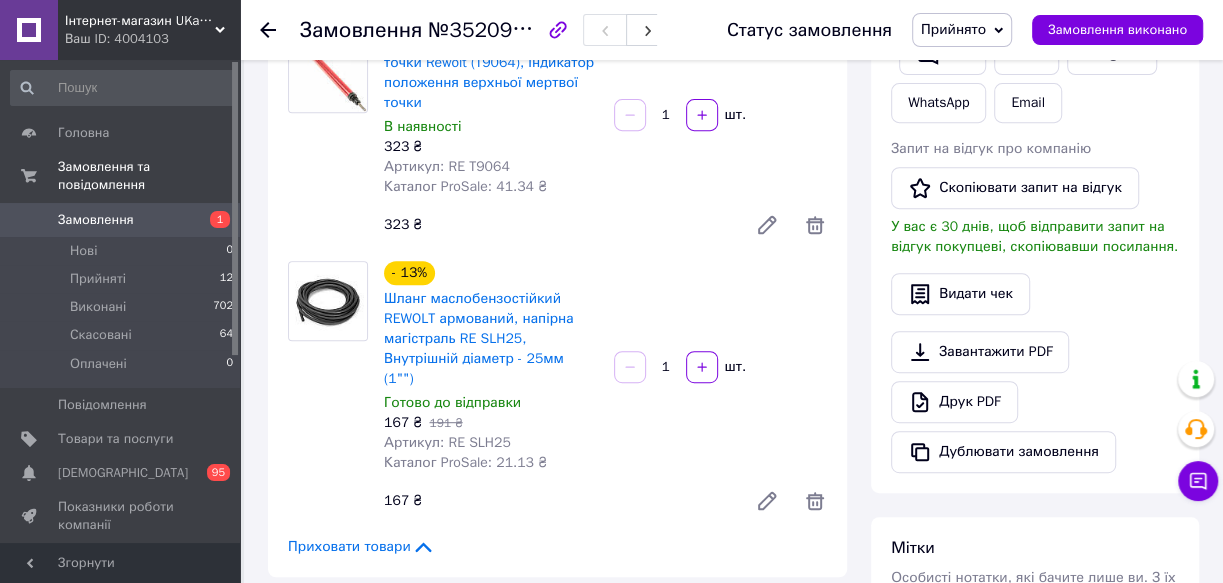 click 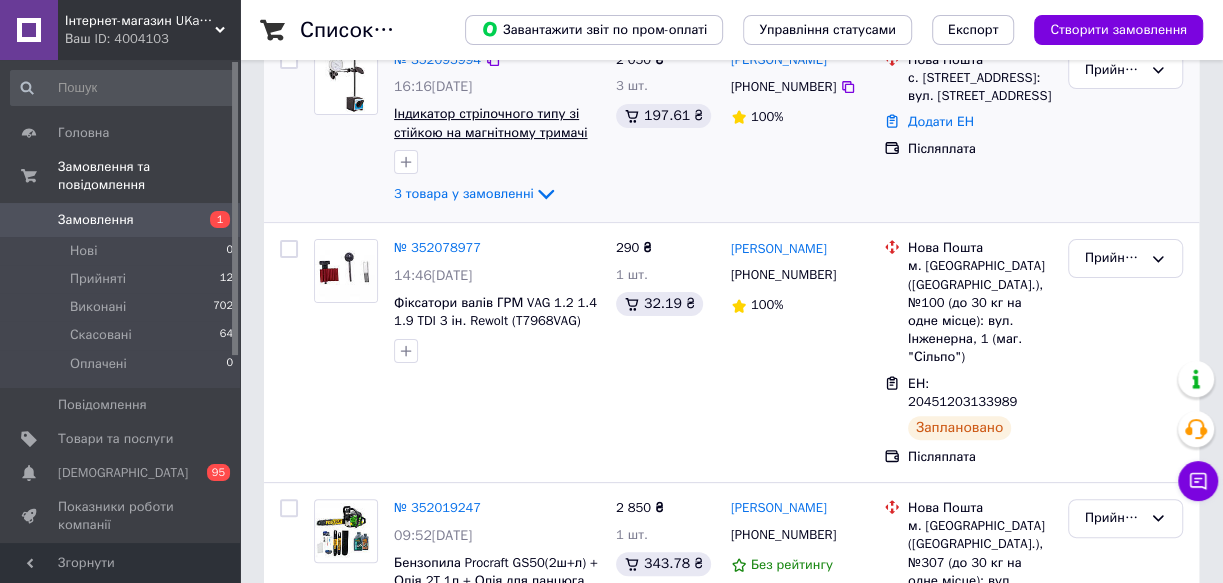 scroll, scrollTop: 0, scrollLeft: 0, axis: both 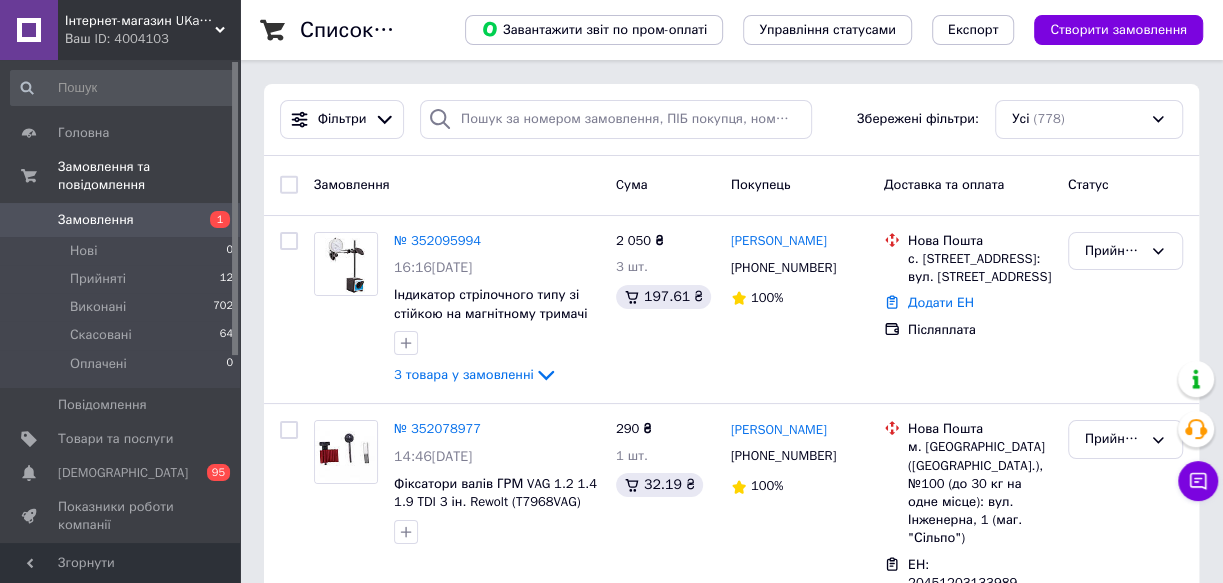 click on "Замовлення" at bounding box center (96, 220) 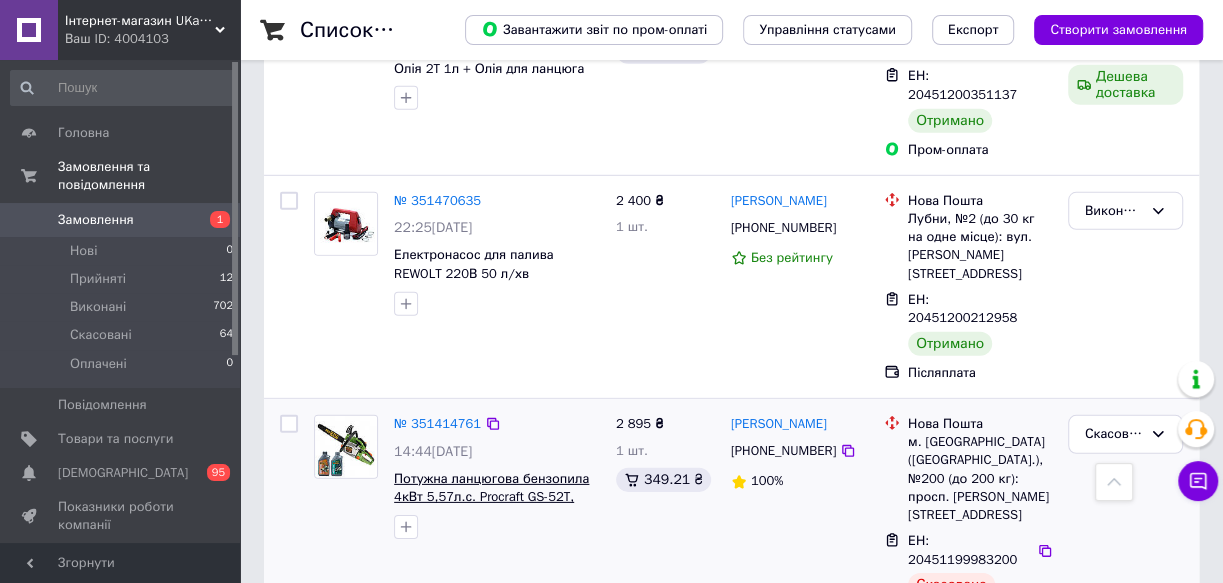 scroll, scrollTop: 3347, scrollLeft: 0, axis: vertical 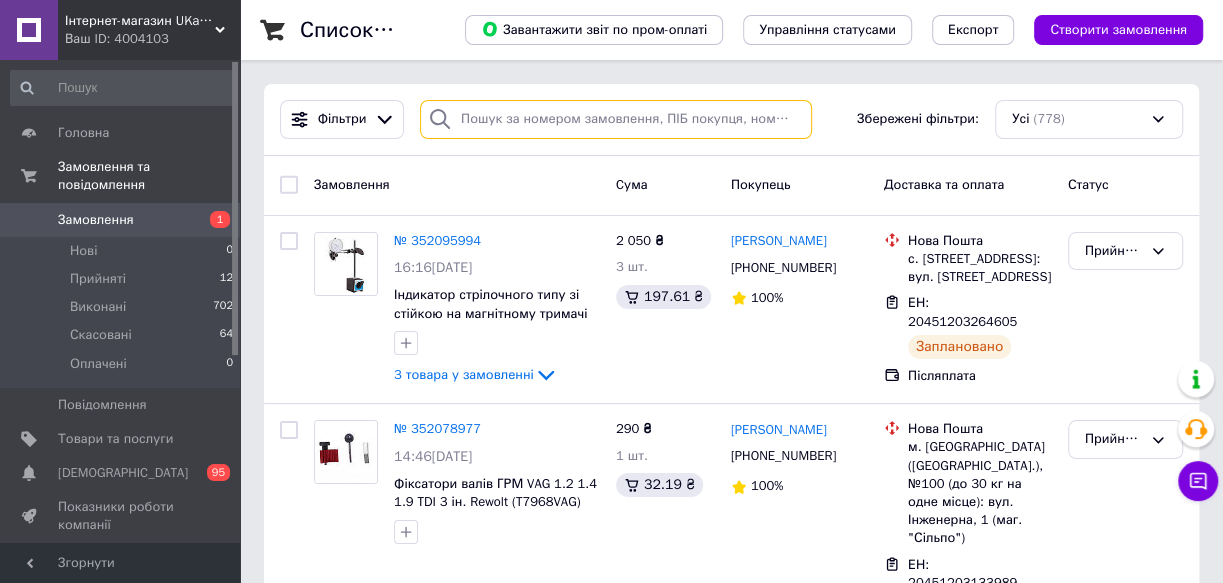 click at bounding box center [616, 119] 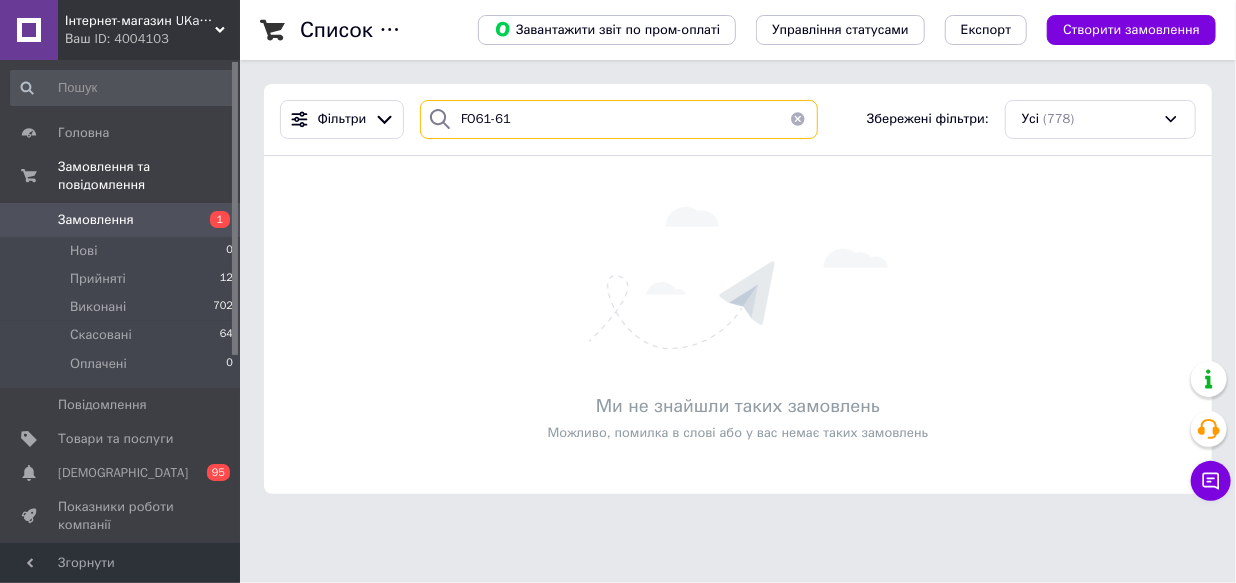 click on "FO61-61" at bounding box center [619, 119] 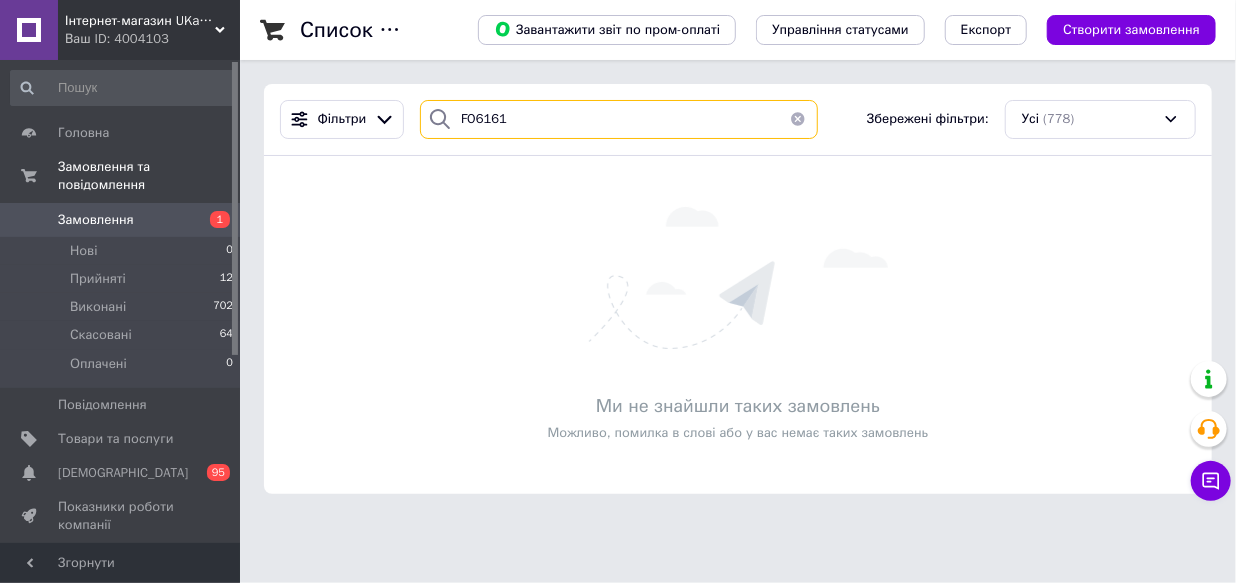 click on "FO6161" at bounding box center [619, 119] 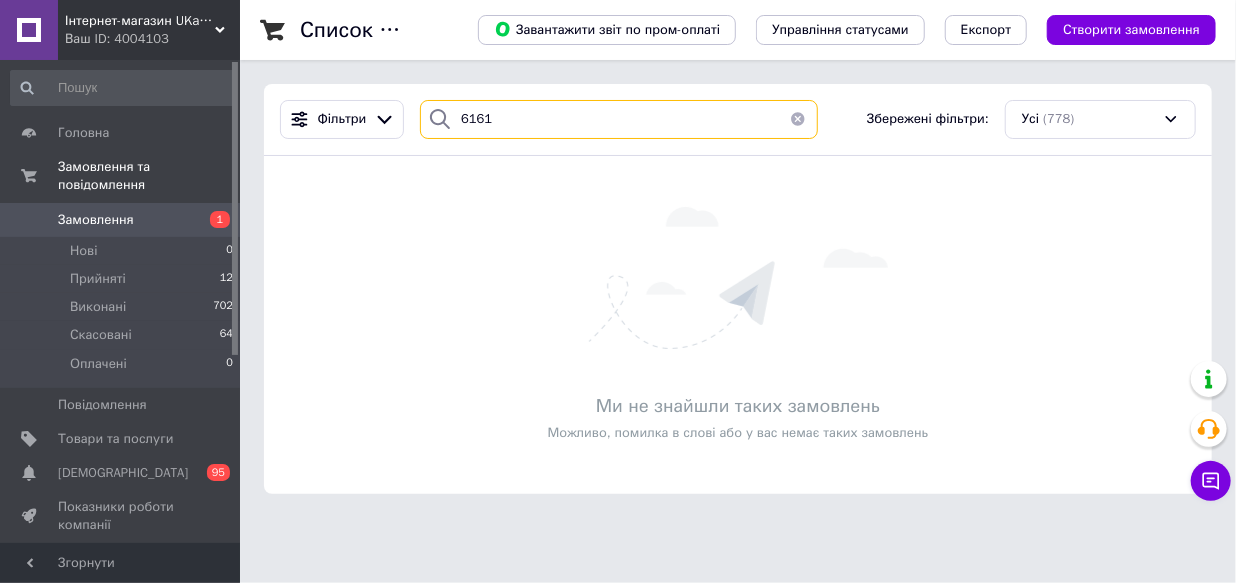 type on "6161" 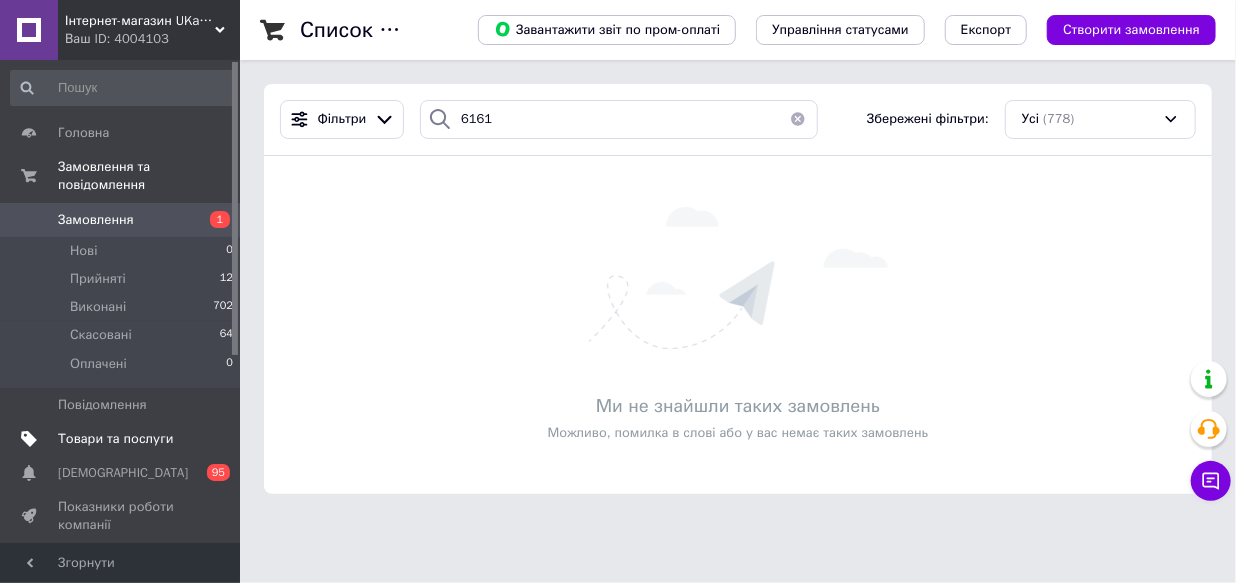 click on "Товари та послуги" at bounding box center (115, 439) 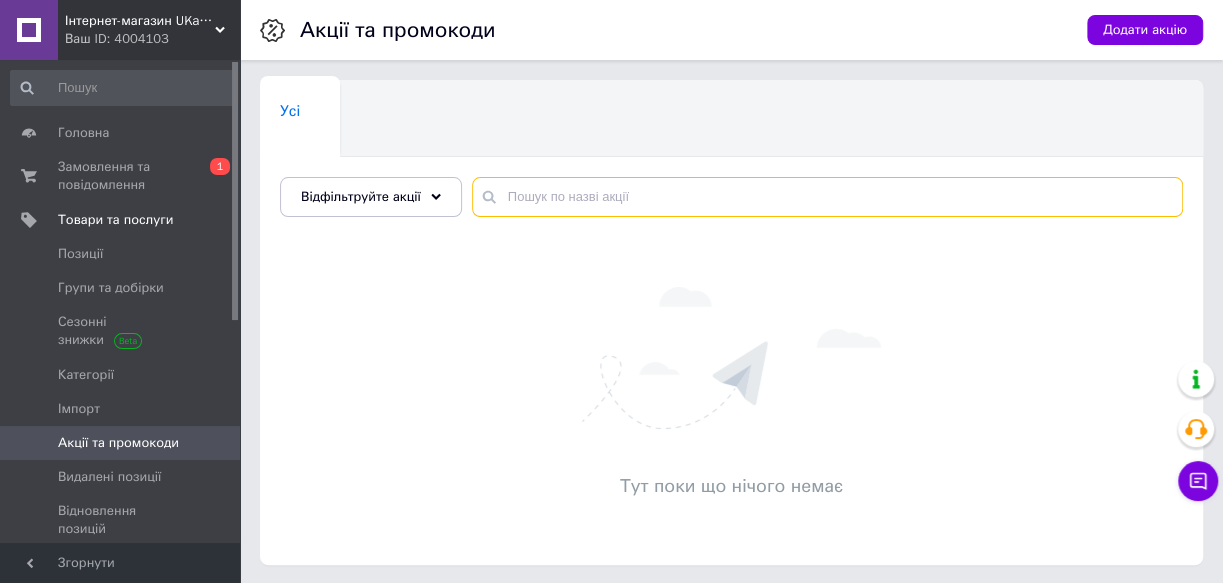 click at bounding box center (827, 197) 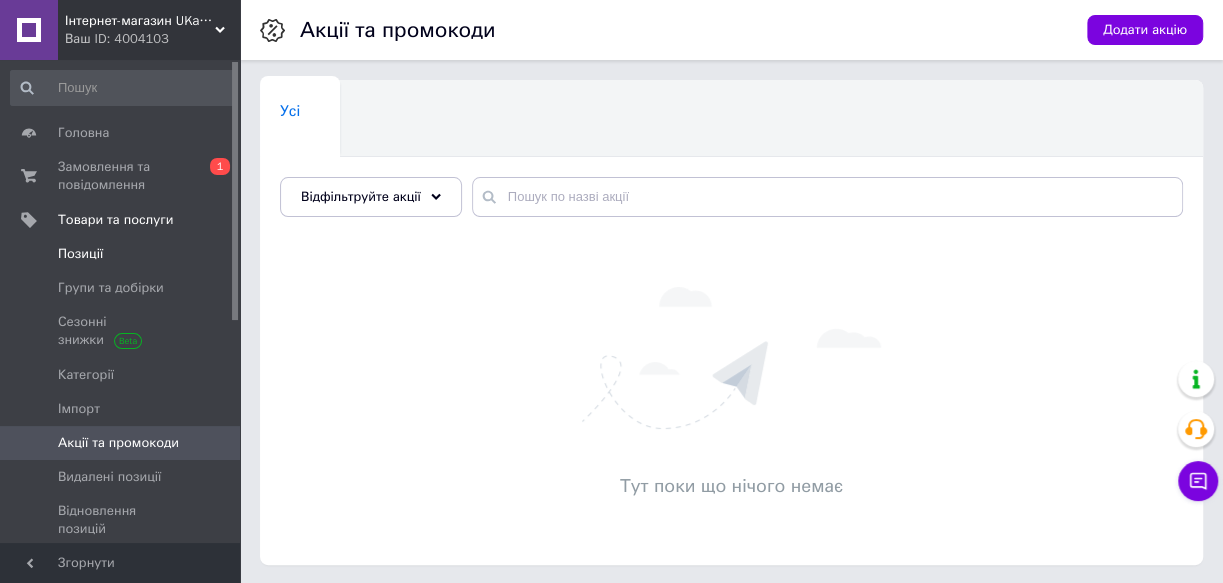 click on "Позиції" at bounding box center [80, 254] 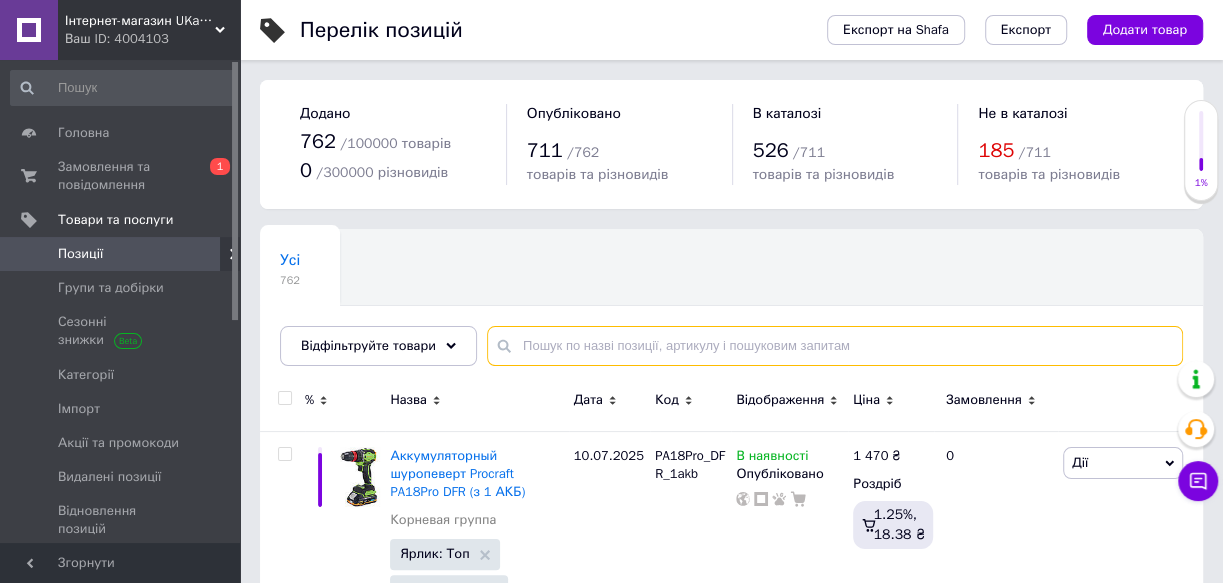 click at bounding box center (835, 346) 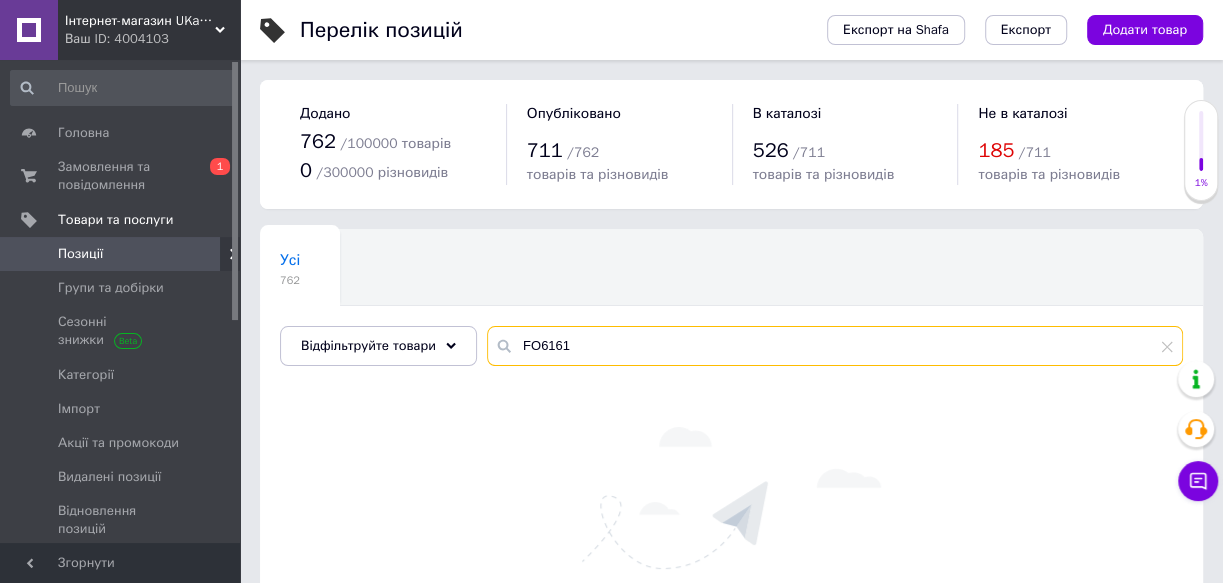 type on "FO6161" 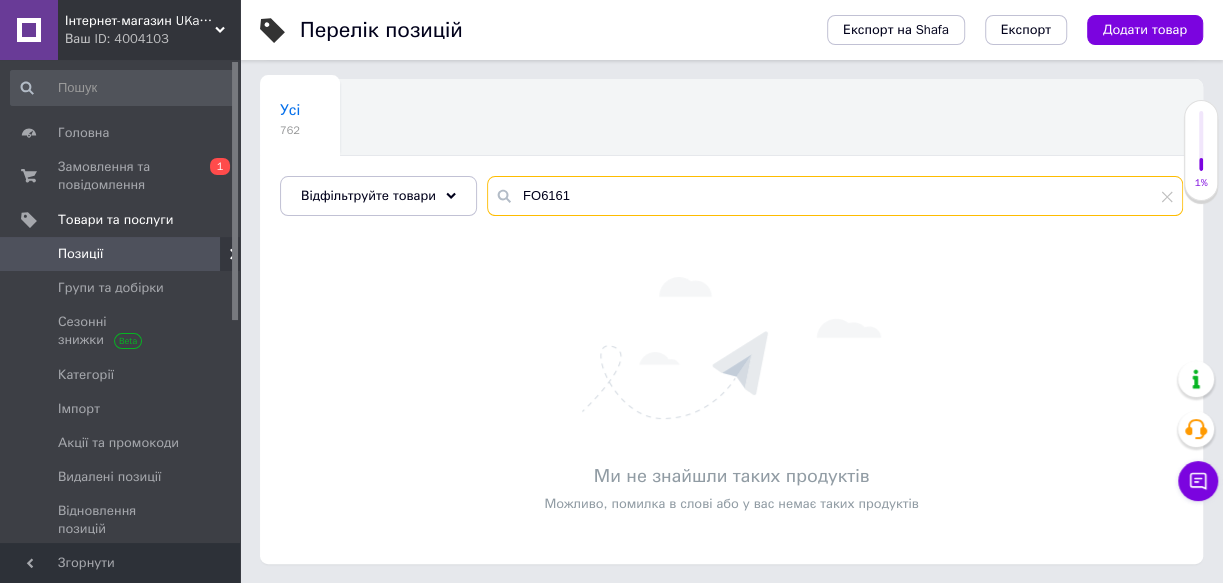 scroll, scrollTop: 0, scrollLeft: 0, axis: both 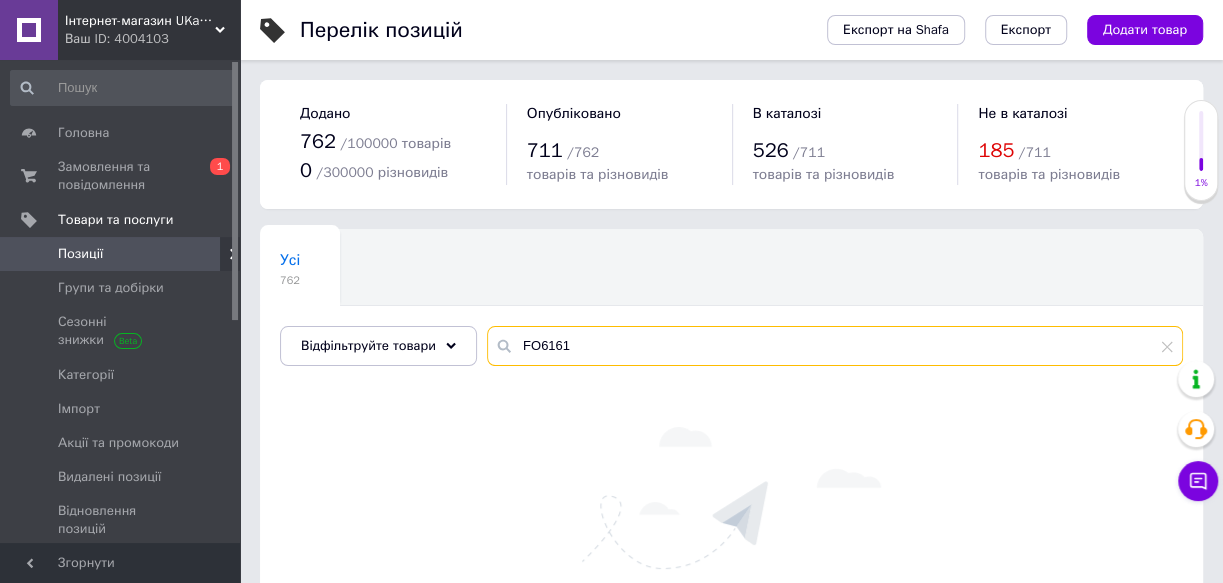 click on "FO6161" at bounding box center [835, 346] 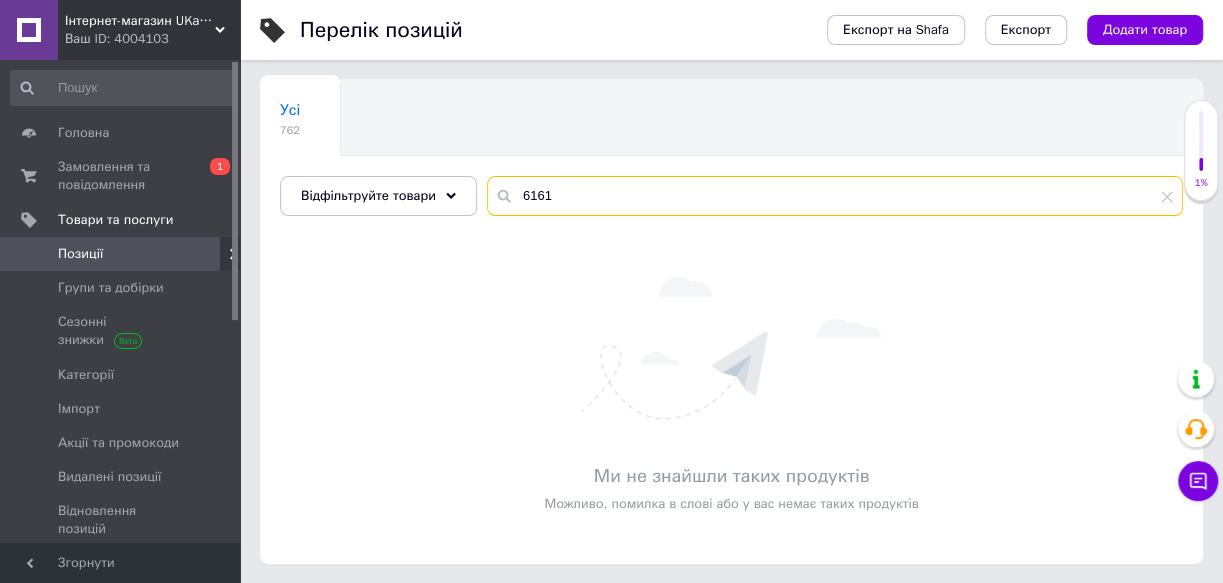 scroll, scrollTop: 0, scrollLeft: 0, axis: both 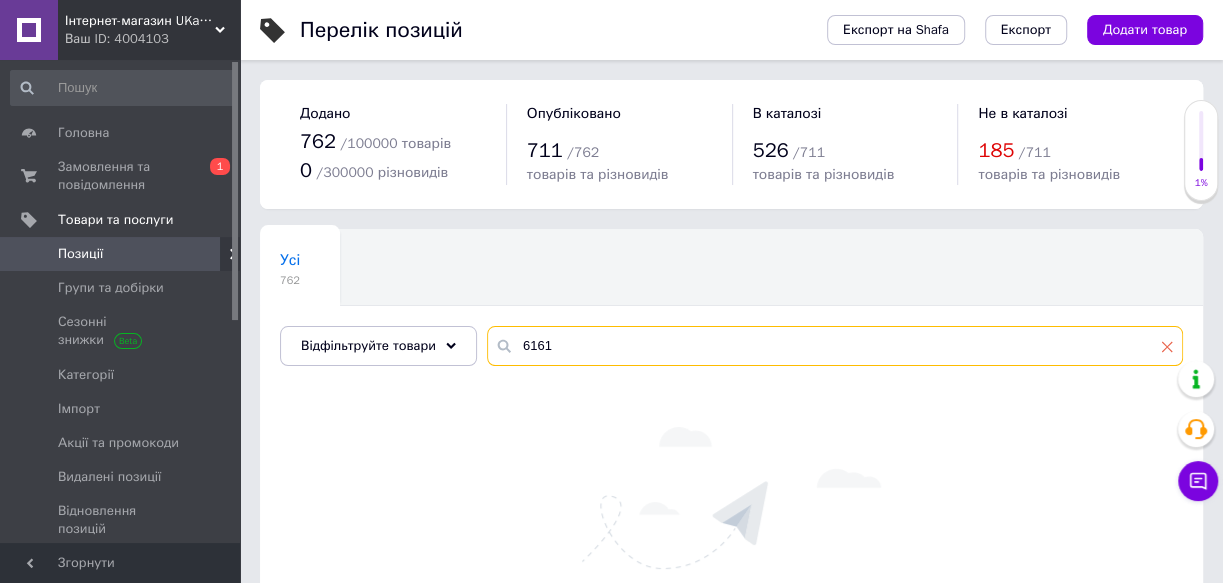 type on "6161" 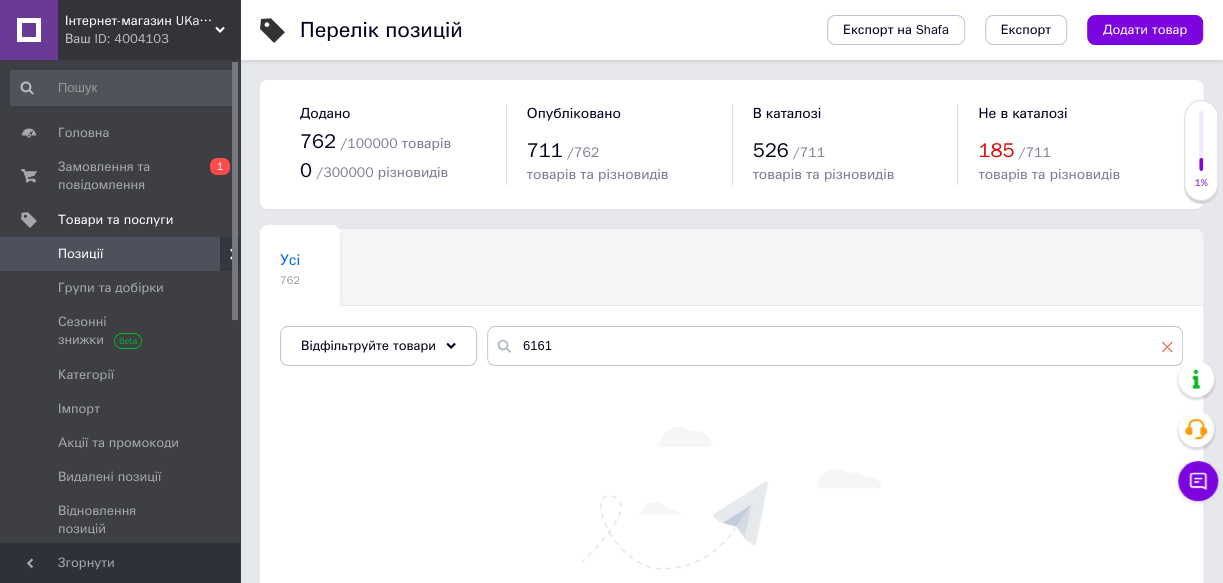 click 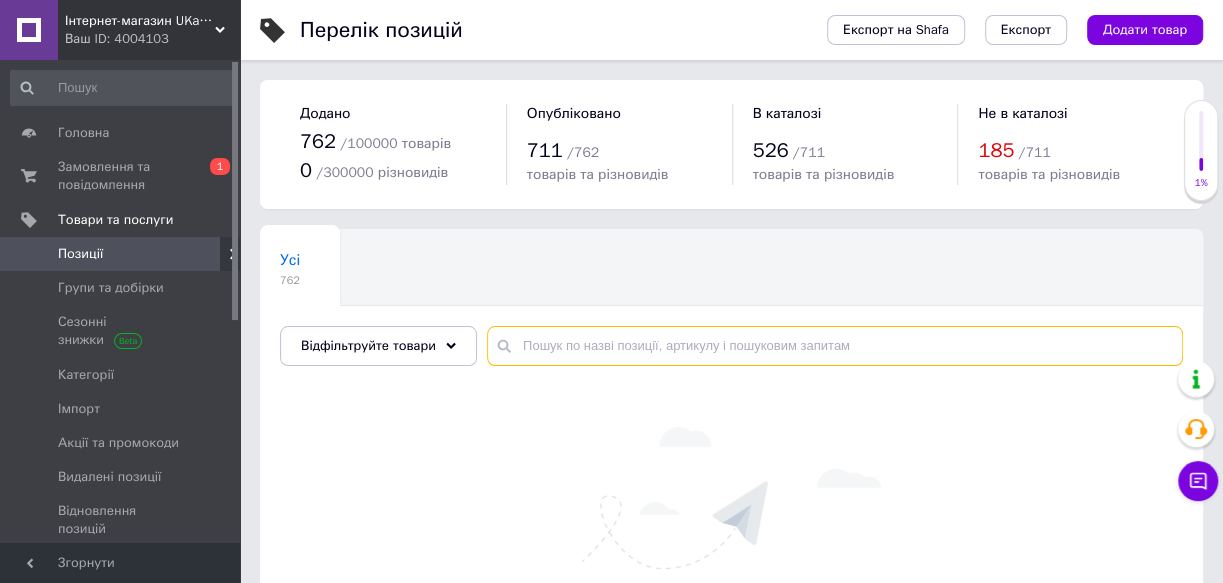 click at bounding box center [835, 346] 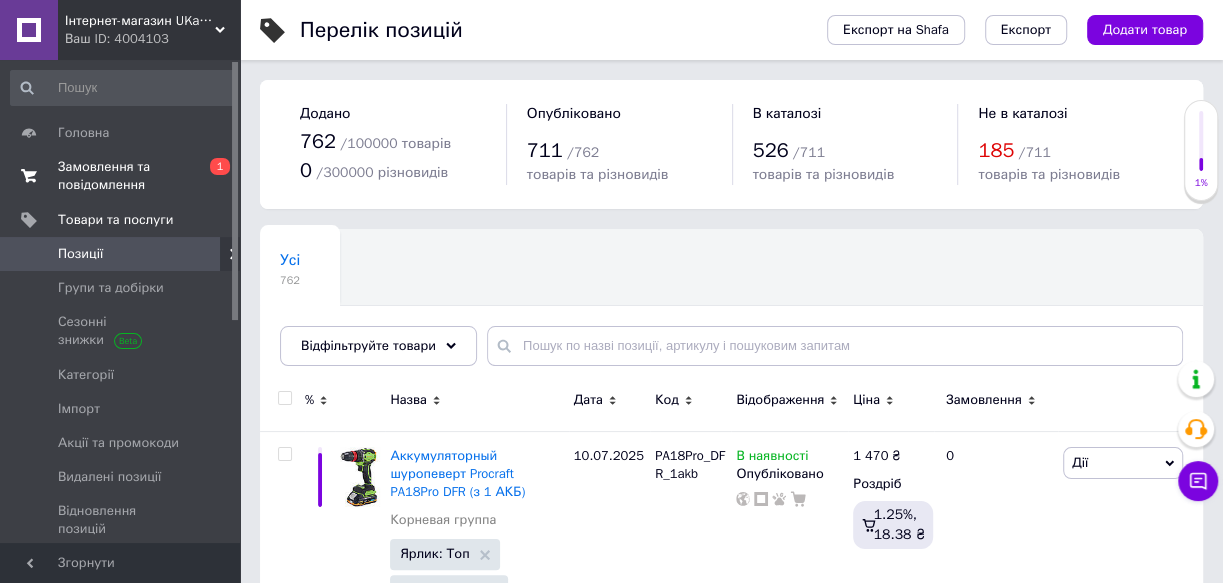 click on "Замовлення та повідомлення" at bounding box center (121, 176) 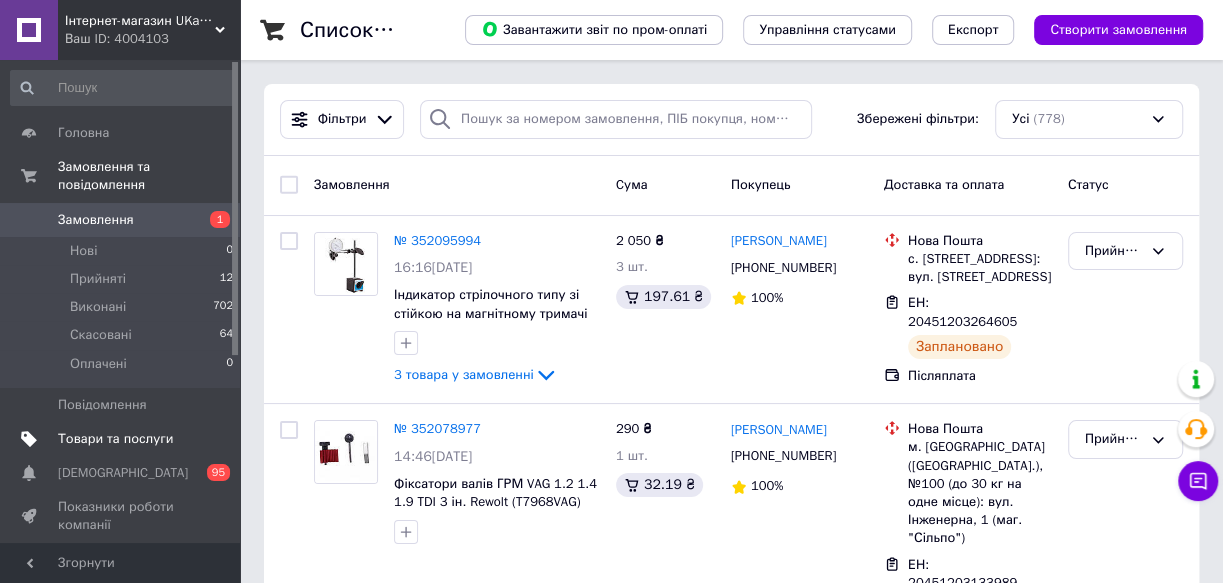 click on "Товари та послуги" at bounding box center (115, 439) 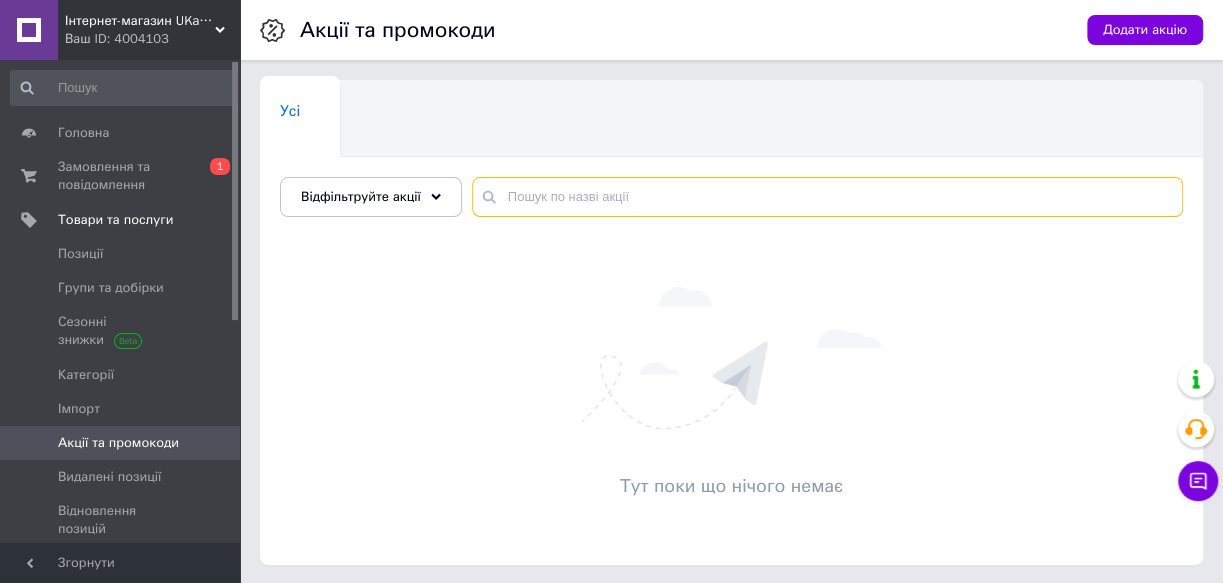 click at bounding box center (827, 197) 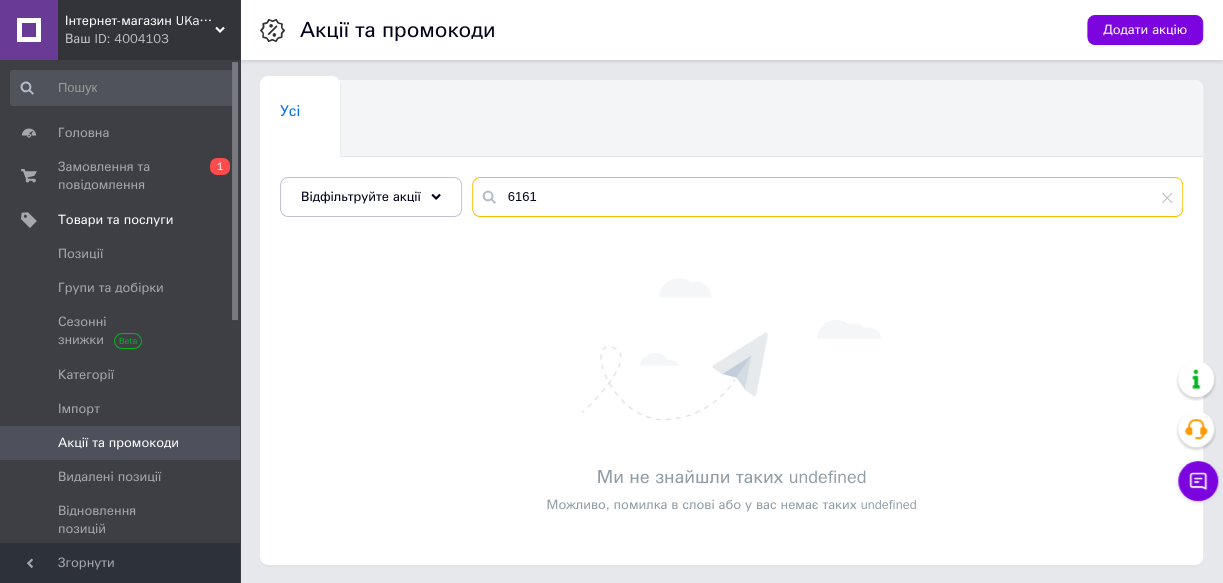 type on "6161" 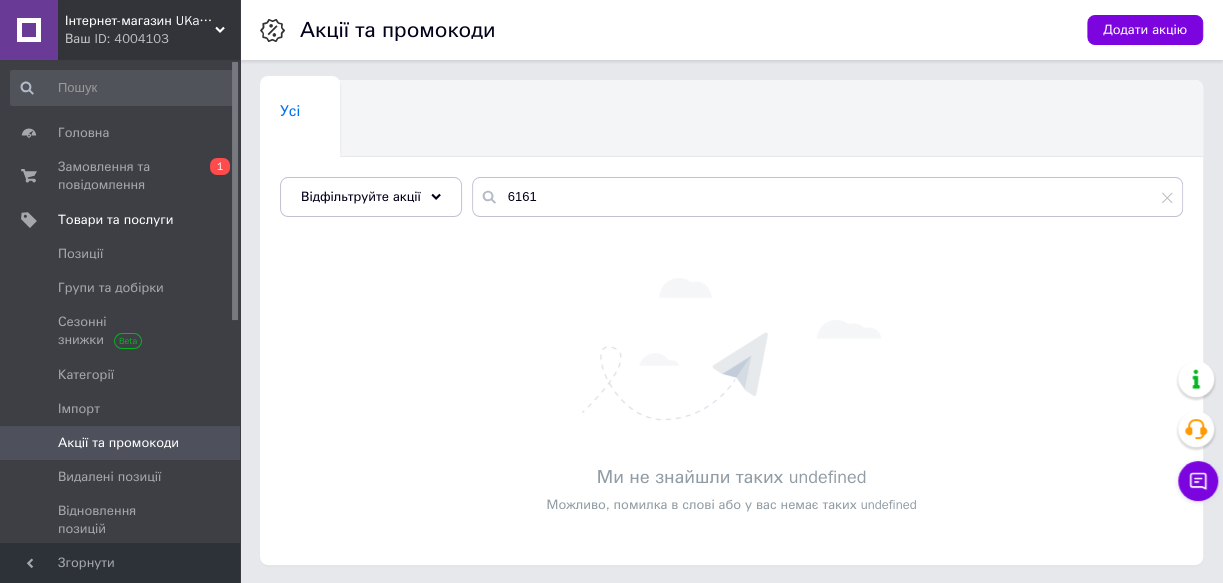 click on "Ми не знайшли таких undefined Можливо, помилка в слові або у вас немає таких undefined" at bounding box center (731, 396) 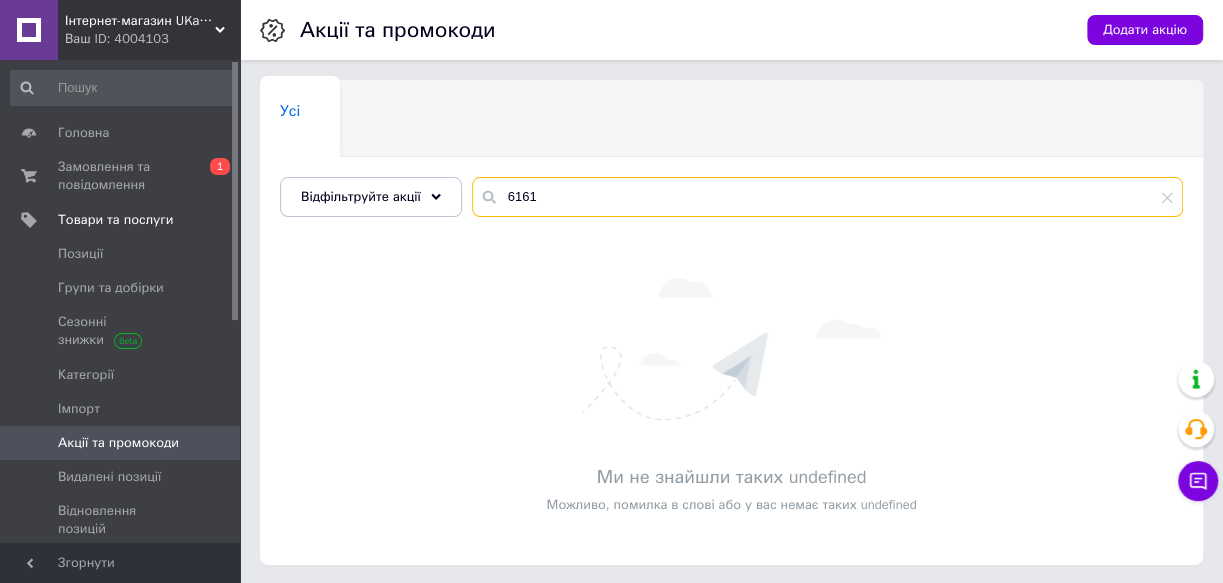 click on "6161" at bounding box center [827, 197] 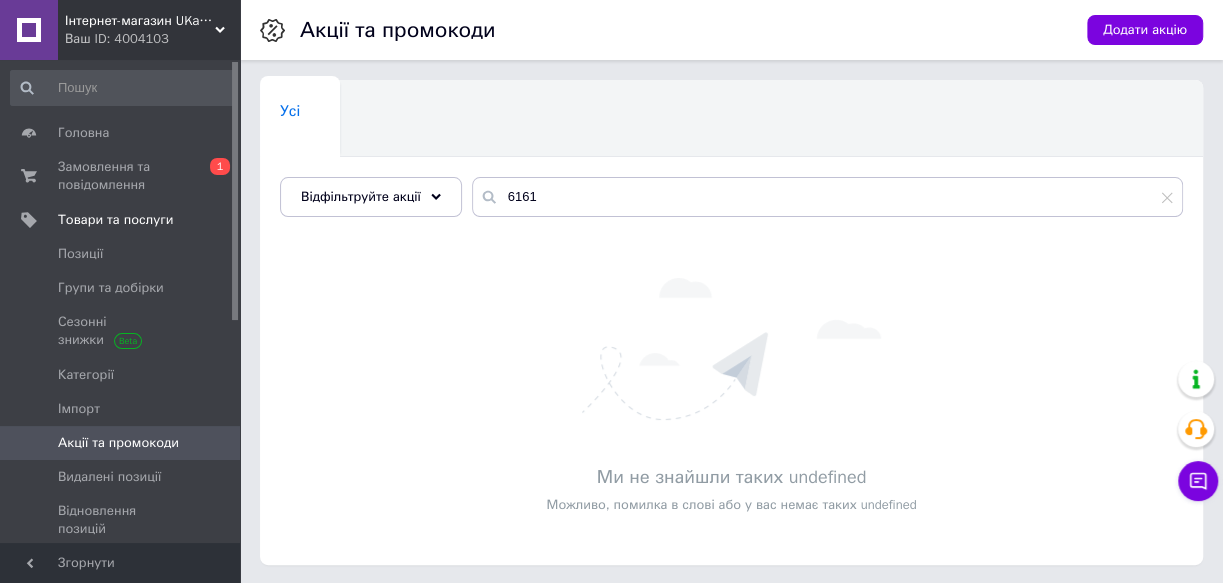 click on "Ми не знайшли таких undefined Можливо, помилка в слові або у вас немає таких undefined" at bounding box center (731, 396) 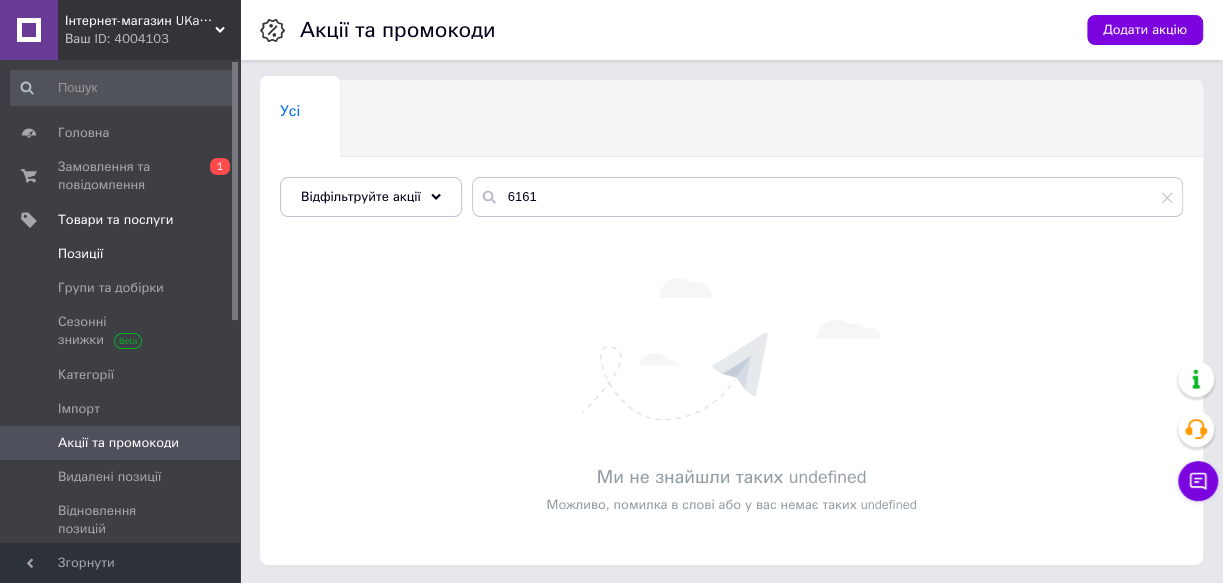 click on "Позиції" at bounding box center (80, 254) 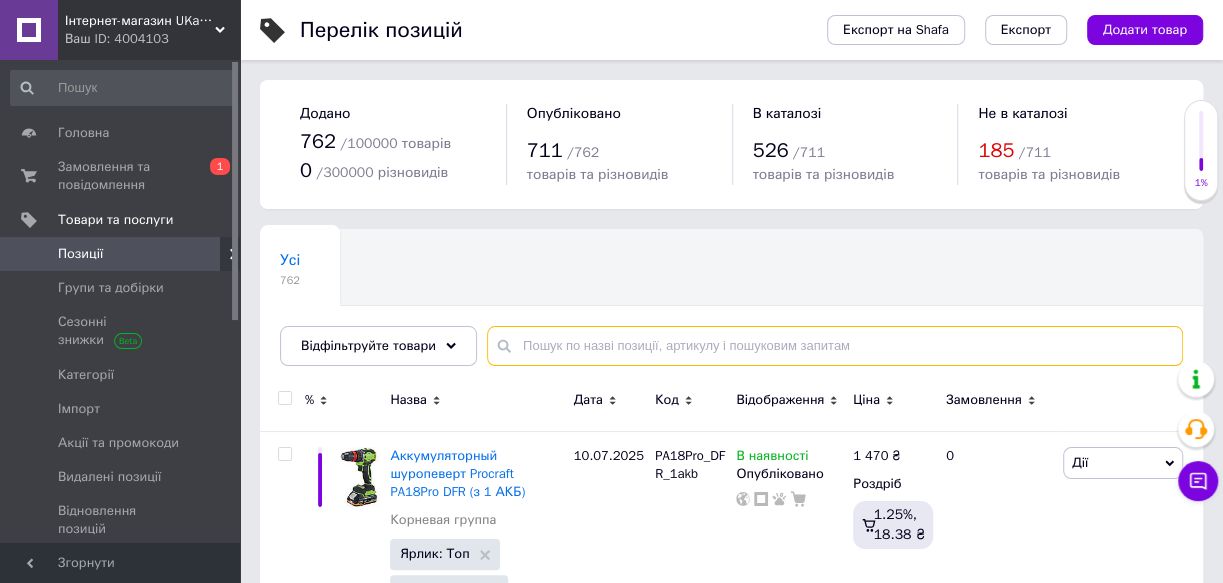 click at bounding box center [835, 346] 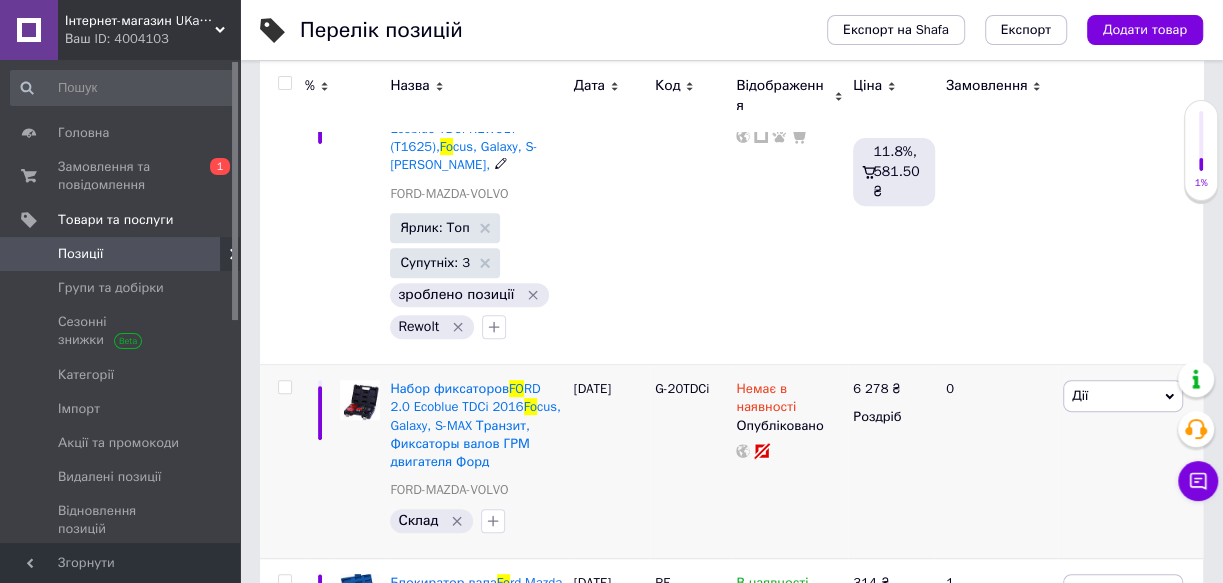 scroll, scrollTop: 0, scrollLeft: 0, axis: both 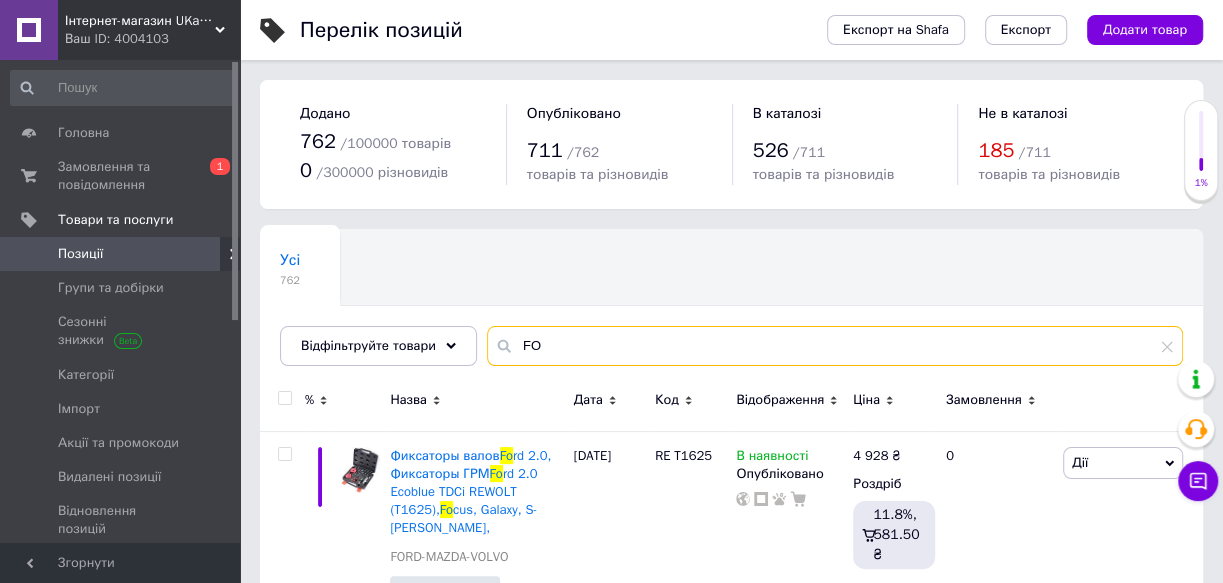 click on "FO" at bounding box center [835, 346] 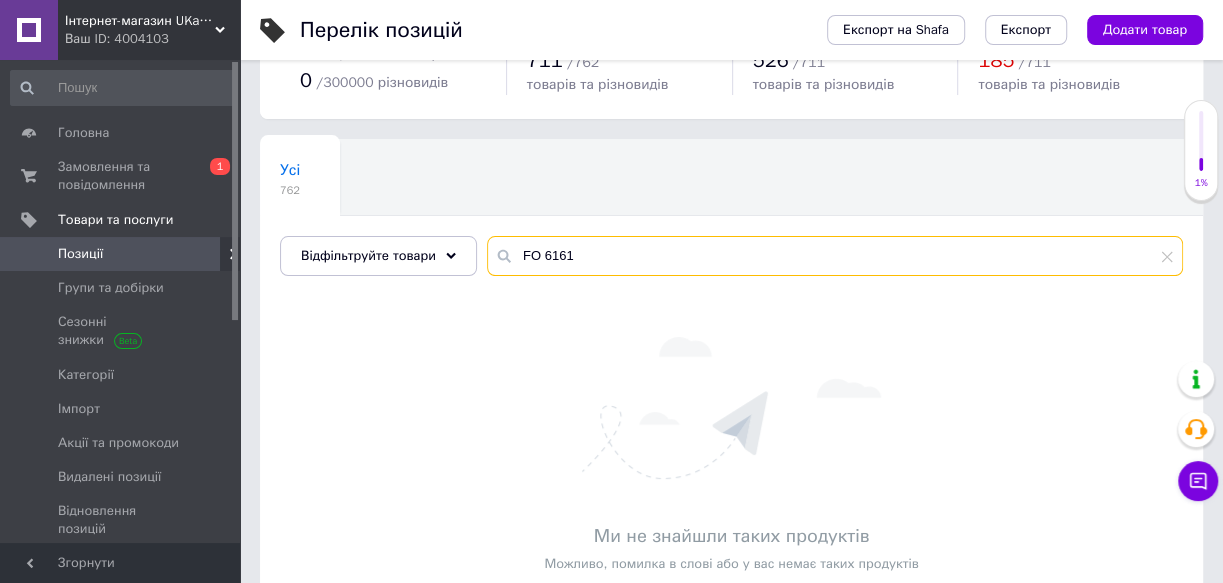 scroll, scrollTop: 150, scrollLeft: 0, axis: vertical 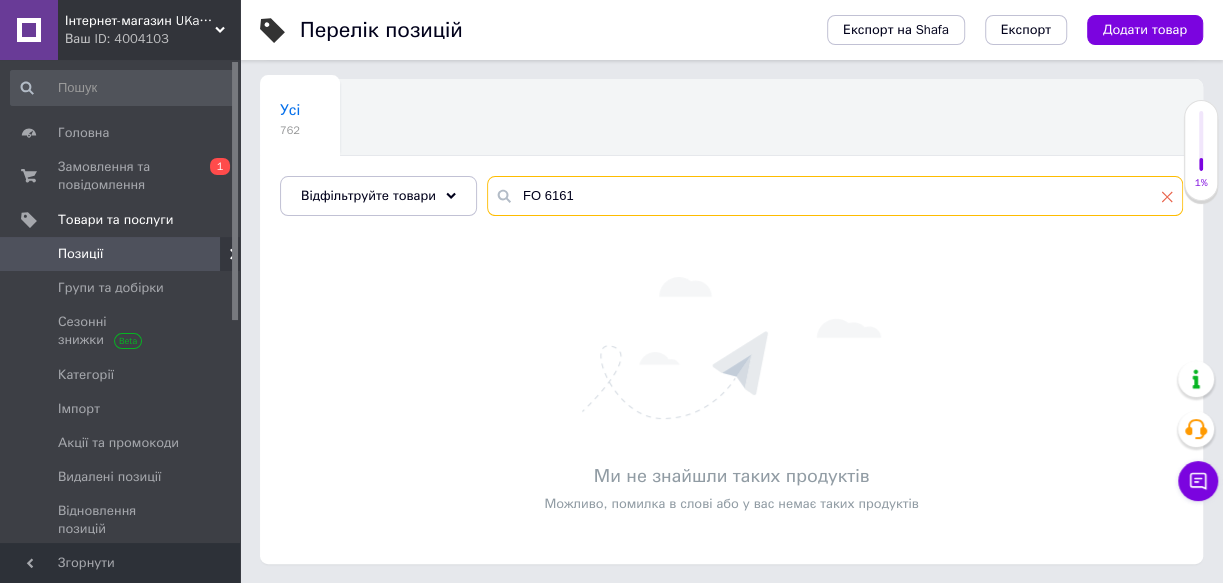 type on "FO 6161" 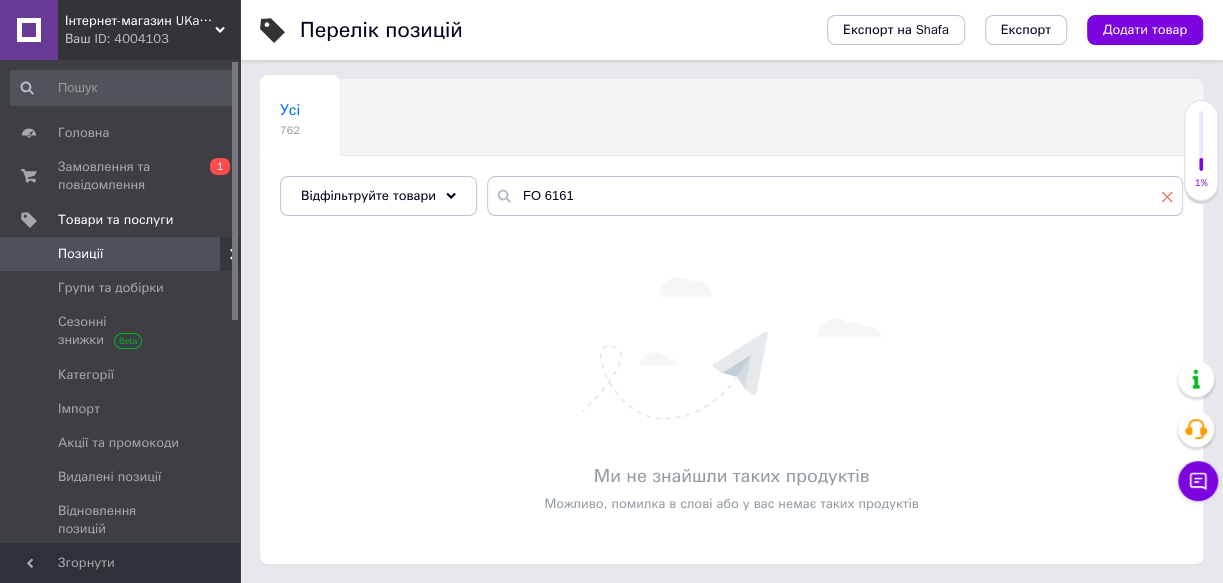 click 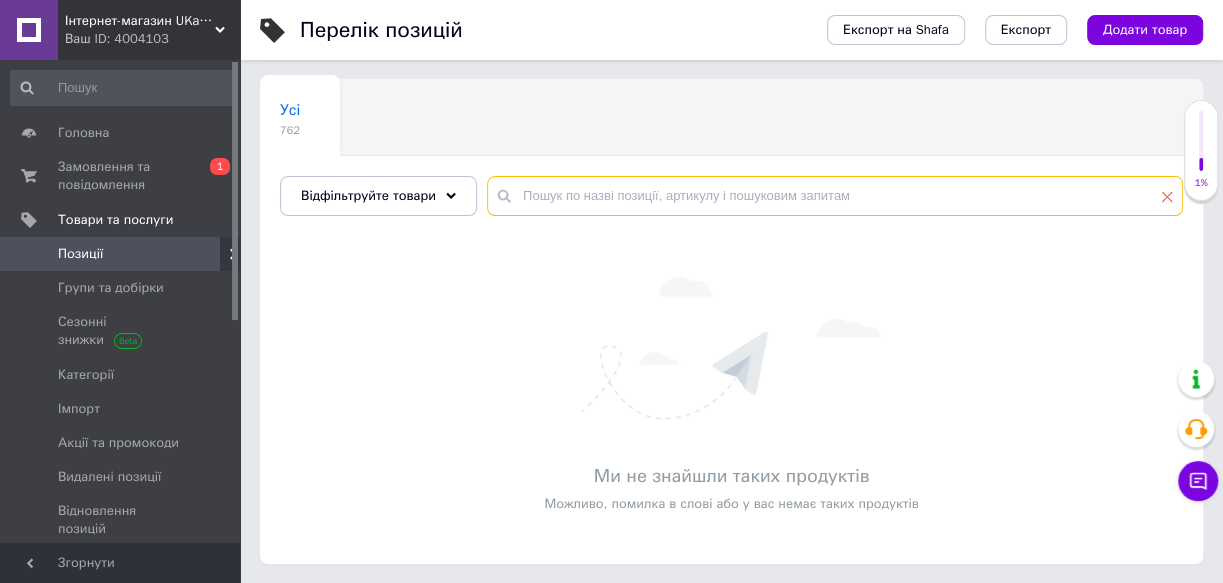 click at bounding box center (835, 196) 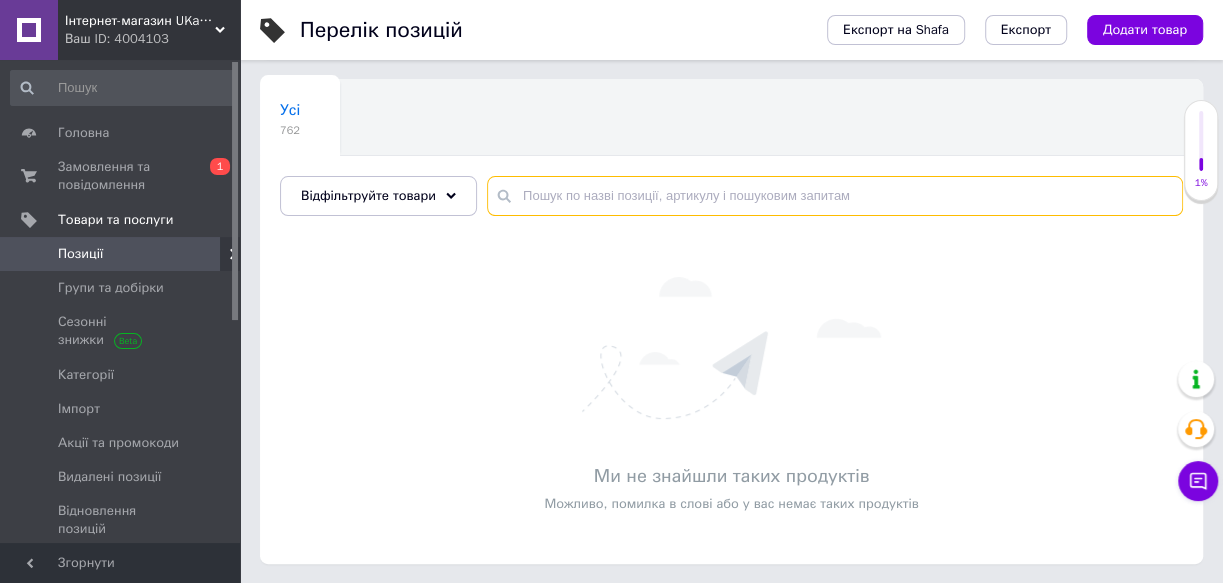 scroll, scrollTop: 0, scrollLeft: 0, axis: both 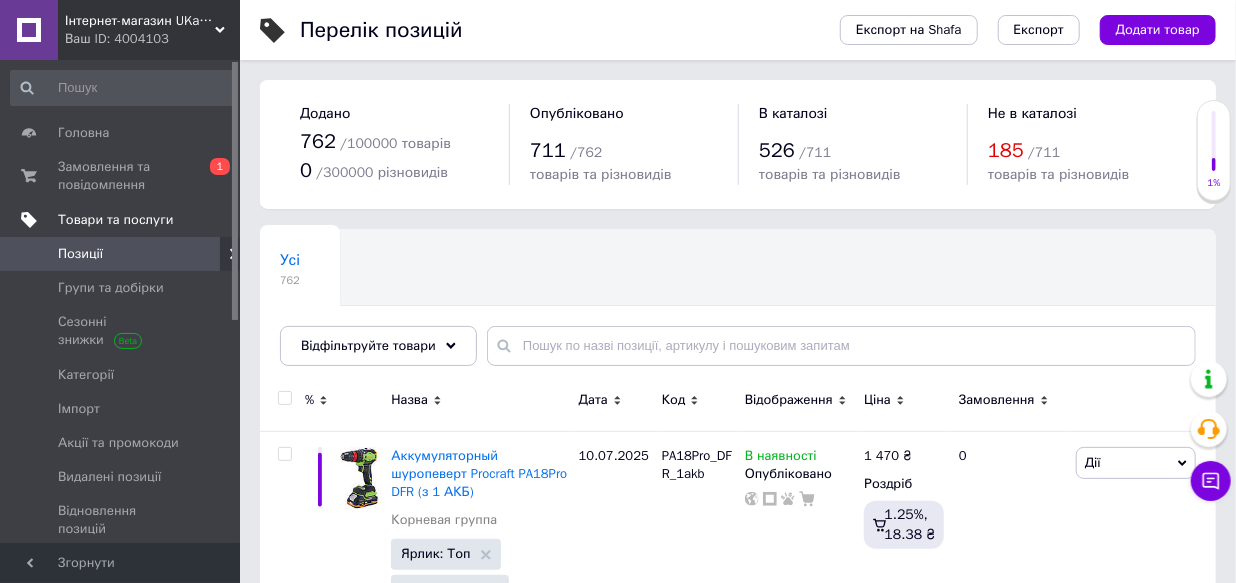 click on "Товари та послуги" at bounding box center (115, 220) 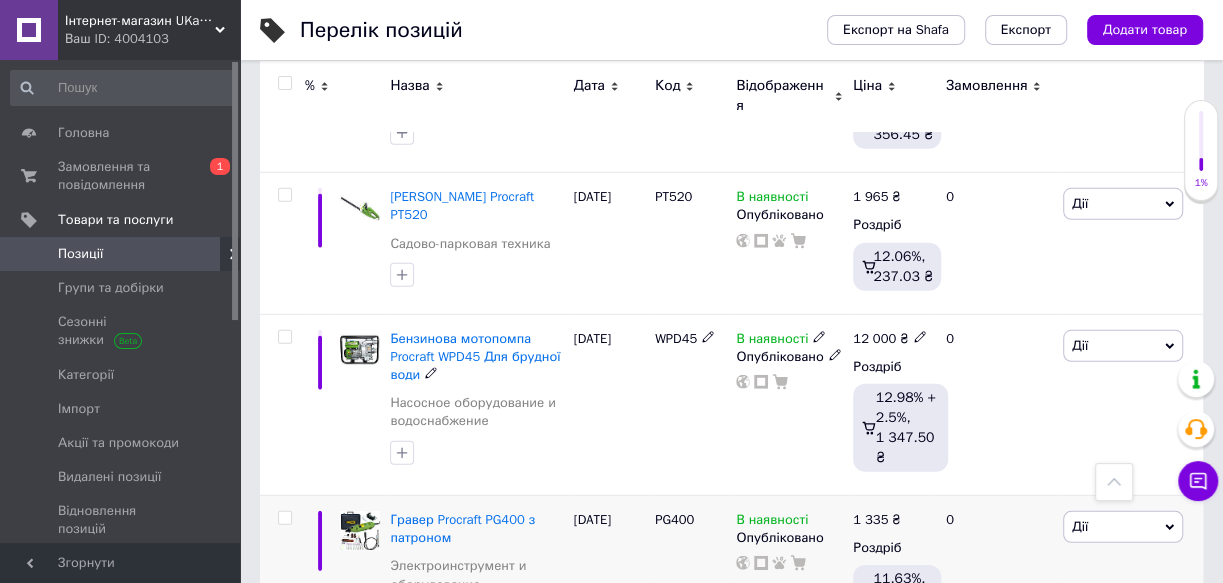 scroll, scrollTop: 3545, scrollLeft: 0, axis: vertical 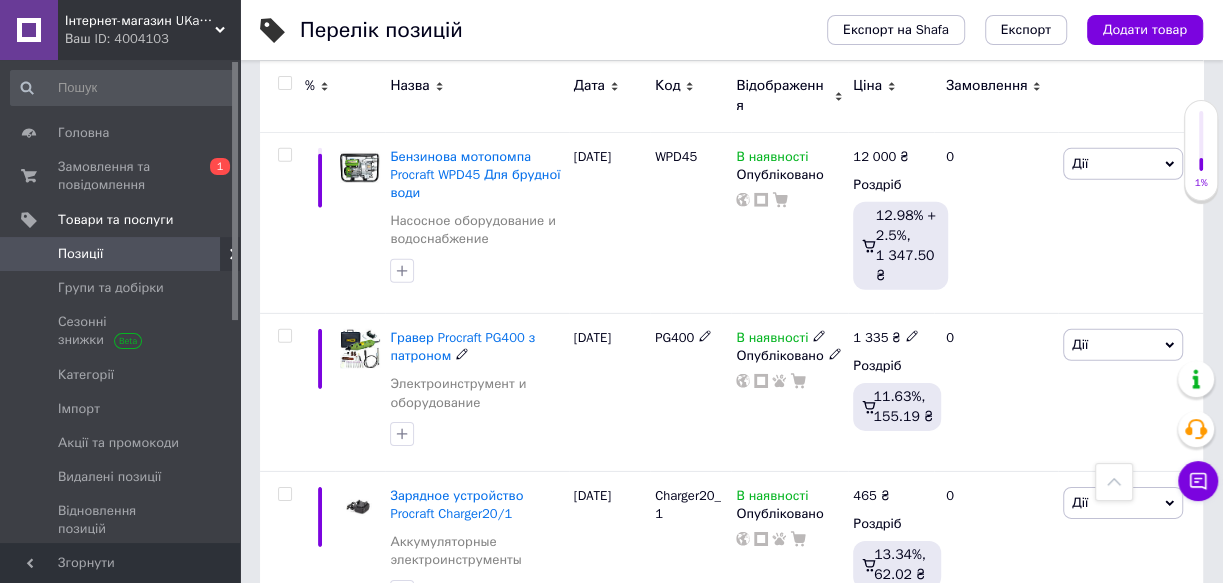 click on "Гравер Procraft PG400 з патроном" at bounding box center (462, 346) 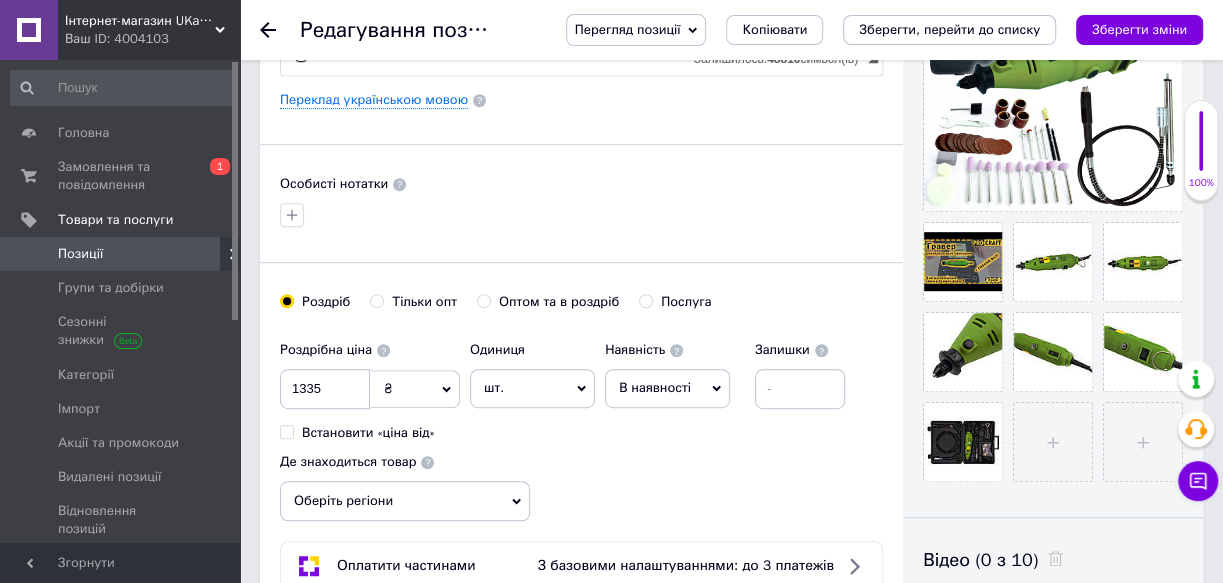 scroll, scrollTop: 636, scrollLeft: 0, axis: vertical 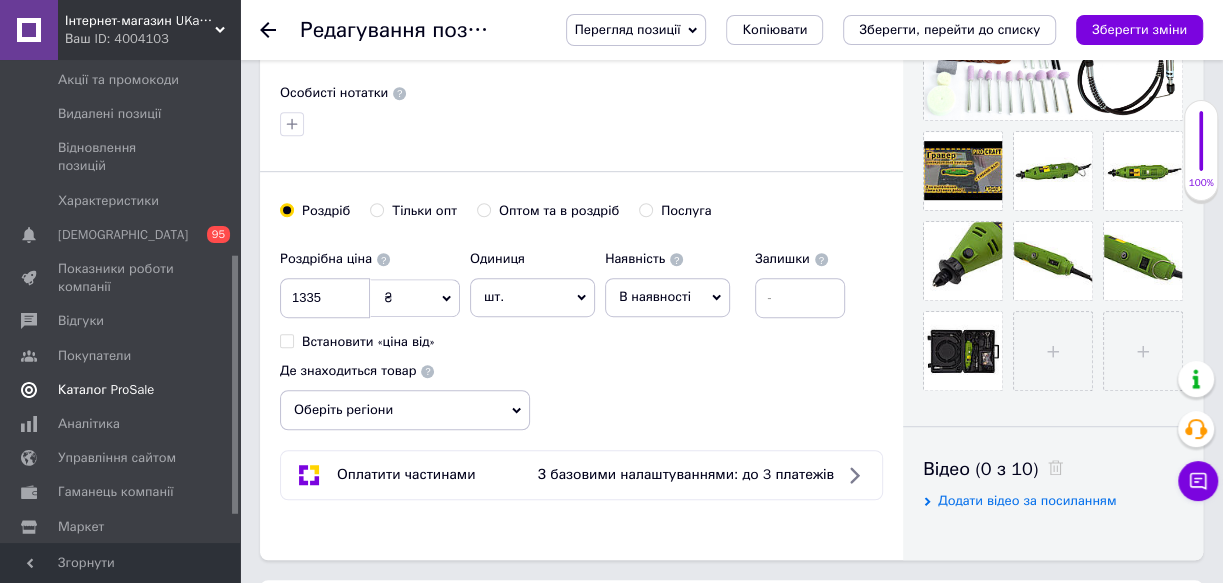 click on "Каталог ProSale" at bounding box center (106, 390) 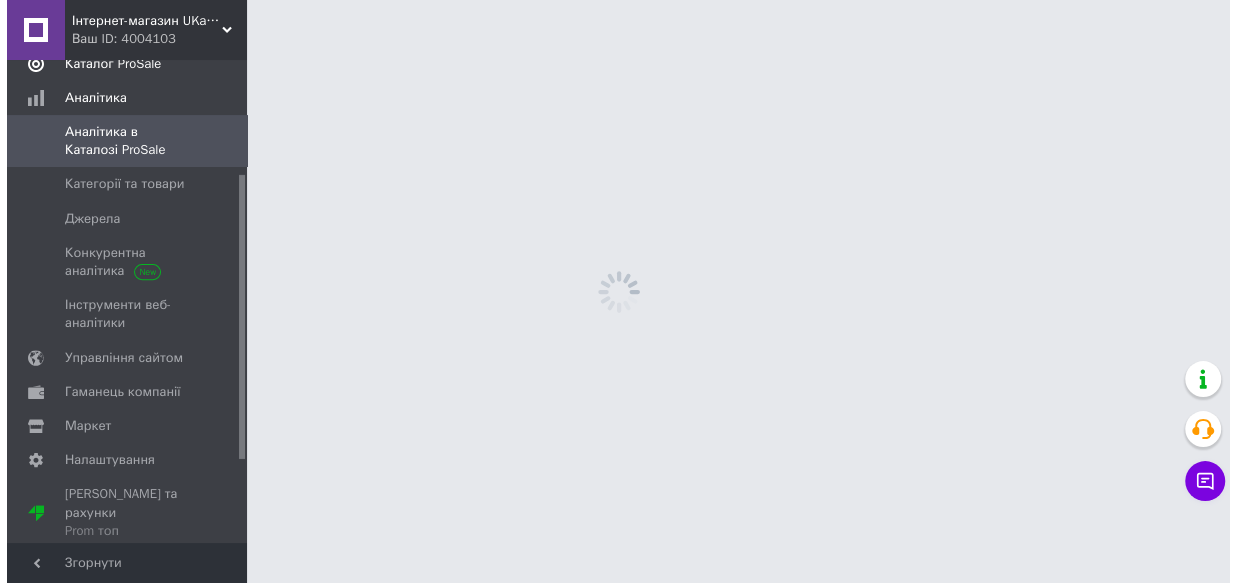 scroll, scrollTop: 0, scrollLeft: 0, axis: both 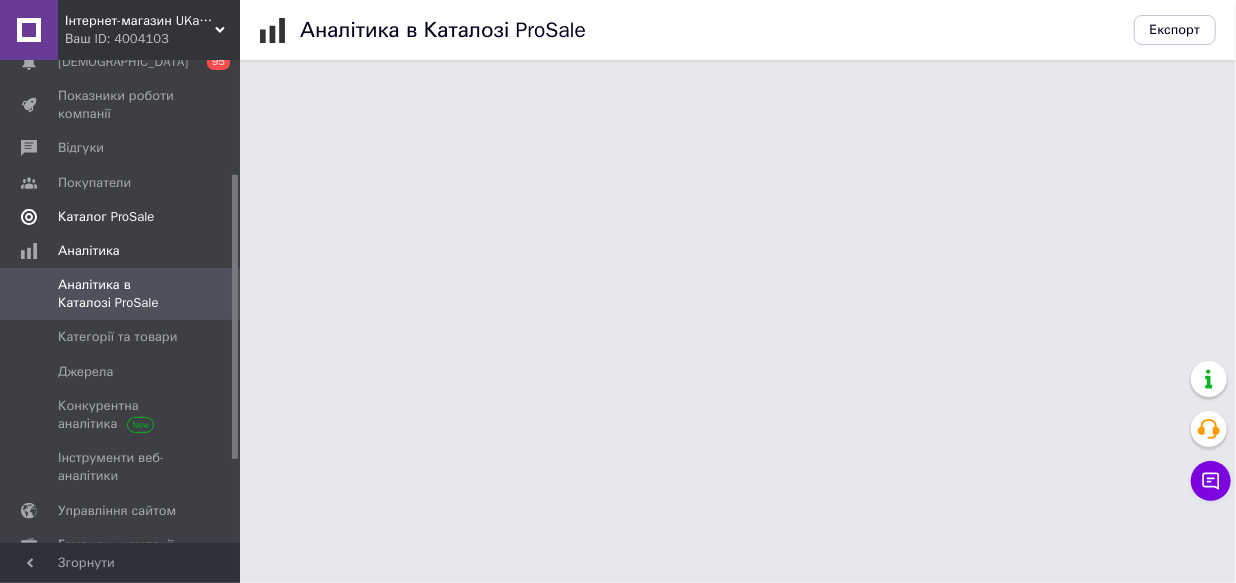 click on "Каталог ProSale" at bounding box center [106, 217] 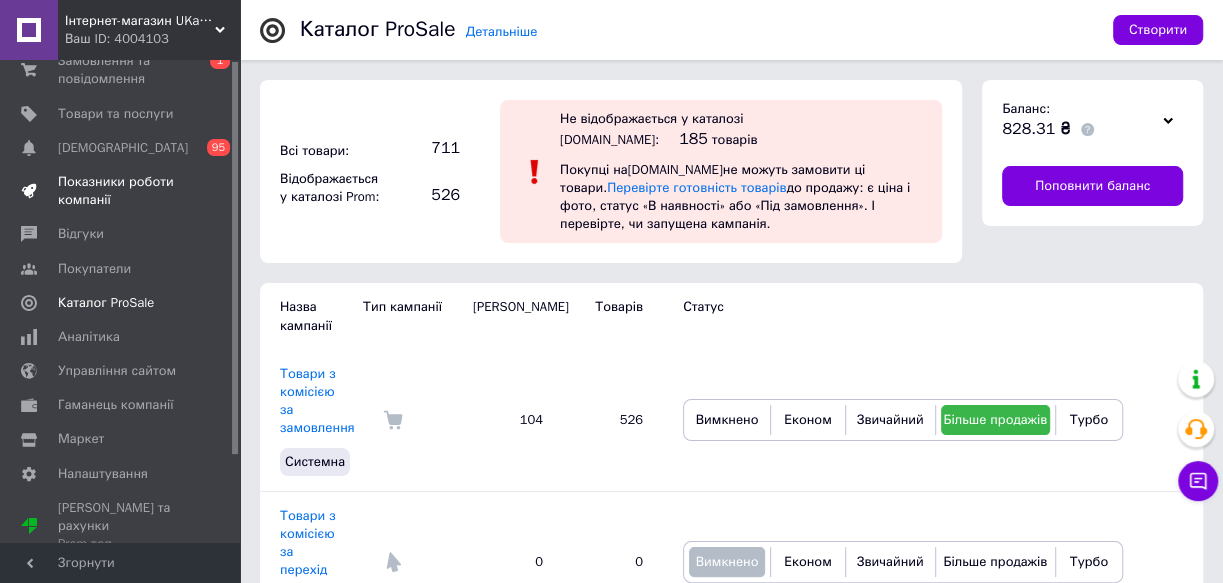 scroll, scrollTop: 0, scrollLeft: 0, axis: both 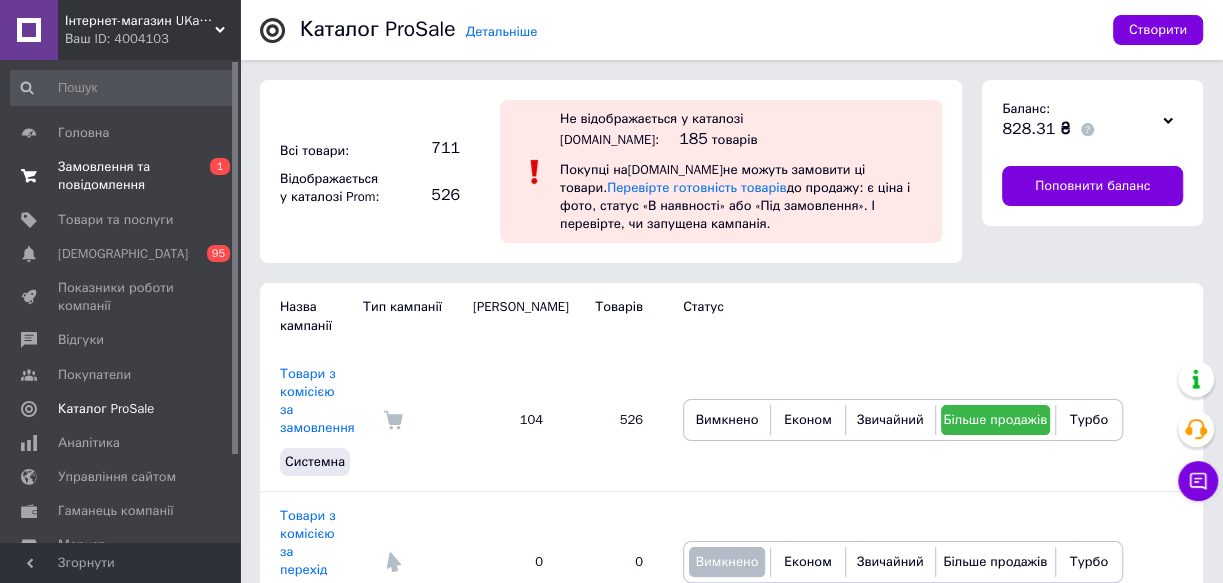 click on "Замовлення та повідомлення" at bounding box center (121, 176) 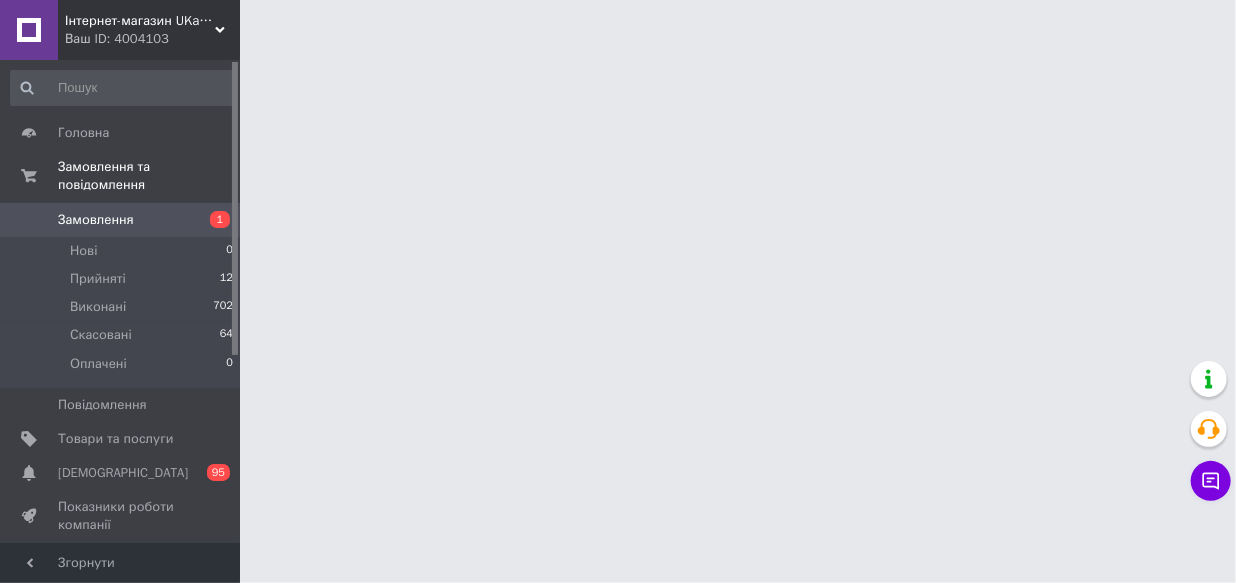 click on "Замовлення" at bounding box center [96, 220] 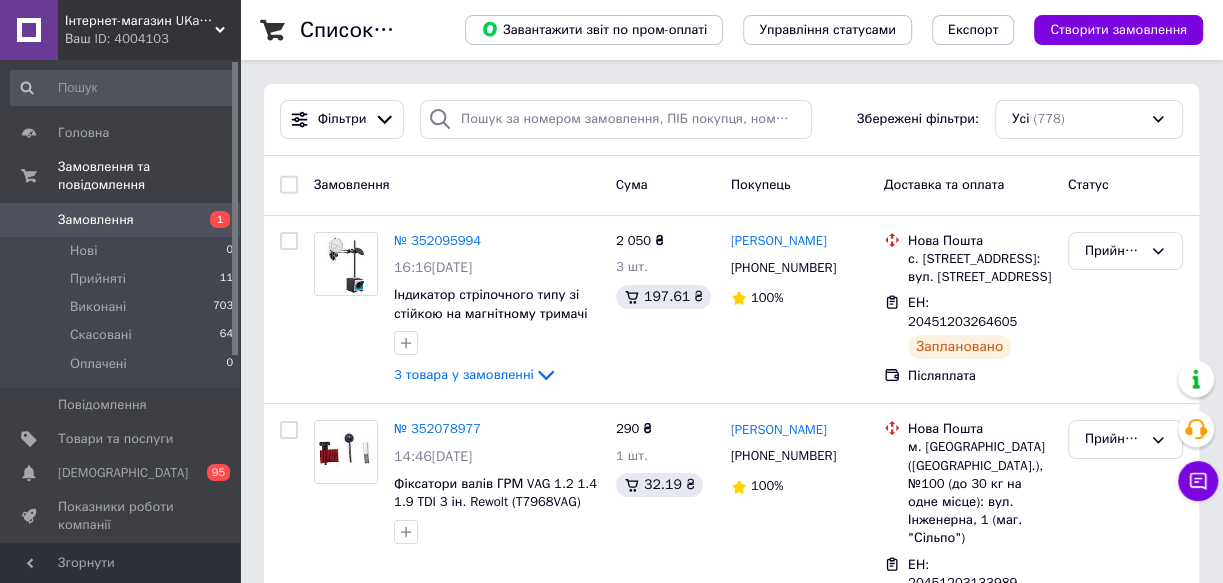 click on "Замовлення" at bounding box center (96, 220) 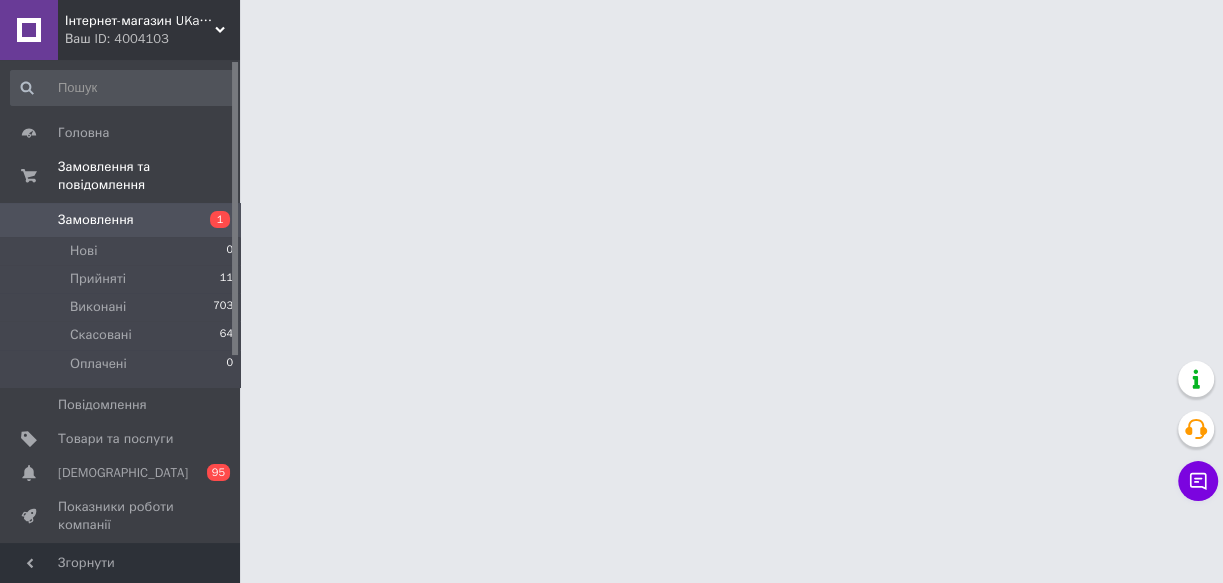 click on "Замовлення" at bounding box center [96, 220] 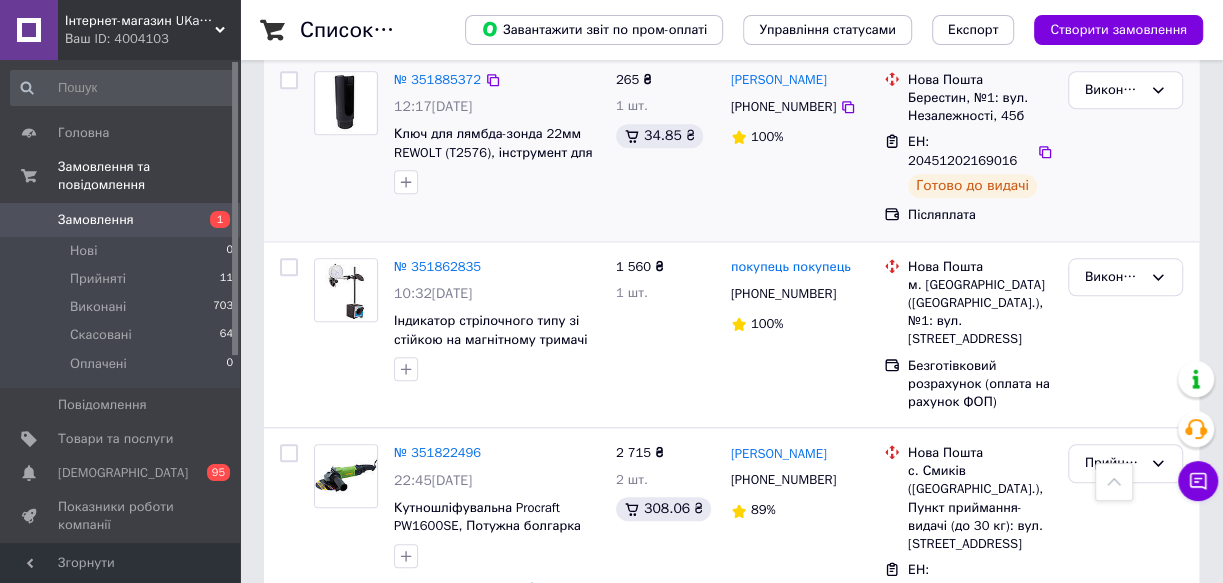 scroll, scrollTop: 727, scrollLeft: 0, axis: vertical 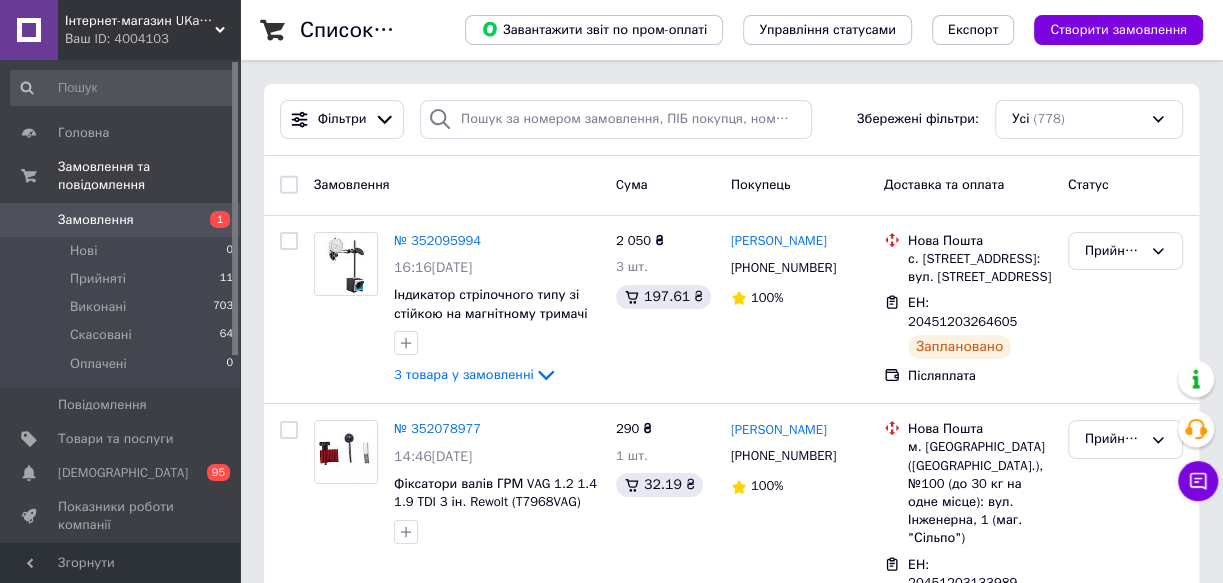 click on "Замовлення" at bounding box center [96, 220] 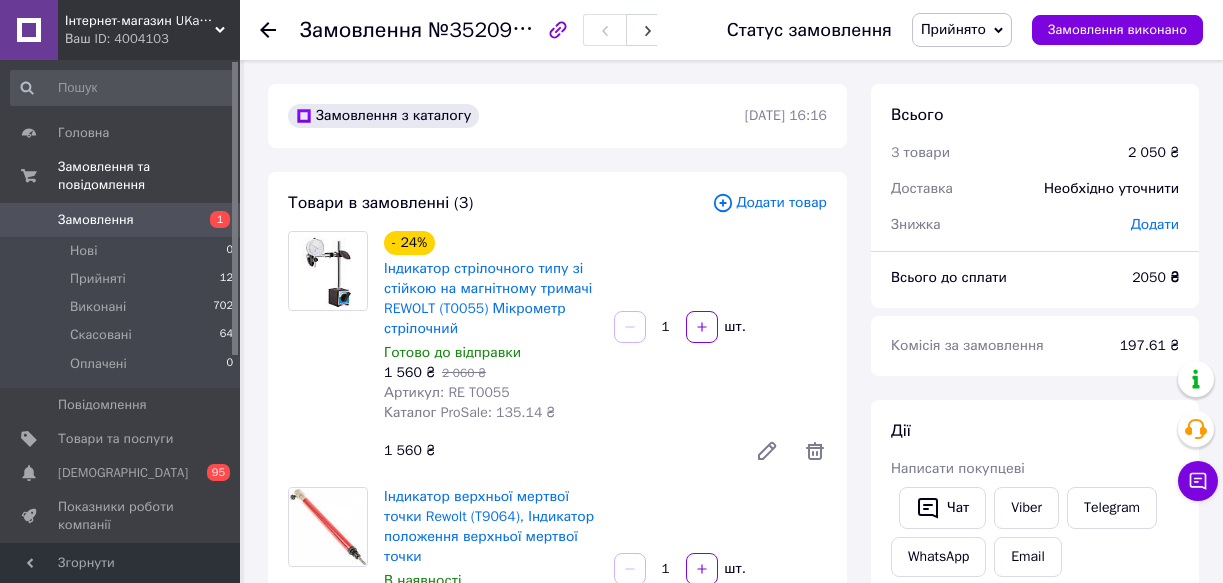 scroll, scrollTop: 0, scrollLeft: 0, axis: both 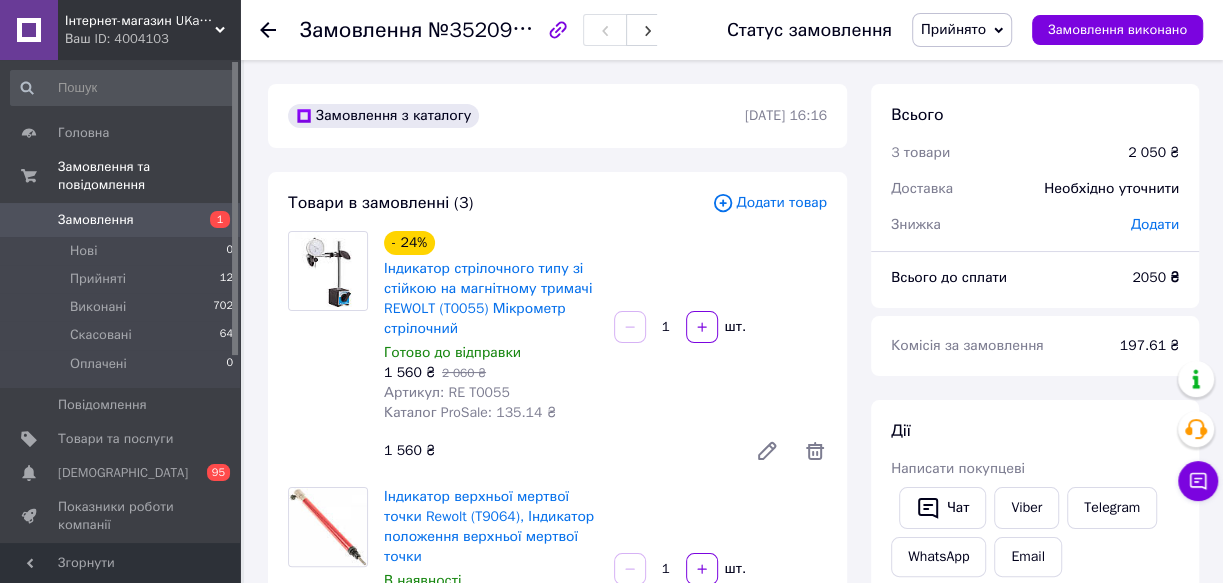 click on "Замовлення №352095994 Статус замовлення Прийнято Виконано Скасовано Оплачено Замовлення виконано" at bounding box center [731, 30] 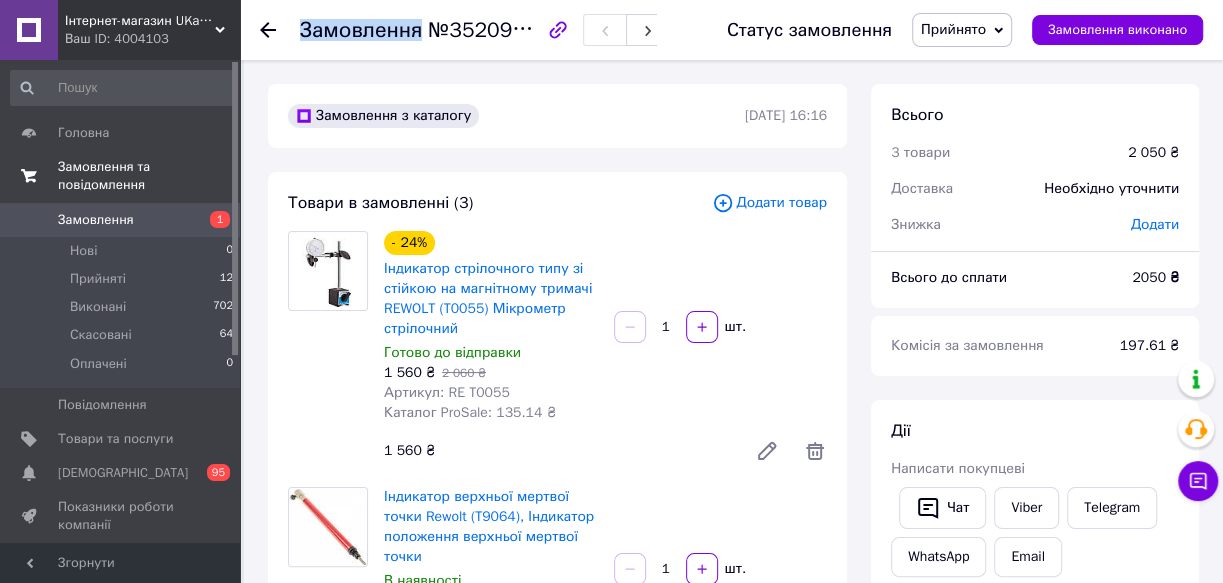 scroll, scrollTop: 272, scrollLeft: 0, axis: vertical 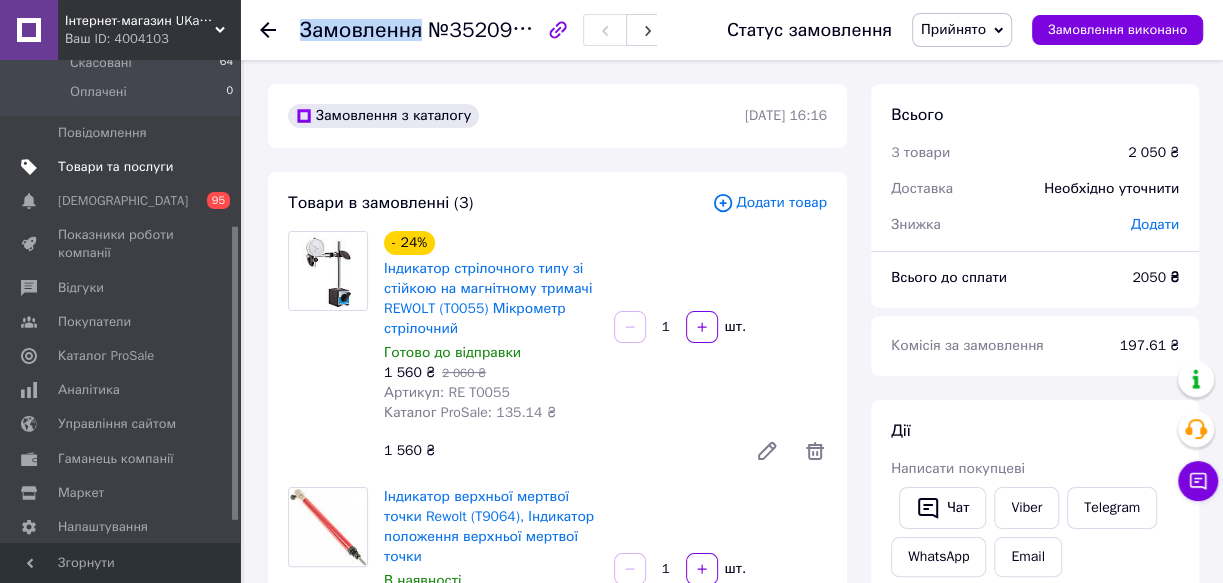 click on "Товари та послуги" at bounding box center (115, 167) 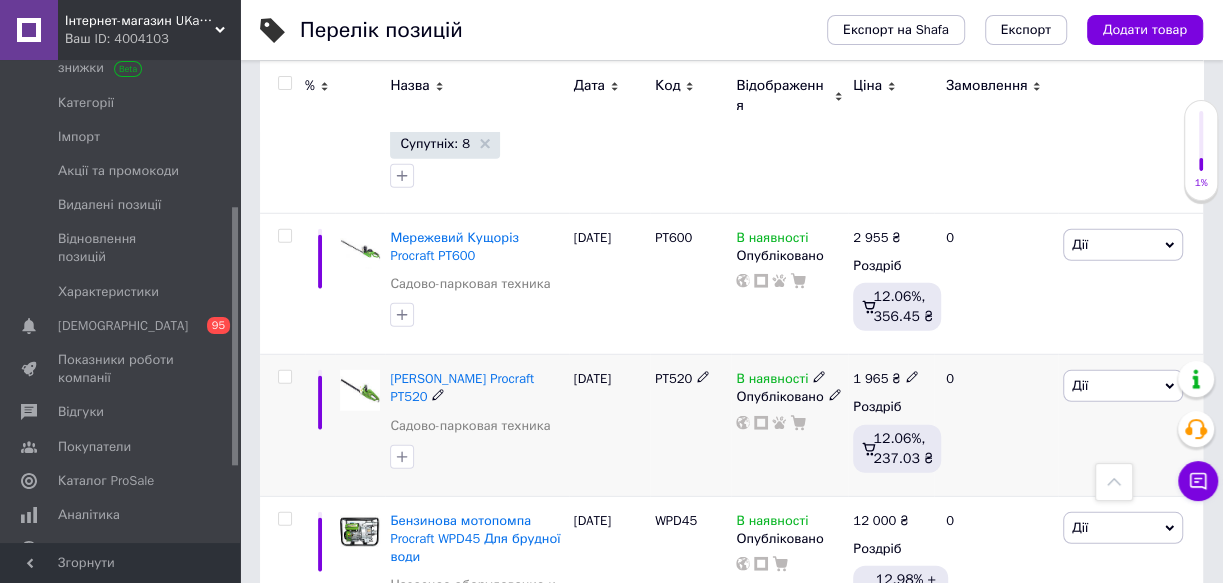 scroll, scrollTop: 3272, scrollLeft: 0, axis: vertical 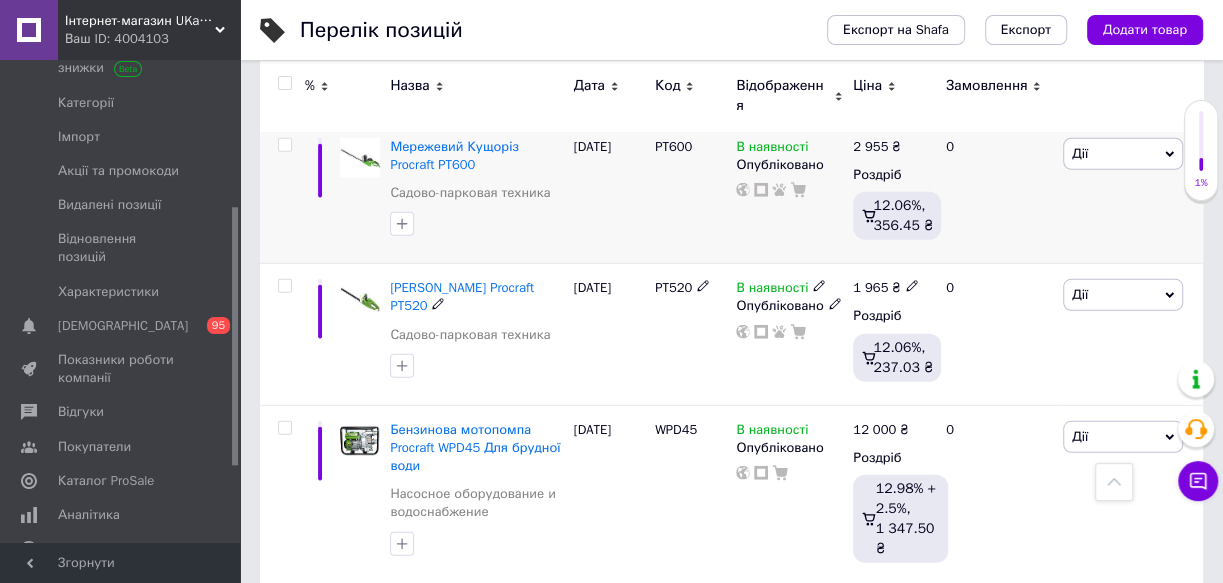 drag, startPoint x: 423, startPoint y: 248, endPoint x: 476, endPoint y: 212, distance: 64.070274 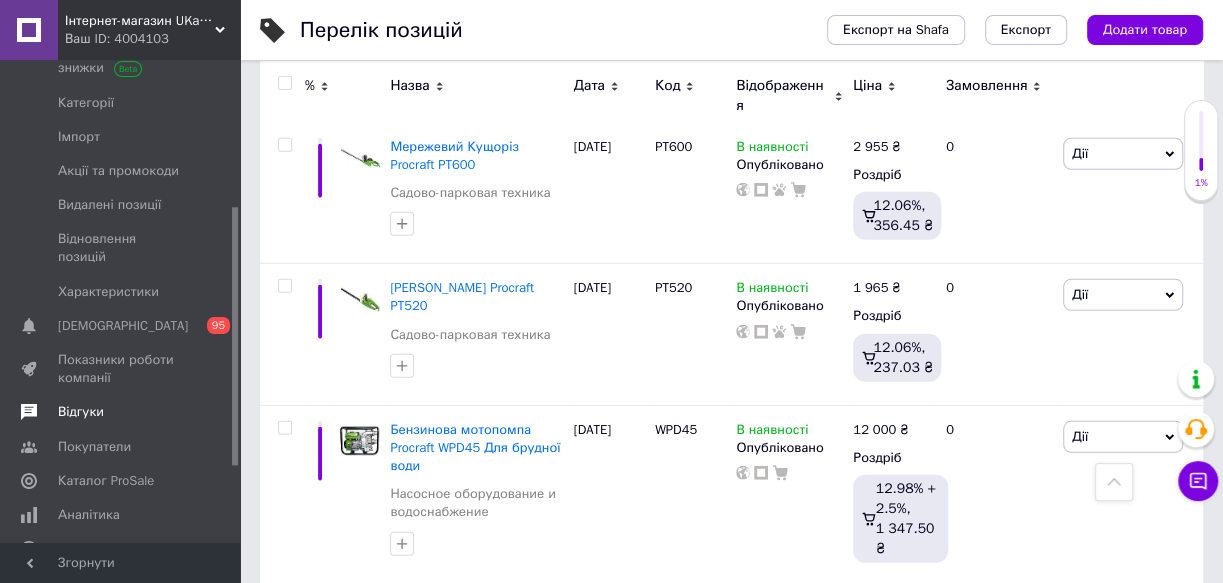 click on "Відгуки" at bounding box center (81, 412) 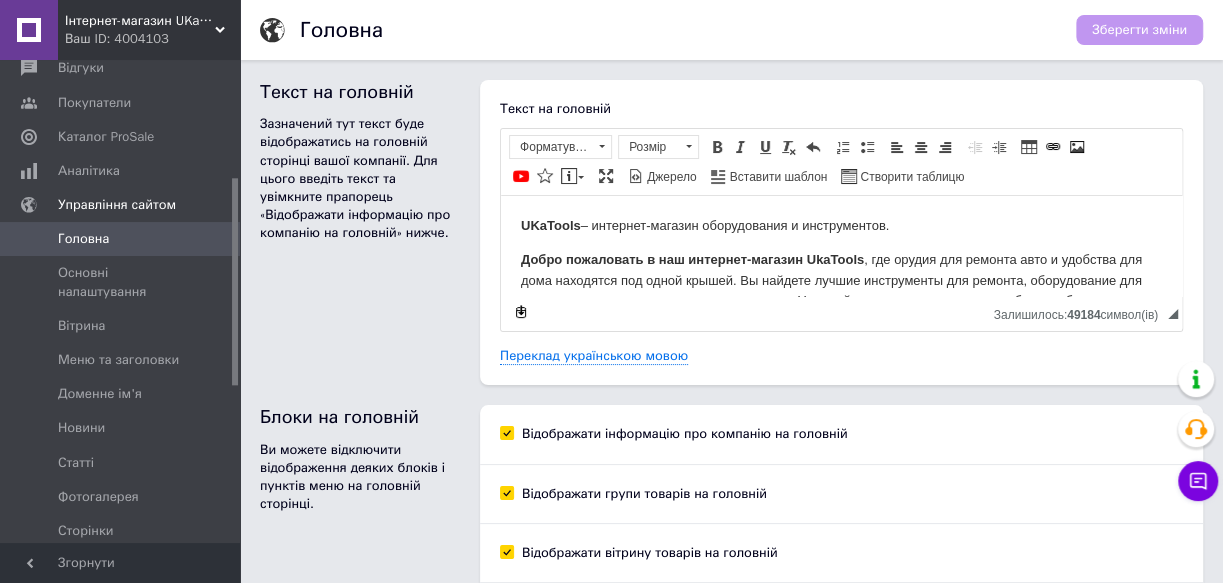 scroll, scrollTop: 0, scrollLeft: 0, axis: both 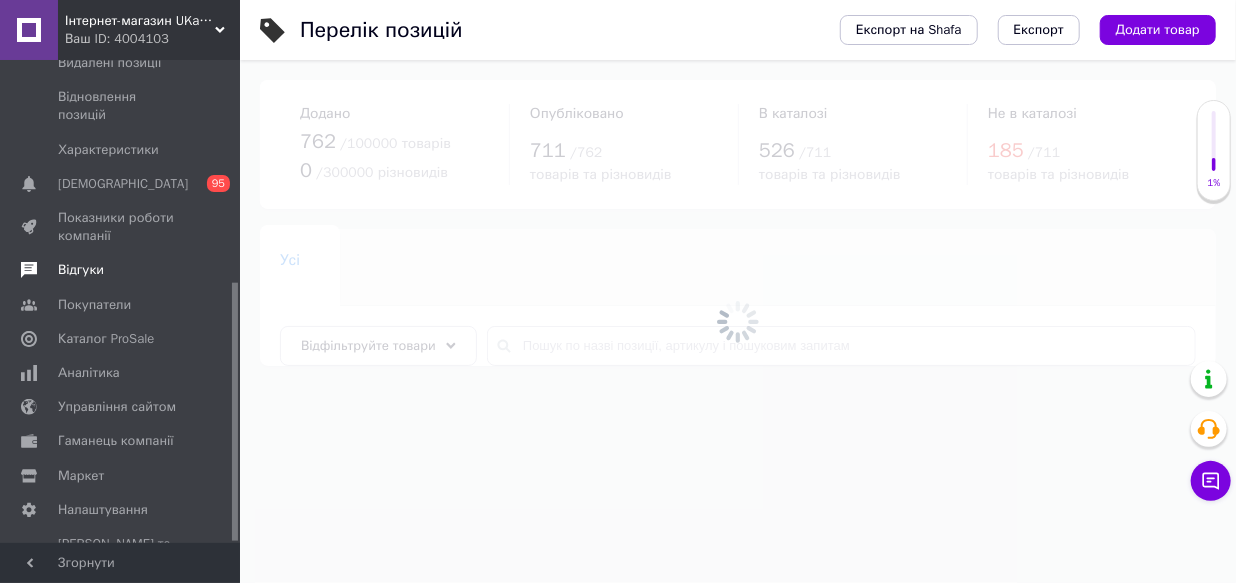 click on "Відгуки" at bounding box center (81, 270) 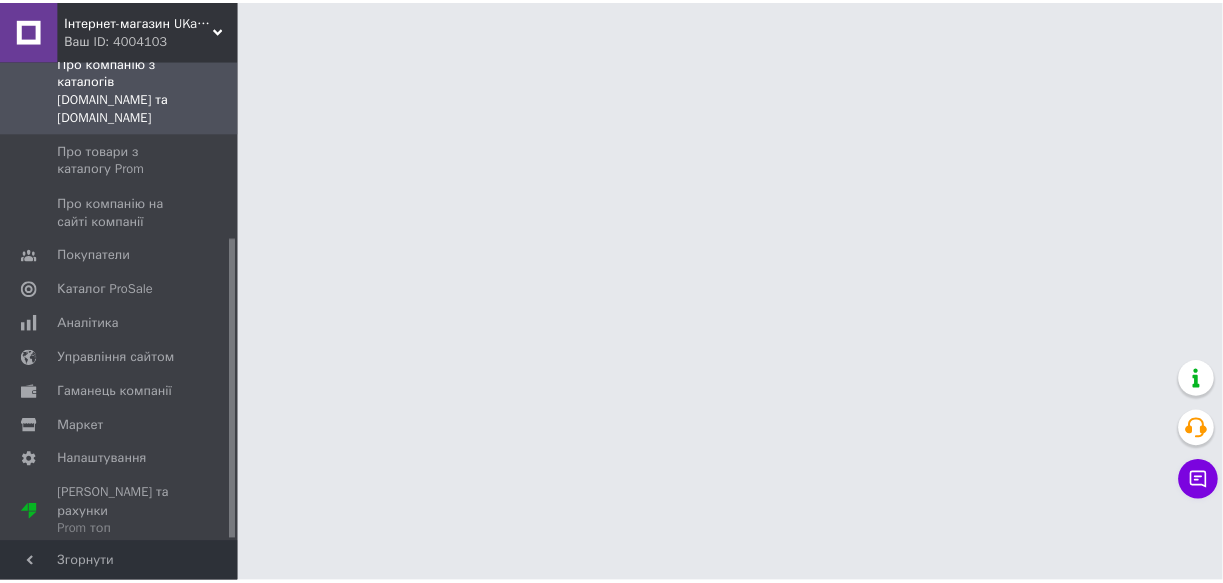 scroll, scrollTop: 281, scrollLeft: 0, axis: vertical 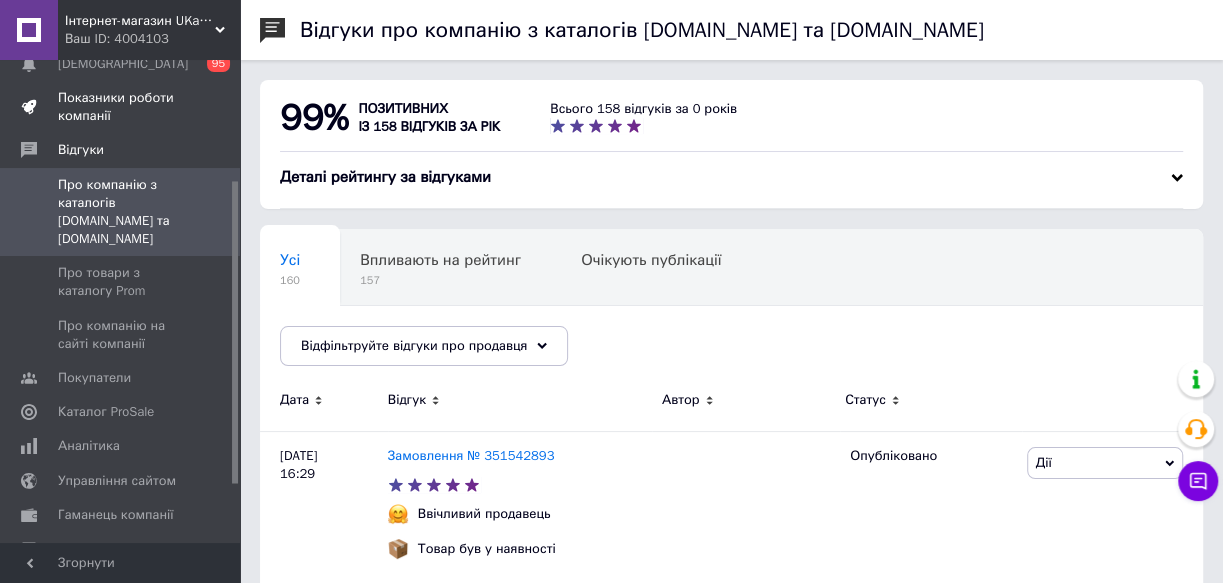 click on "Показники роботи компанії" at bounding box center [121, 107] 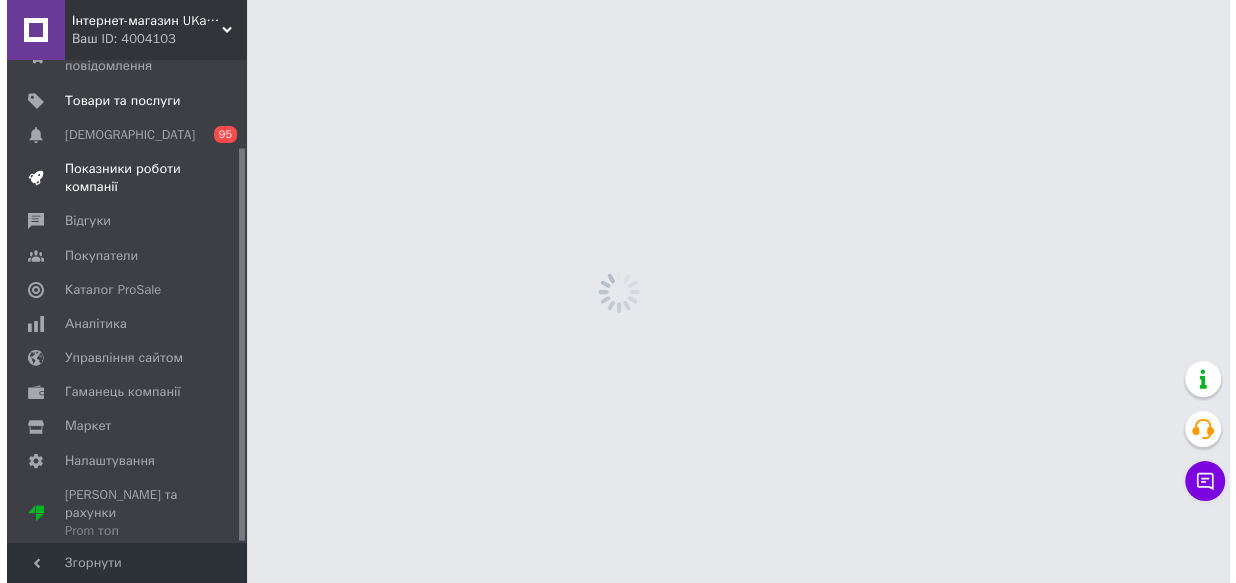 scroll, scrollTop: 106, scrollLeft: 0, axis: vertical 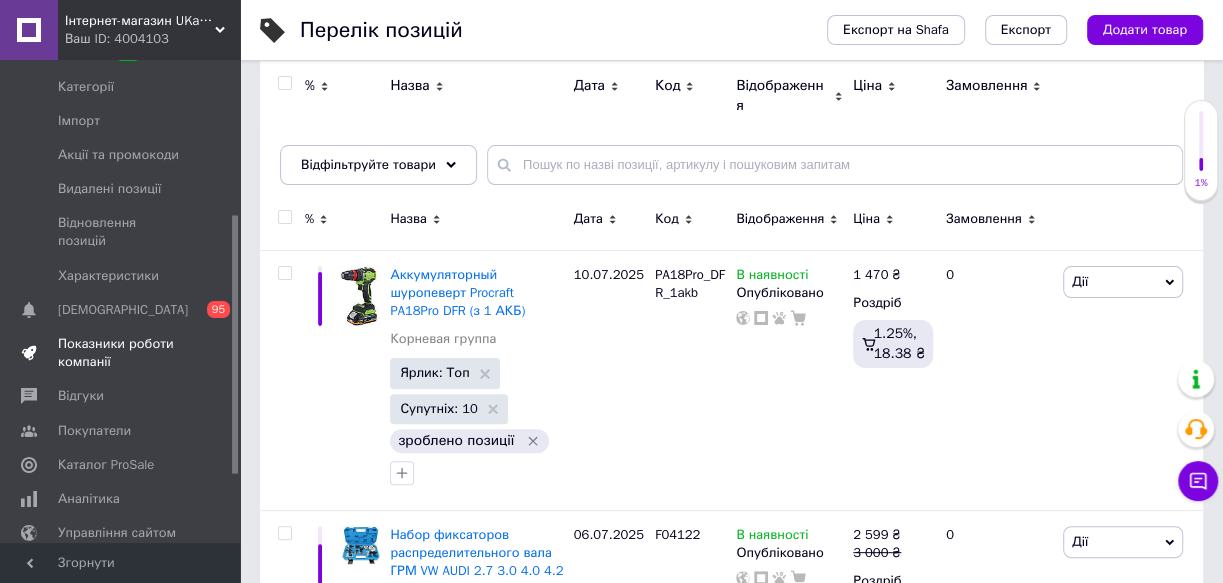 click on "Показники роботи компанії" at bounding box center [121, 353] 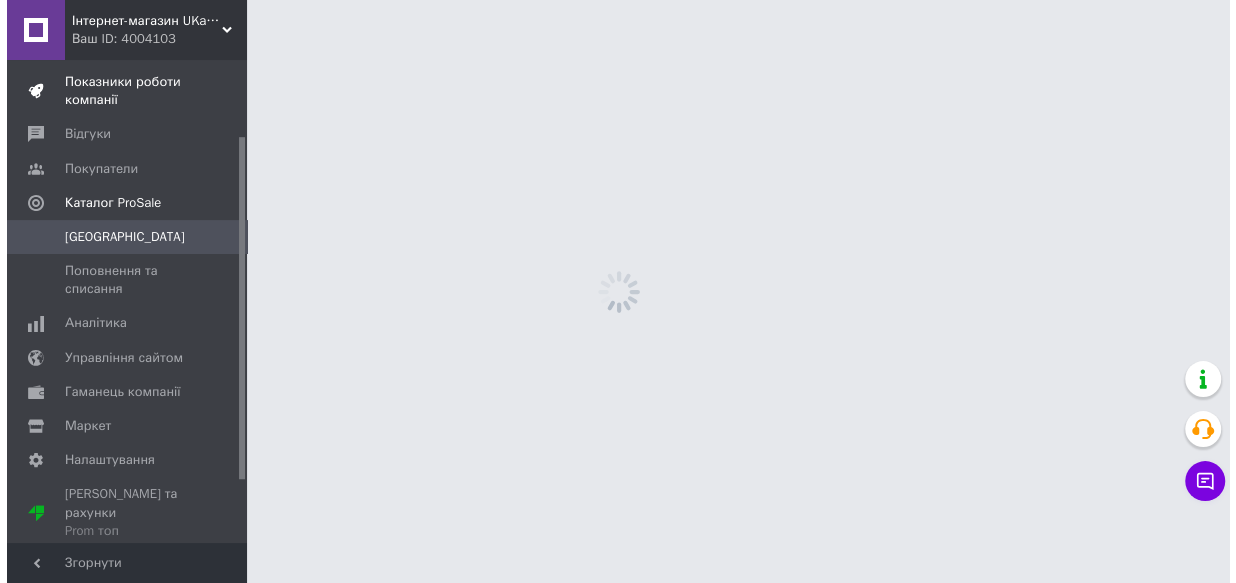 scroll, scrollTop: 0, scrollLeft: 0, axis: both 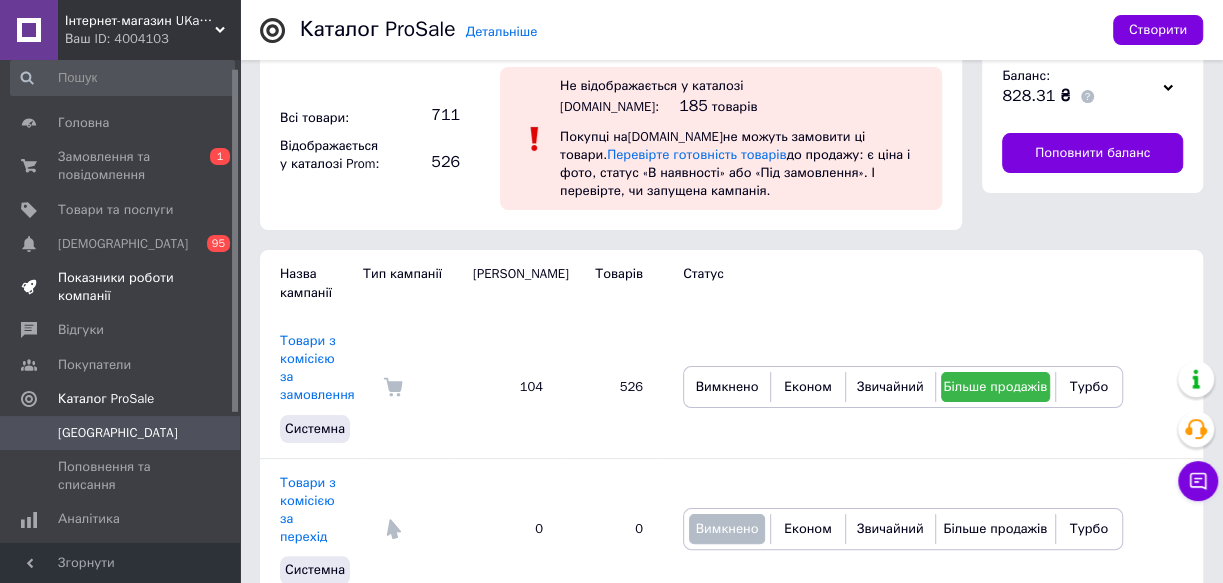 click on "Показники роботи компанії" at bounding box center [121, 287] 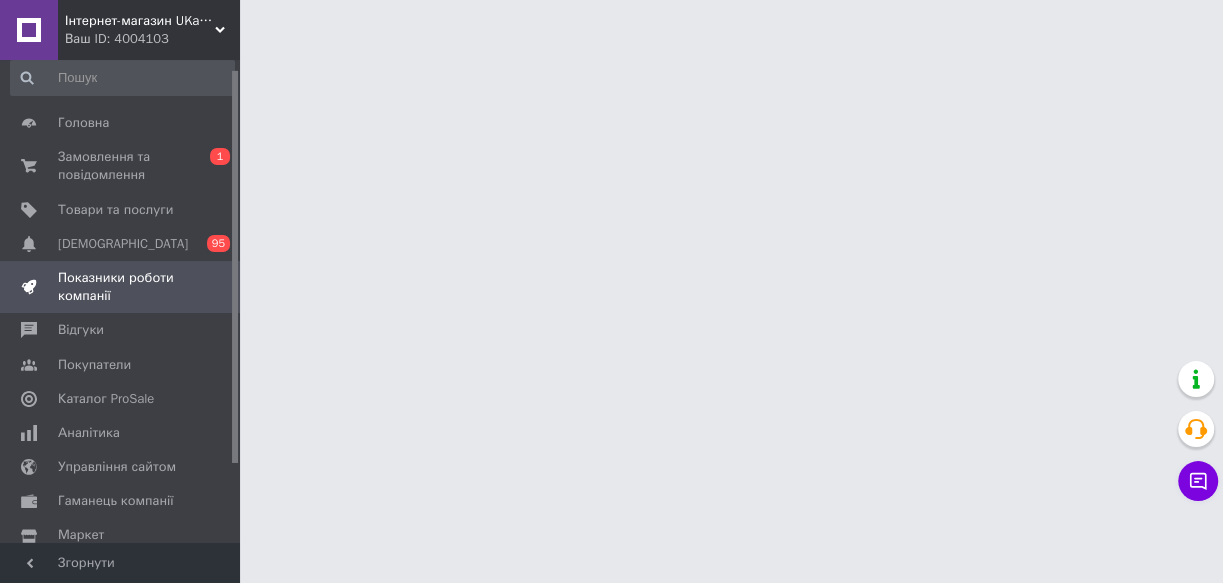 click on "Показники роботи компанії" at bounding box center [121, 287] 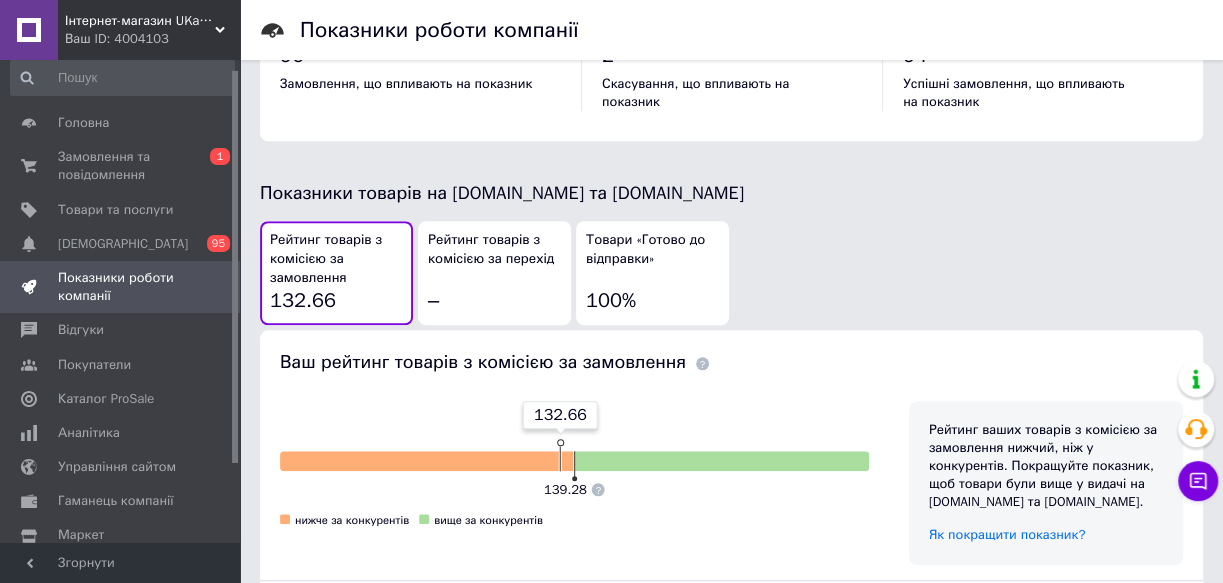scroll, scrollTop: 1090, scrollLeft: 0, axis: vertical 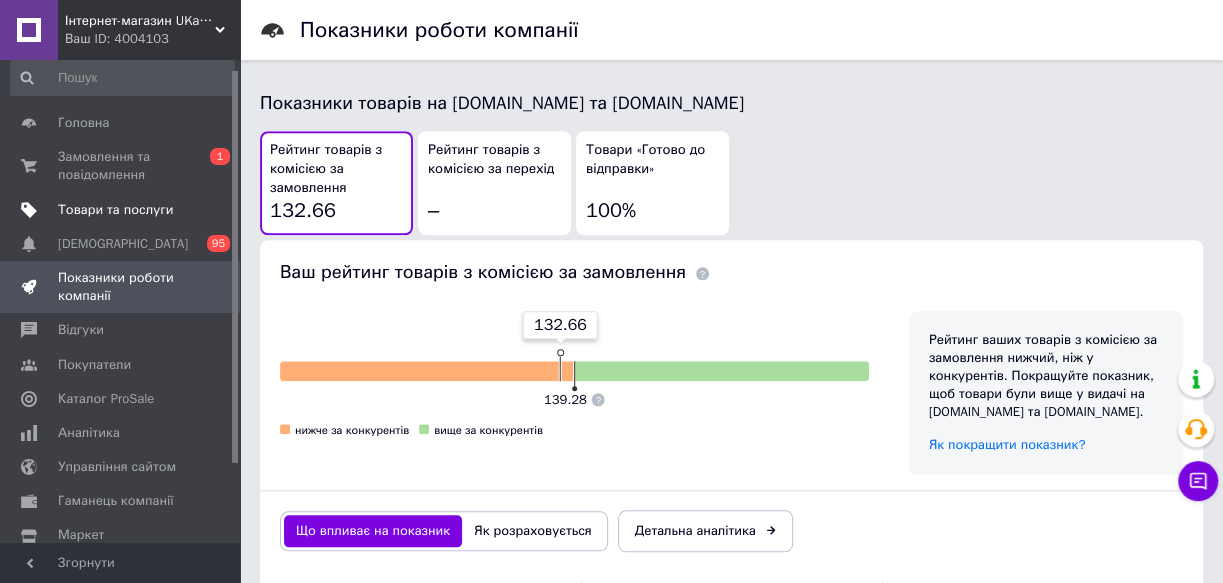 click on "Товари та послуги" at bounding box center (115, 210) 